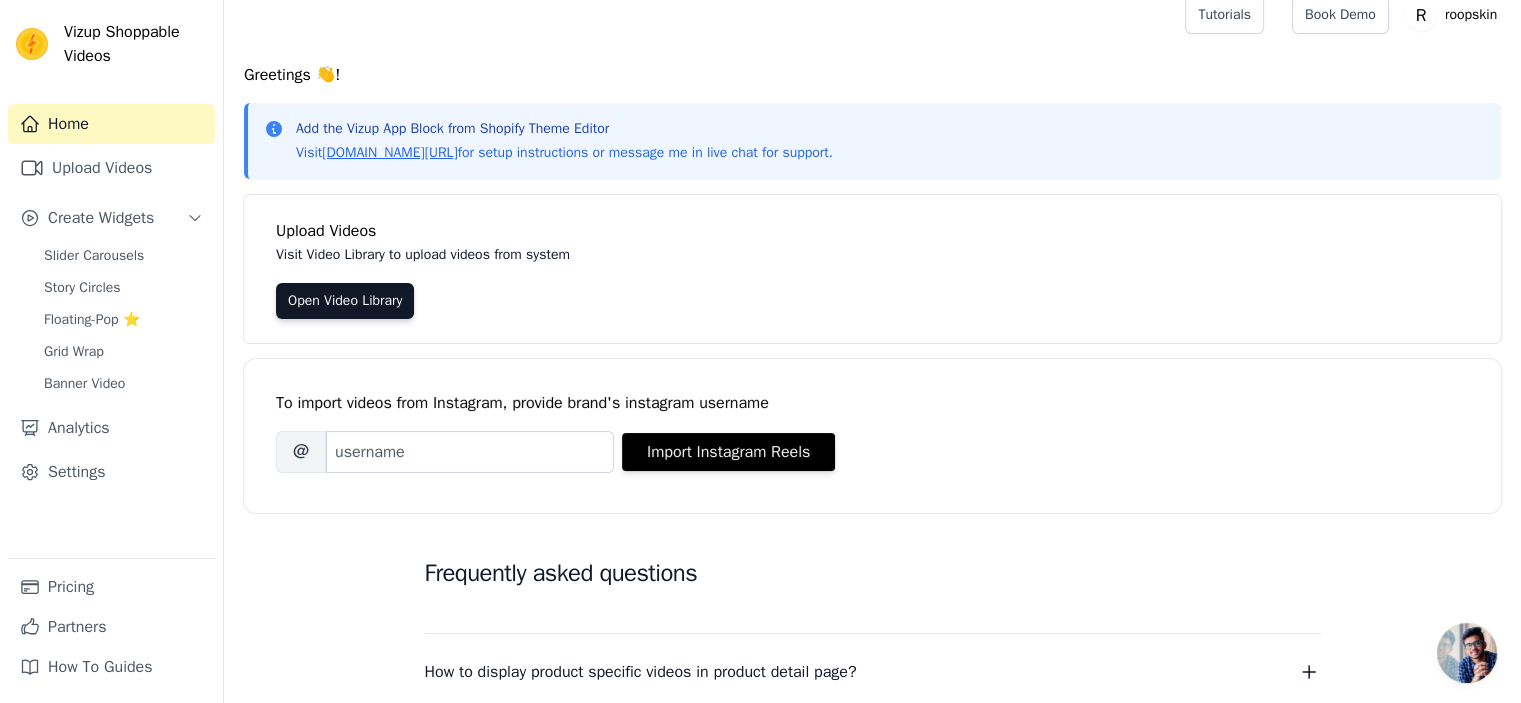 scroll, scrollTop: 0, scrollLeft: 0, axis: both 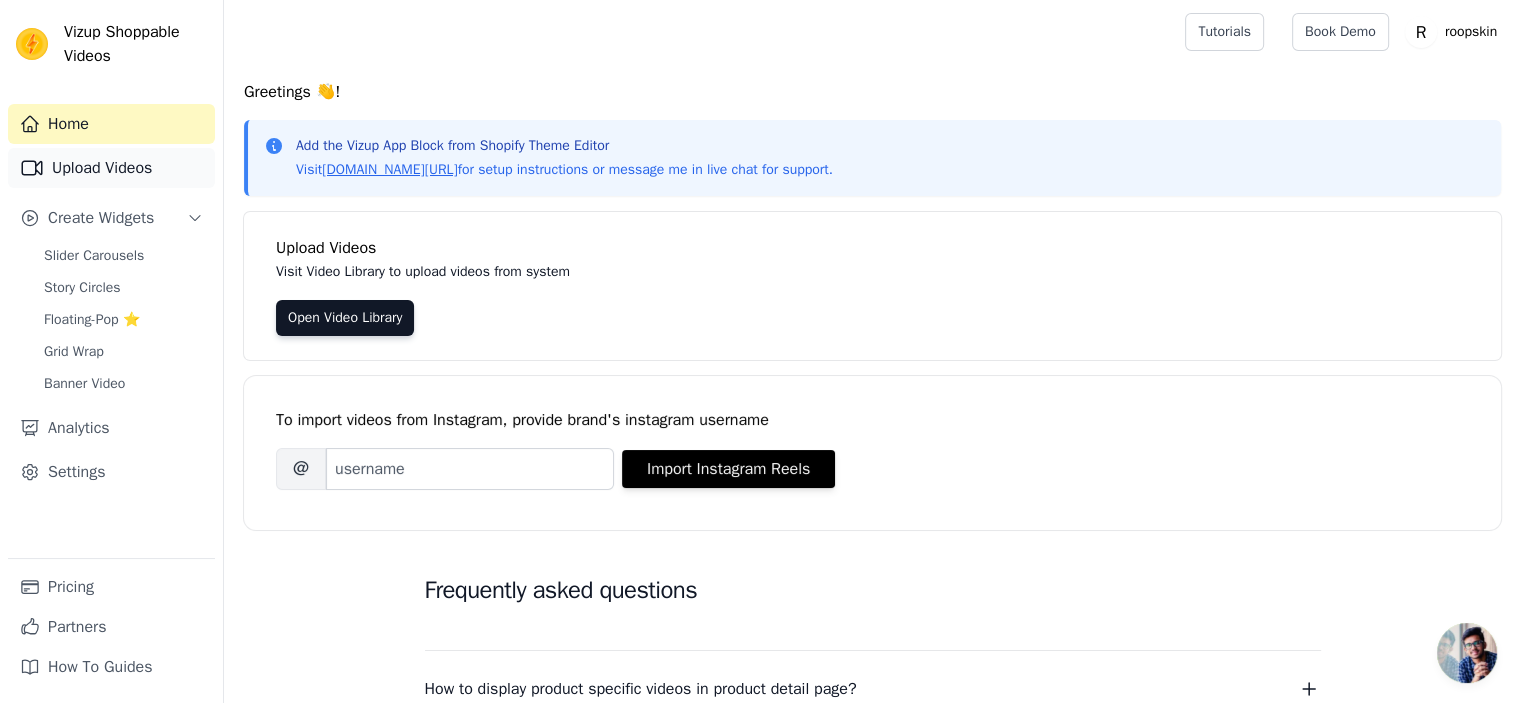 click on "Upload Videos" at bounding box center (111, 168) 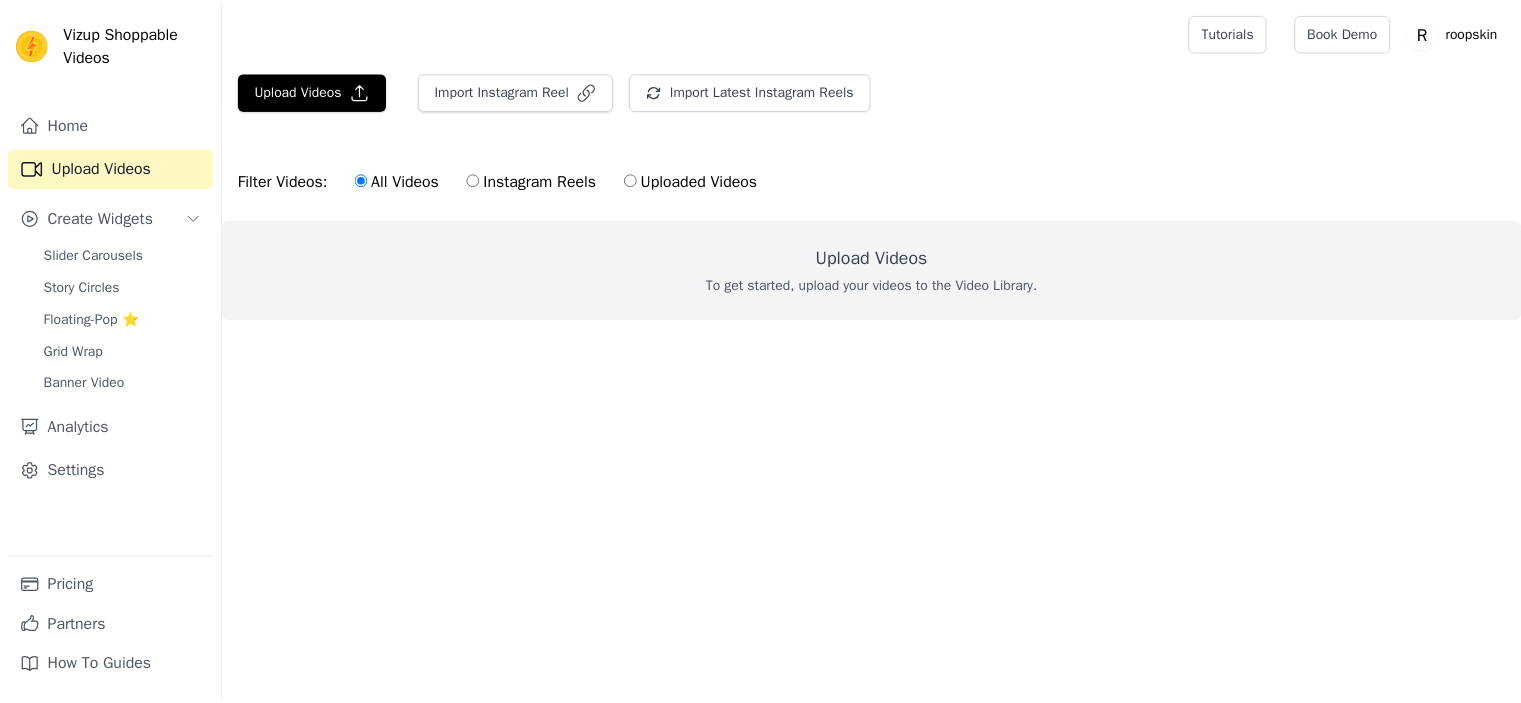 scroll, scrollTop: 0, scrollLeft: 0, axis: both 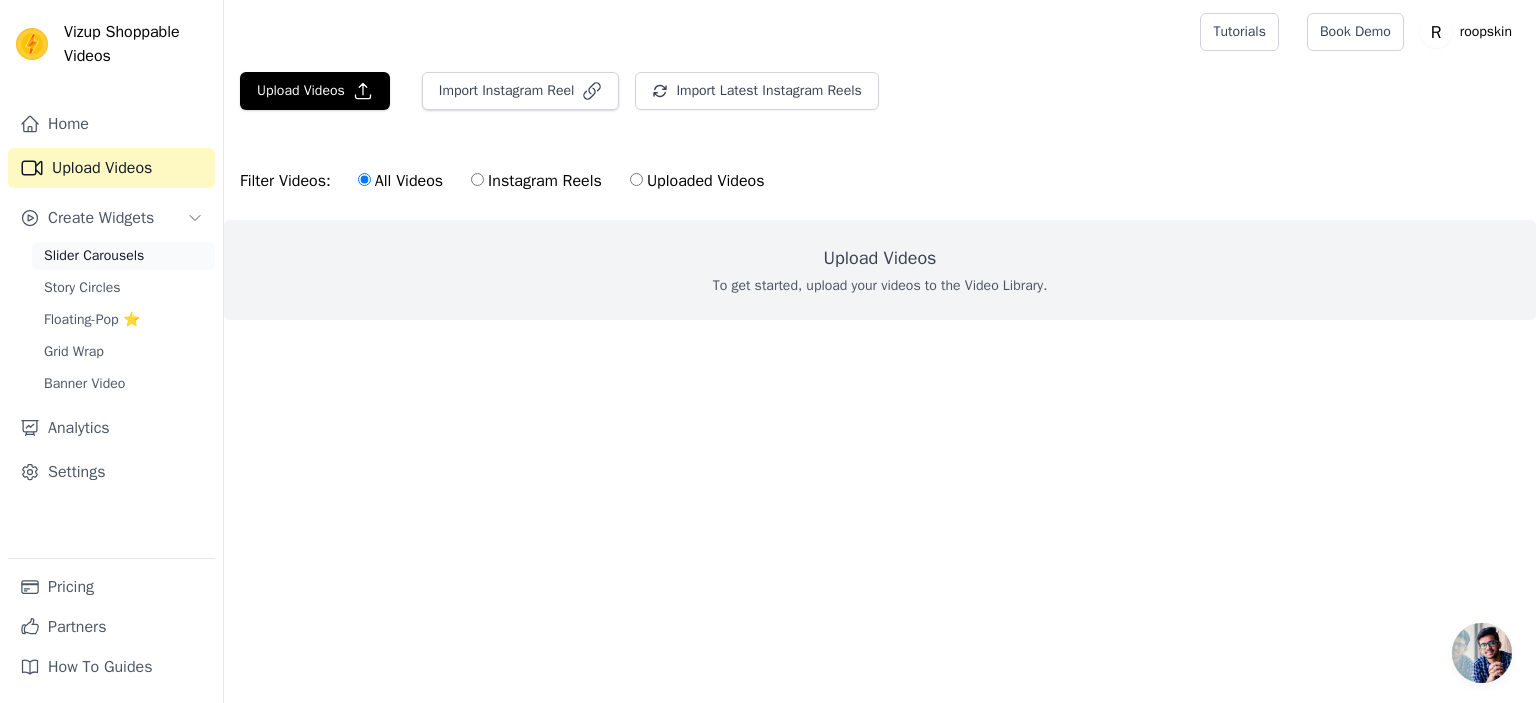click on "Slider Carousels" at bounding box center (123, 256) 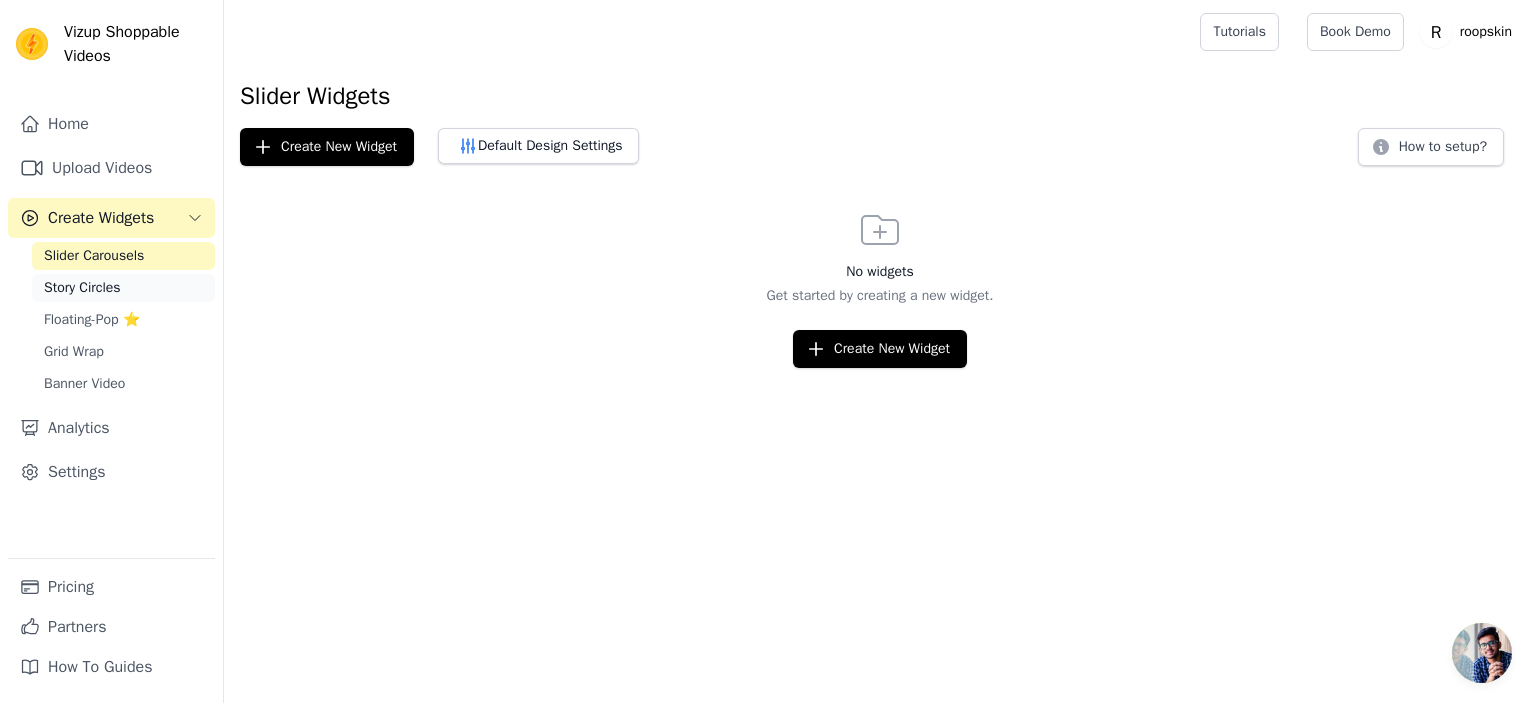 click on "Story Circles" at bounding box center (82, 288) 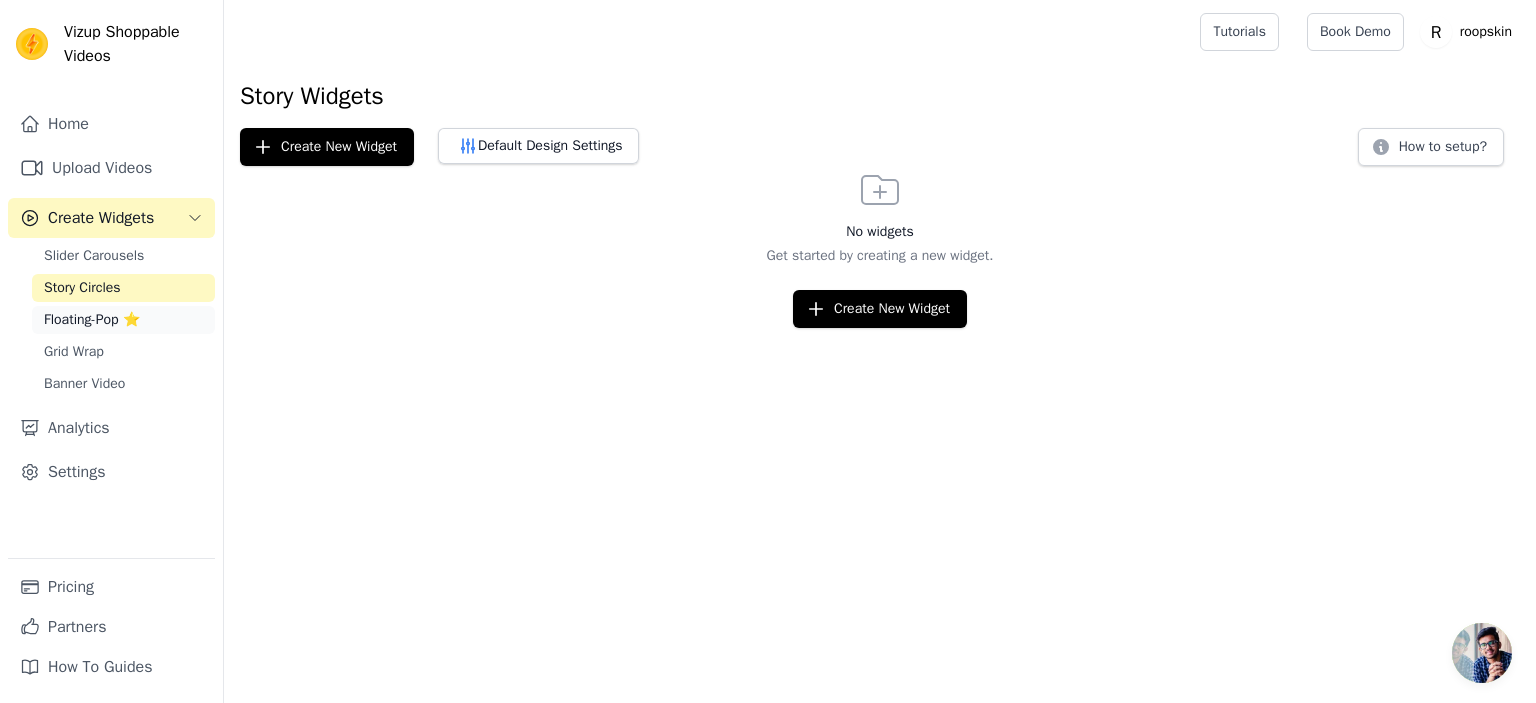 click on "Floating-Pop ⭐" at bounding box center (92, 320) 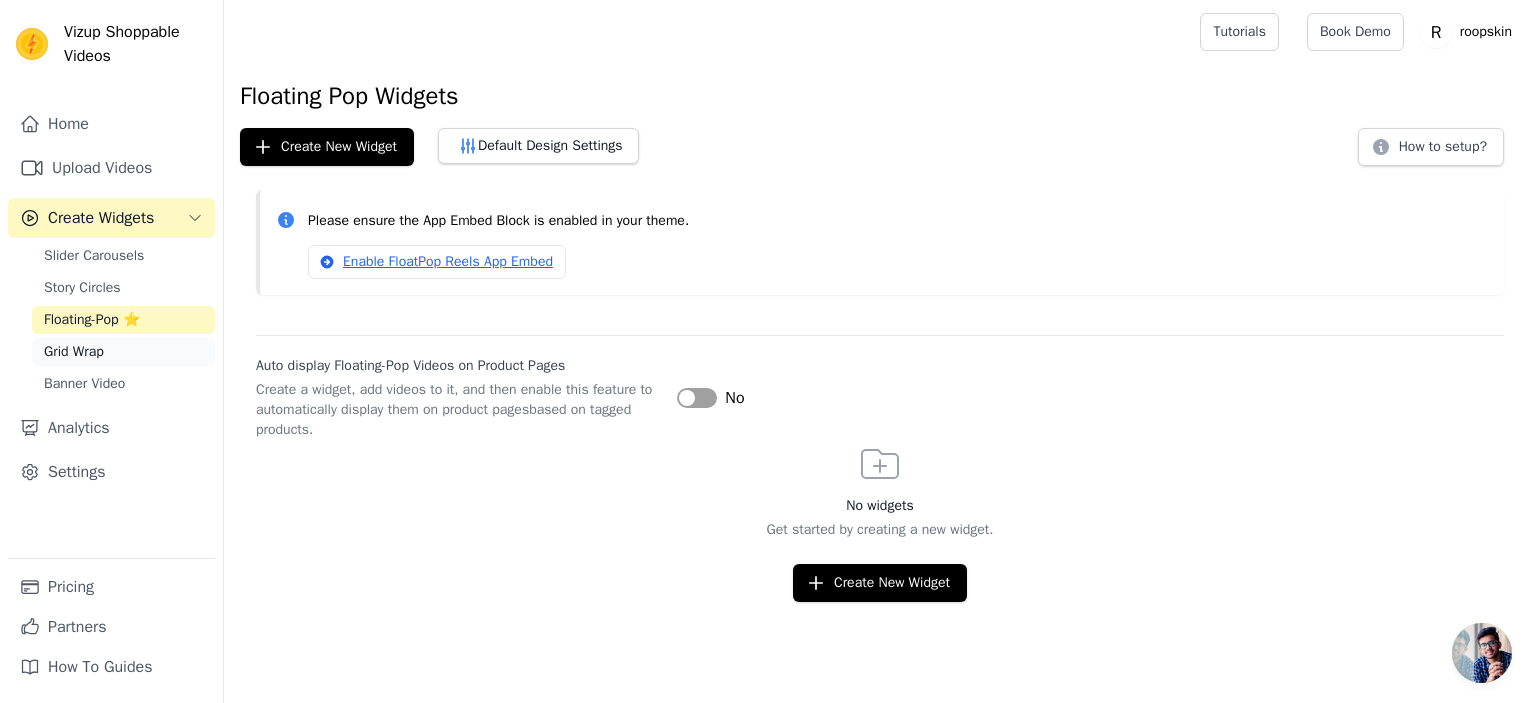 click on "Grid Wrap" at bounding box center [123, 352] 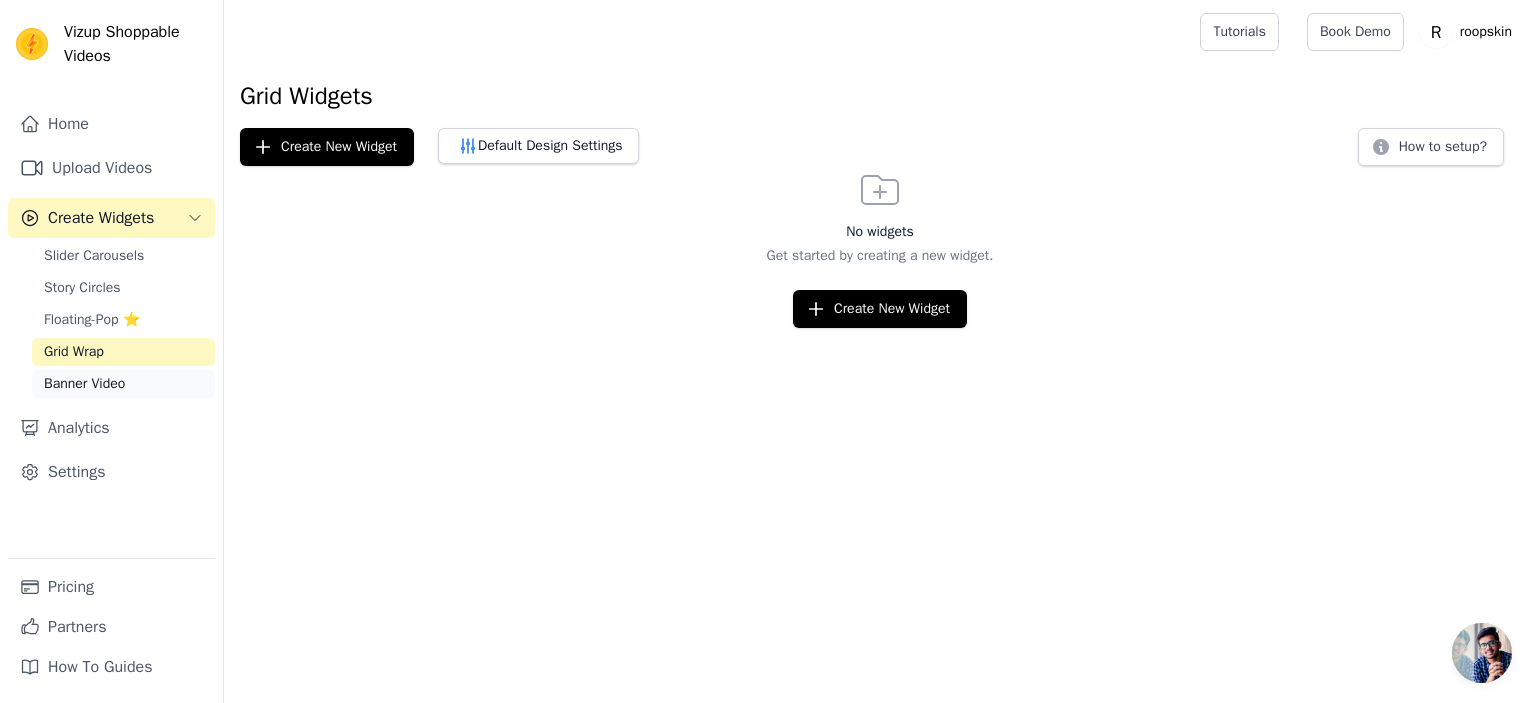 click on "Banner Video" at bounding box center [123, 384] 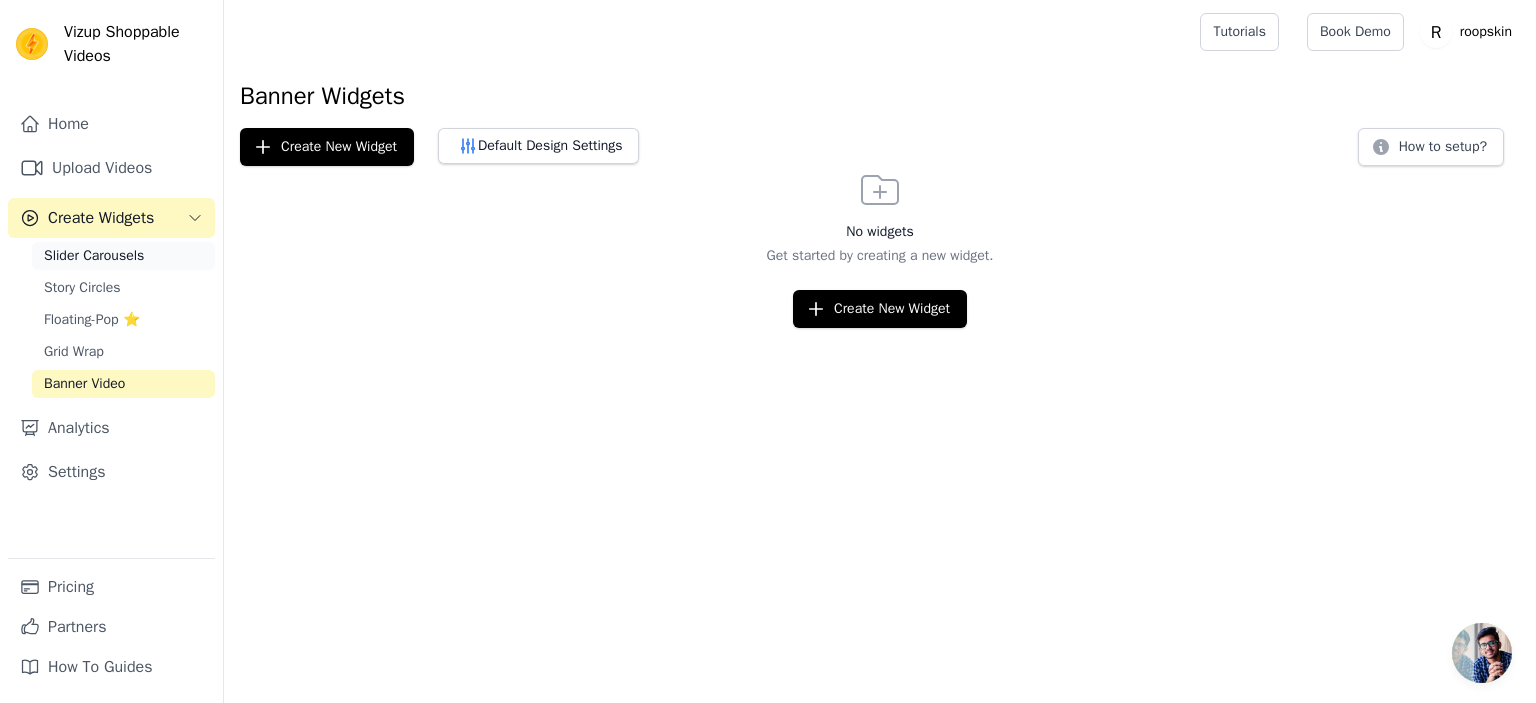 click on "Slider Carousels" at bounding box center [94, 256] 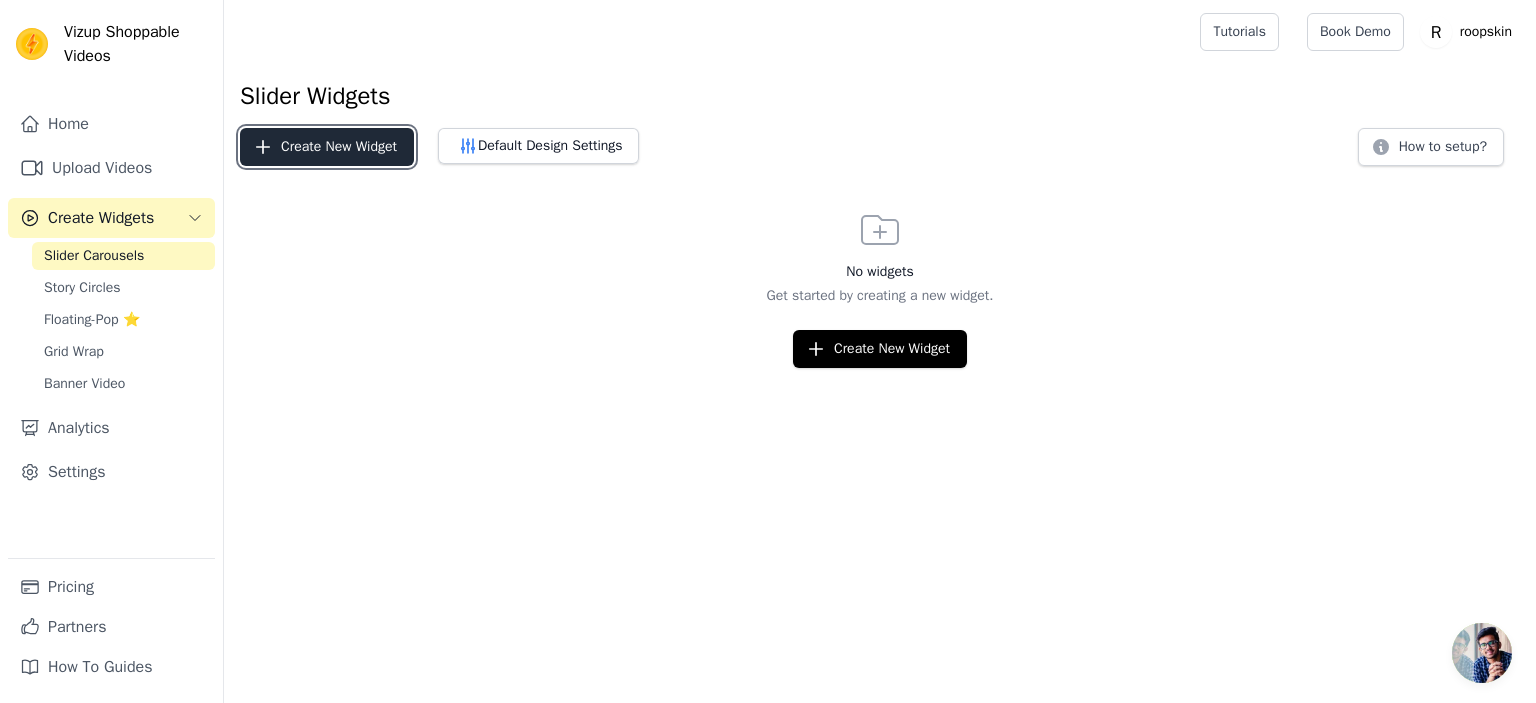 click on "Create New Widget" at bounding box center (327, 147) 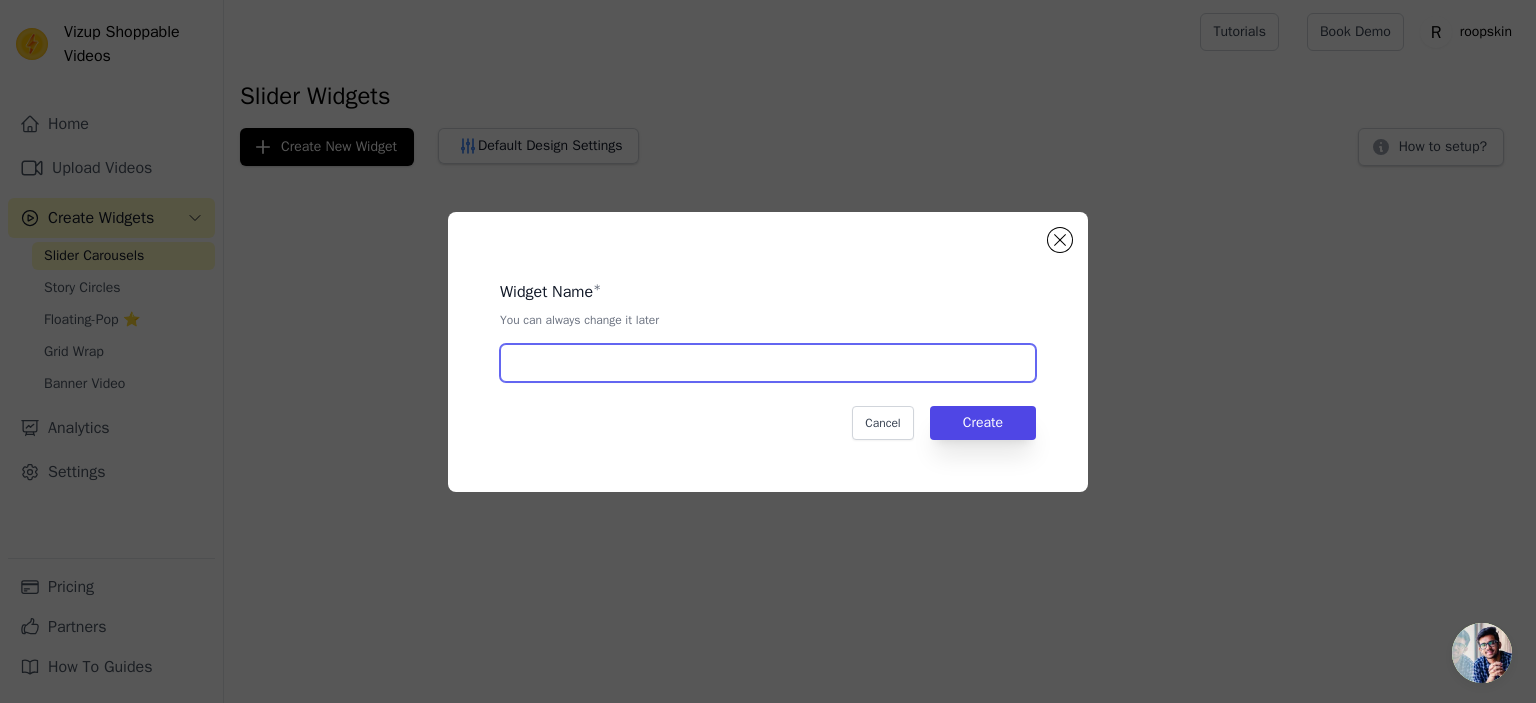 click at bounding box center [768, 363] 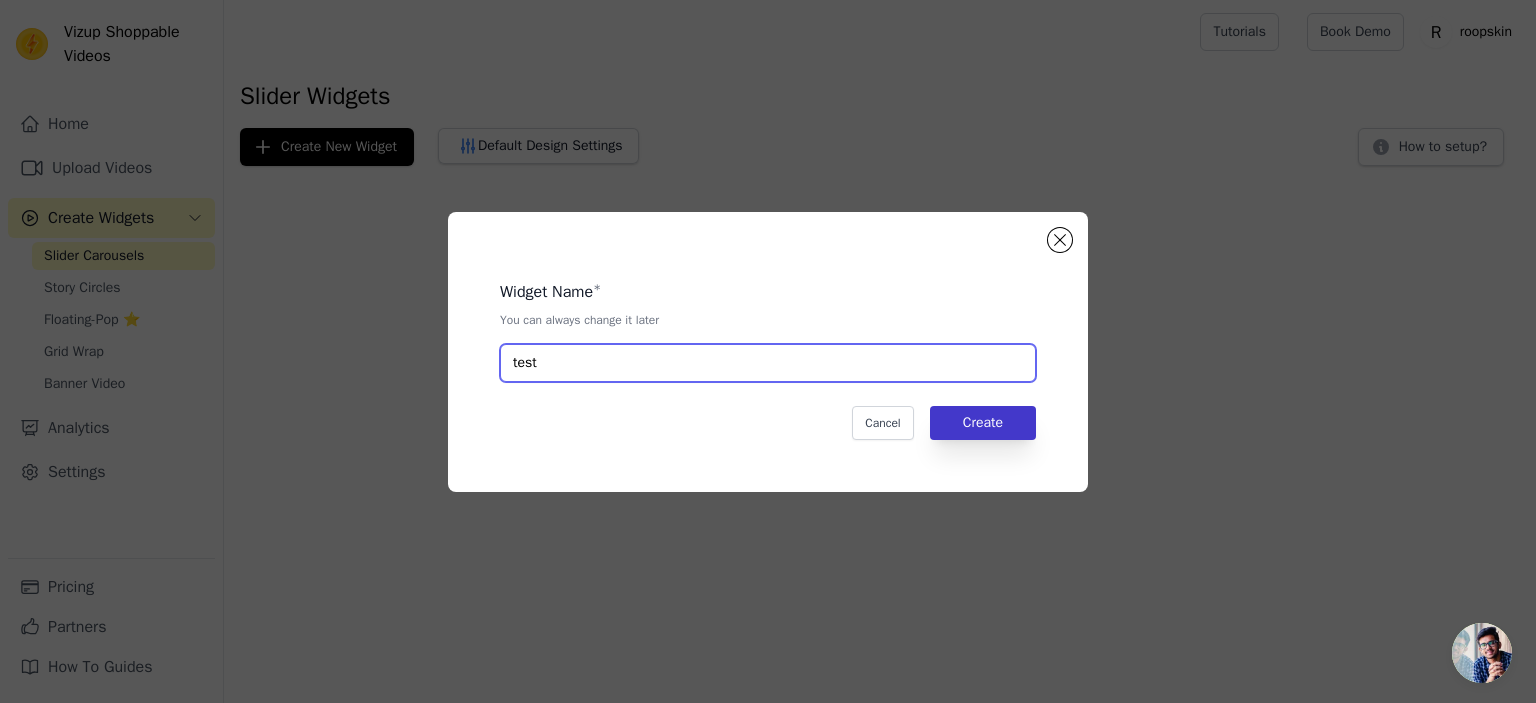 type on "test" 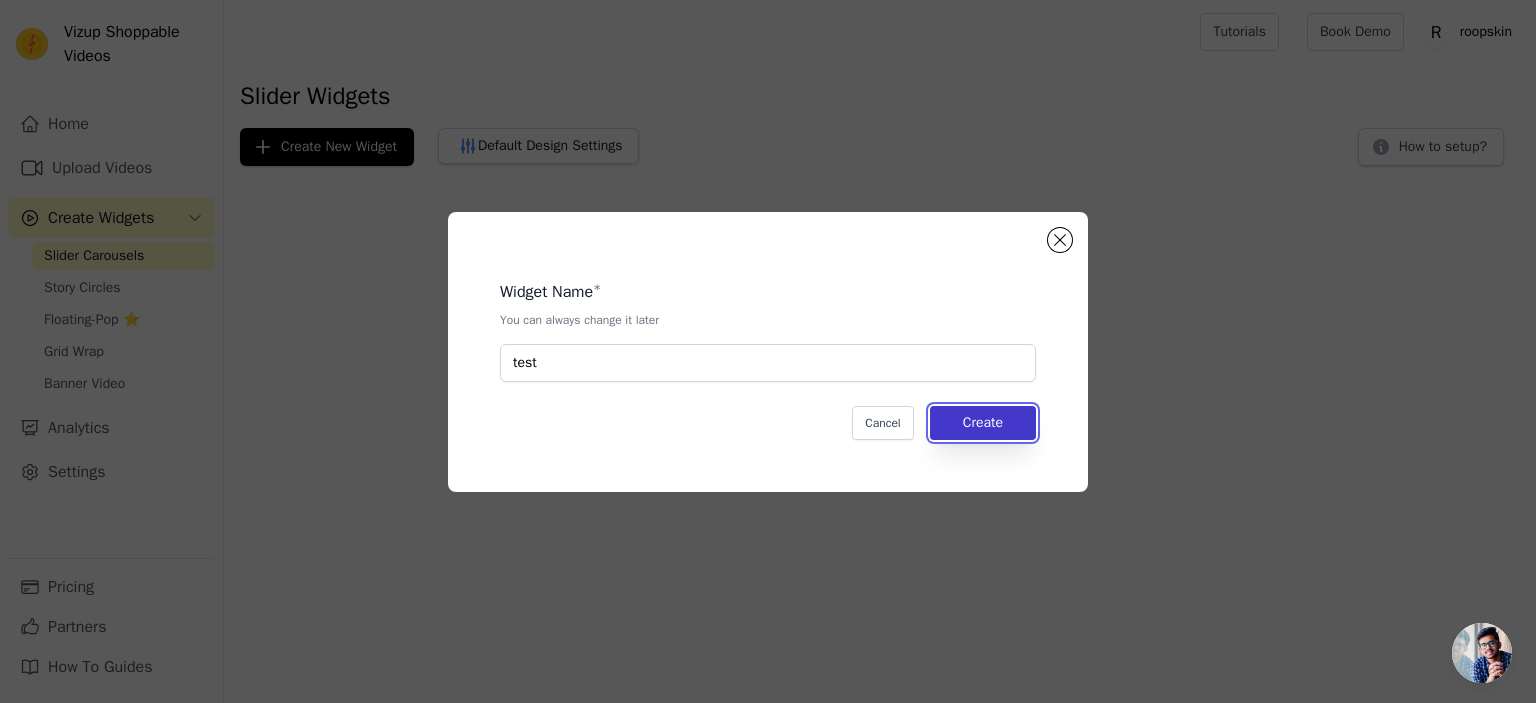 click on "Create" at bounding box center [983, 423] 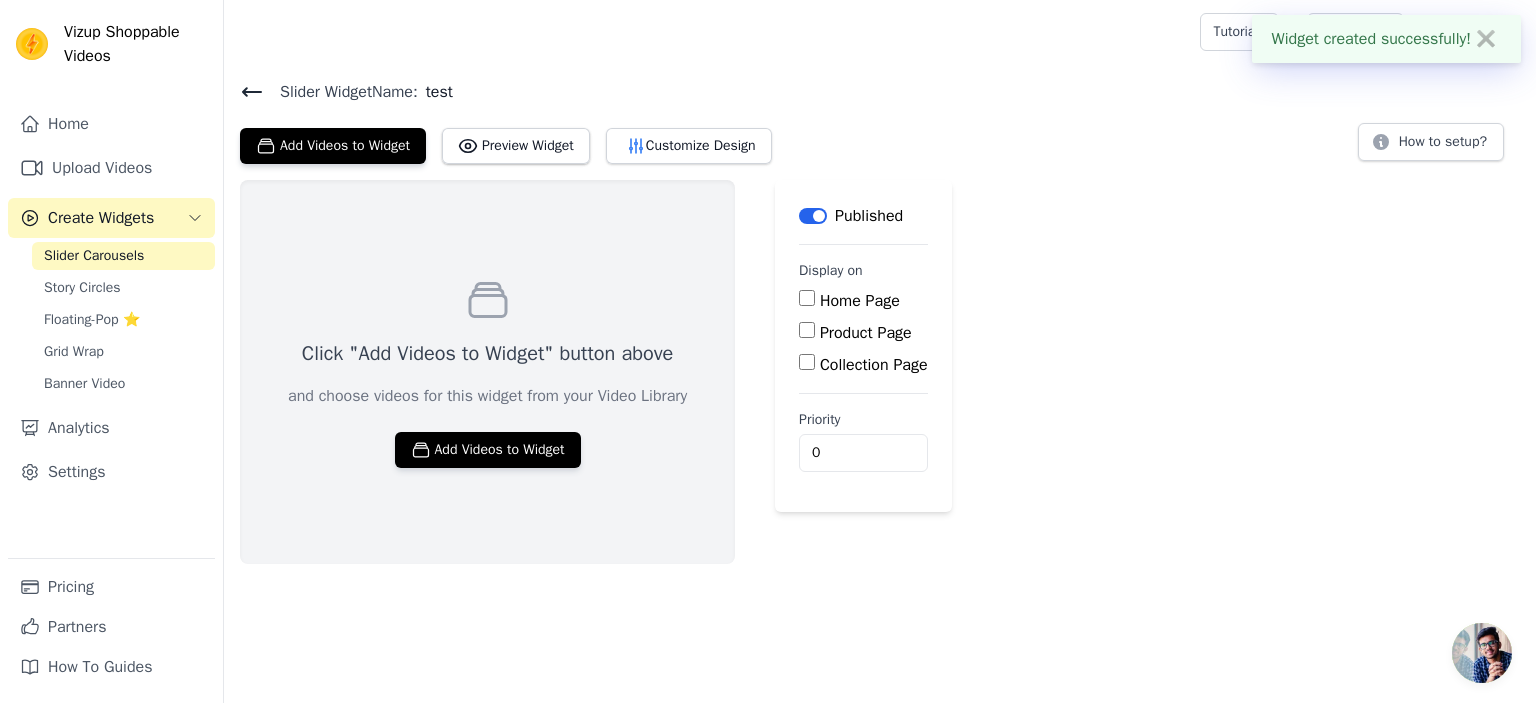 click on "Product Page" at bounding box center (866, 333) 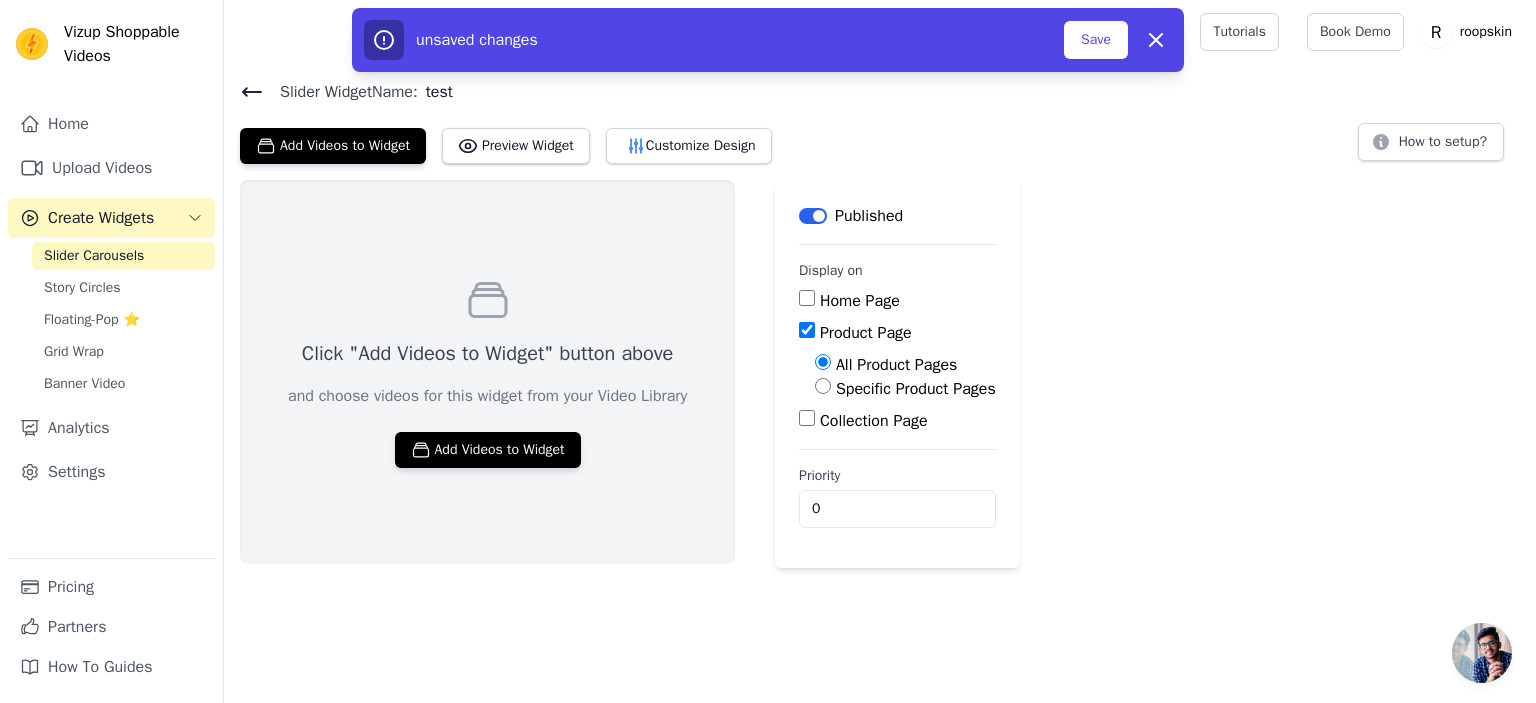 click on "Label" at bounding box center (813, 216) 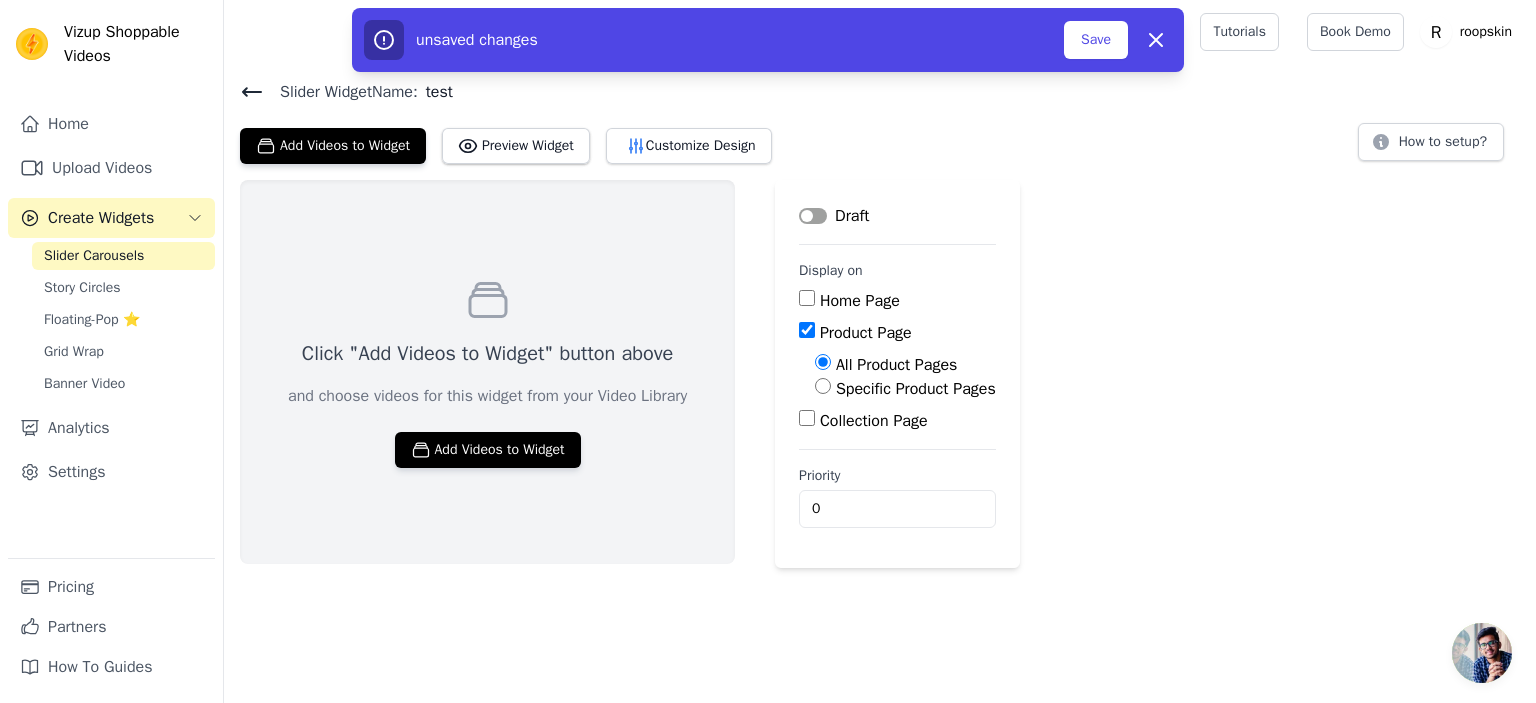click on "Label" at bounding box center [813, 216] 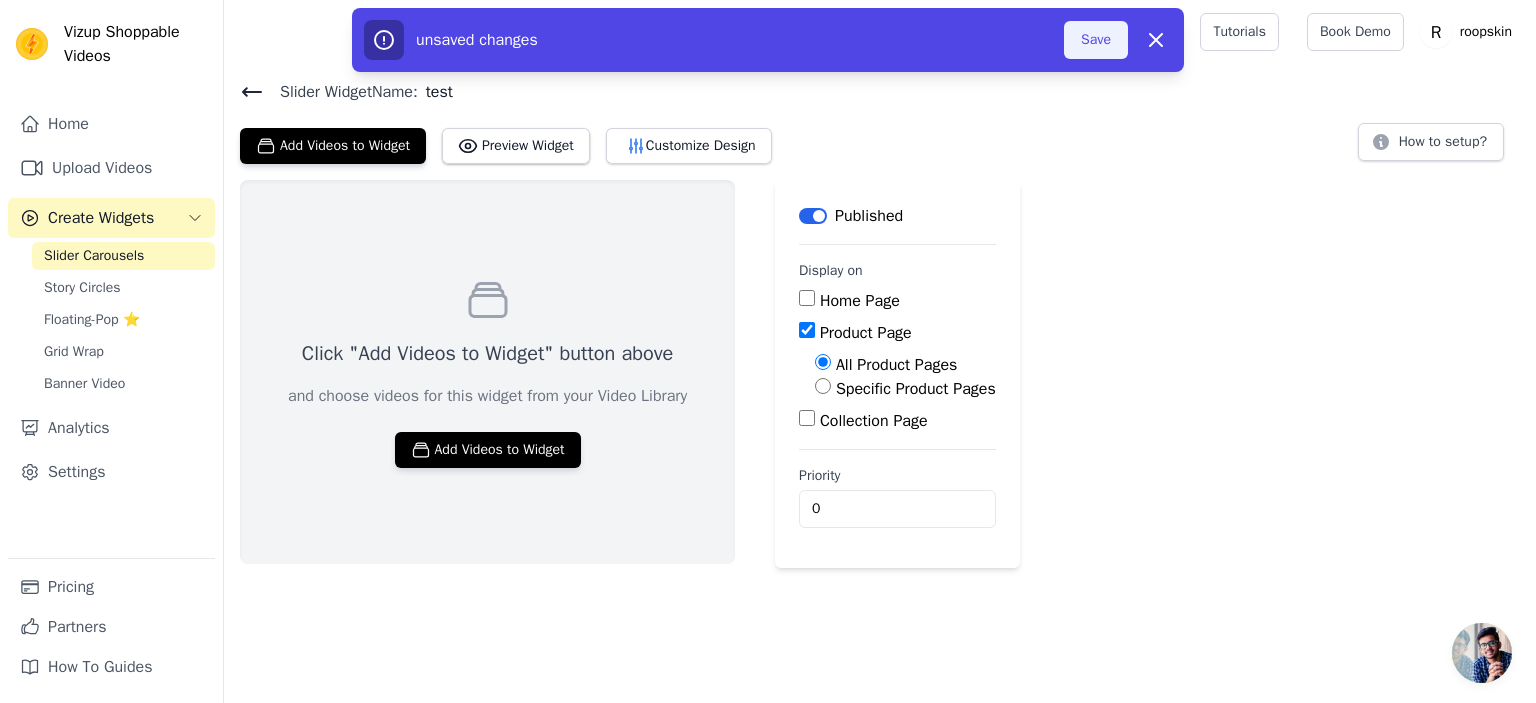 click on "Save" at bounding box center [1096, 40] 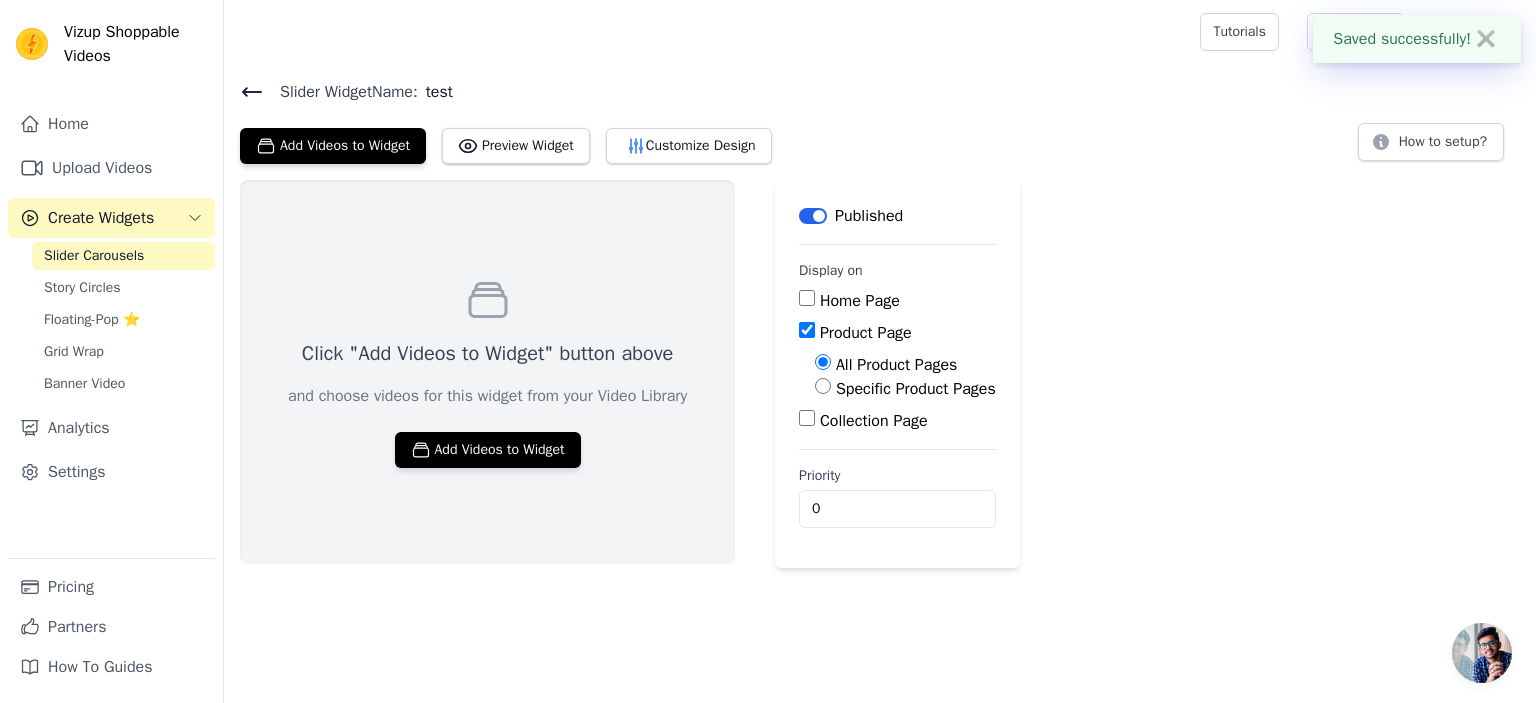click on "Label" at bounding box center (813, 216) 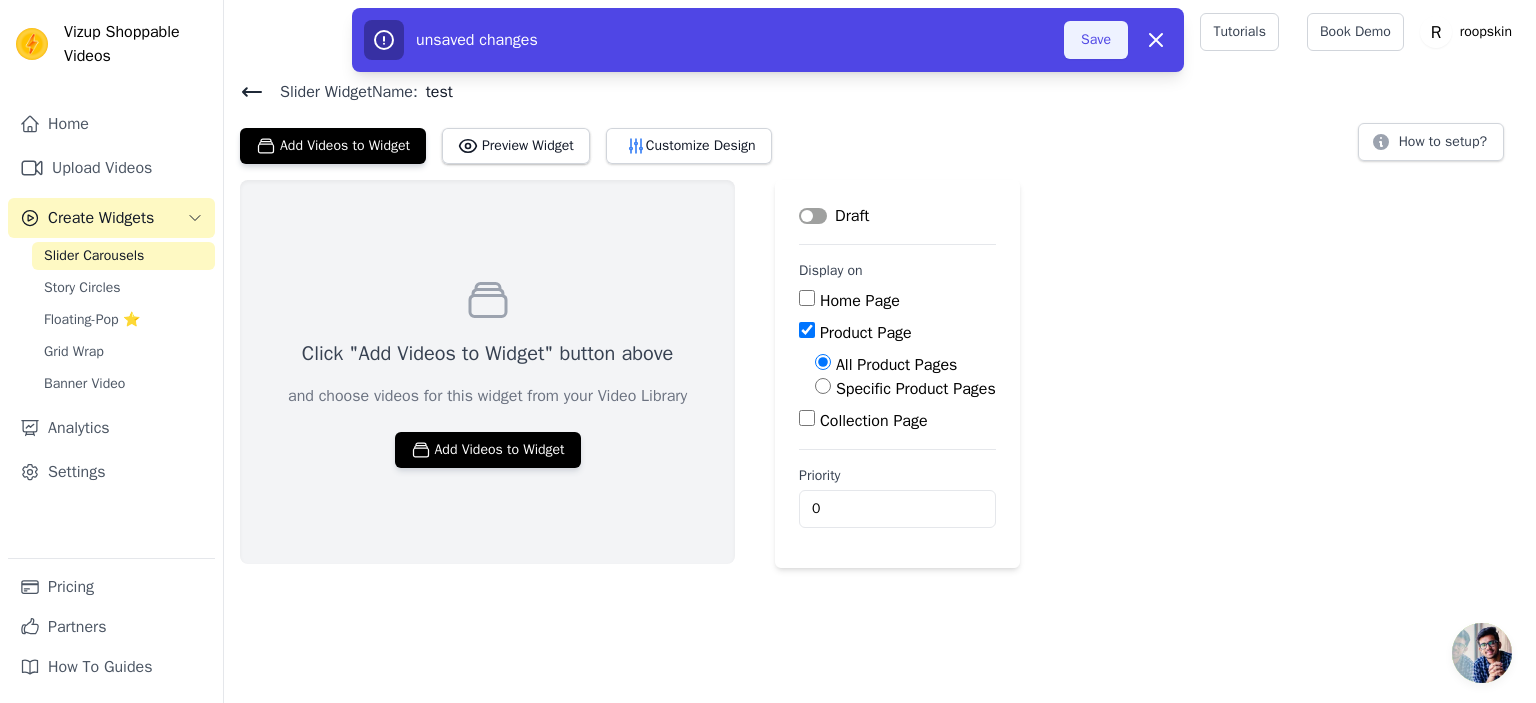 click on "Save" at bounding box center [1096, 40] 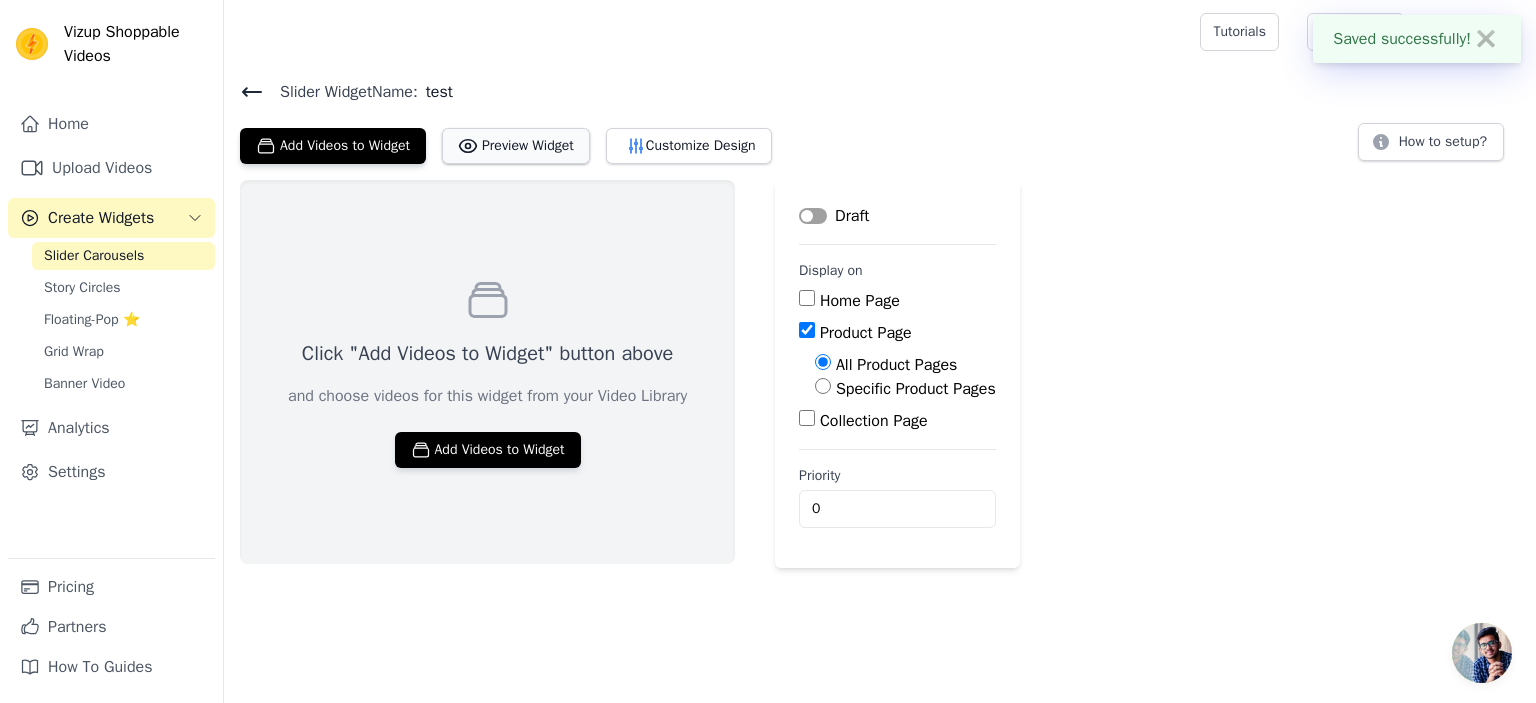 click on "Preview Widget" at bounding box center (516, 146) 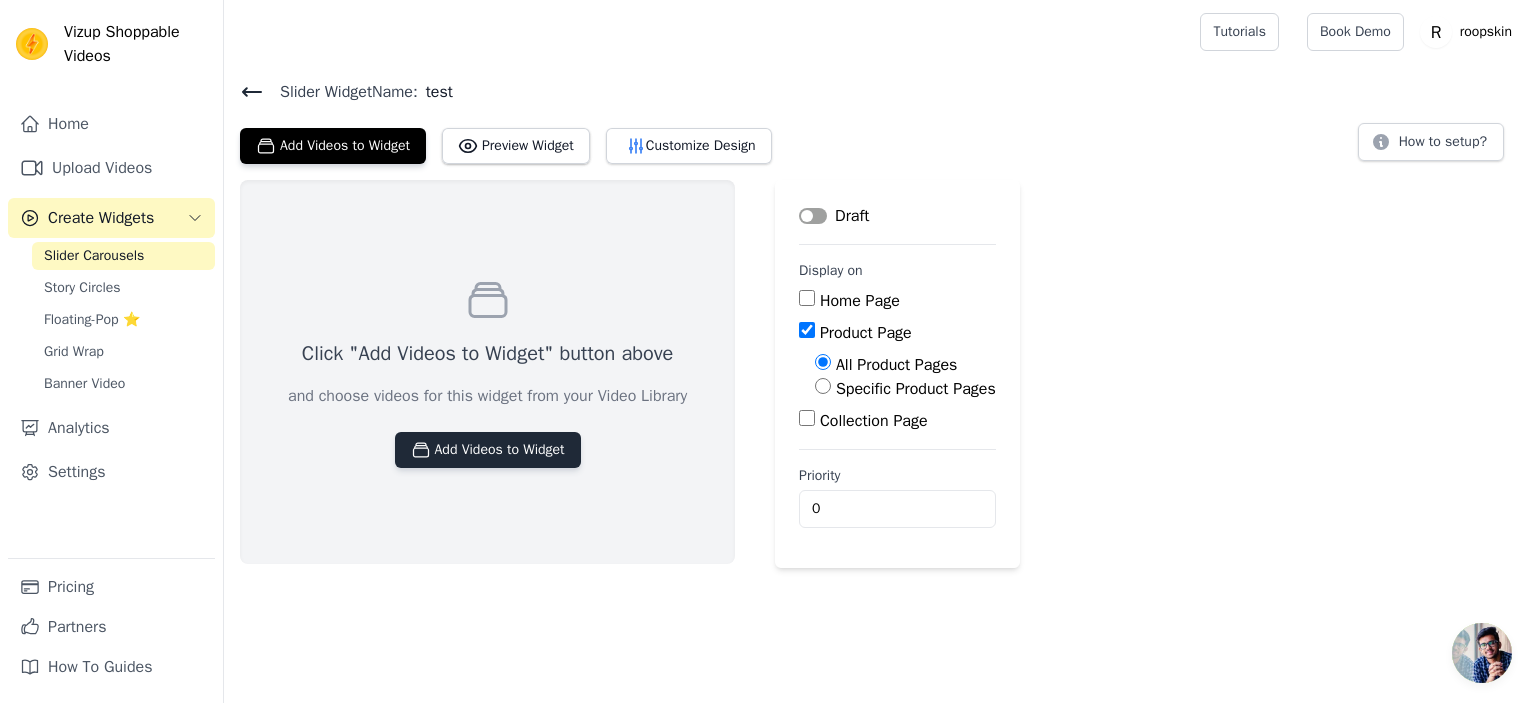 click on "Add Videos to Widget" at bounding box center (488, 450) 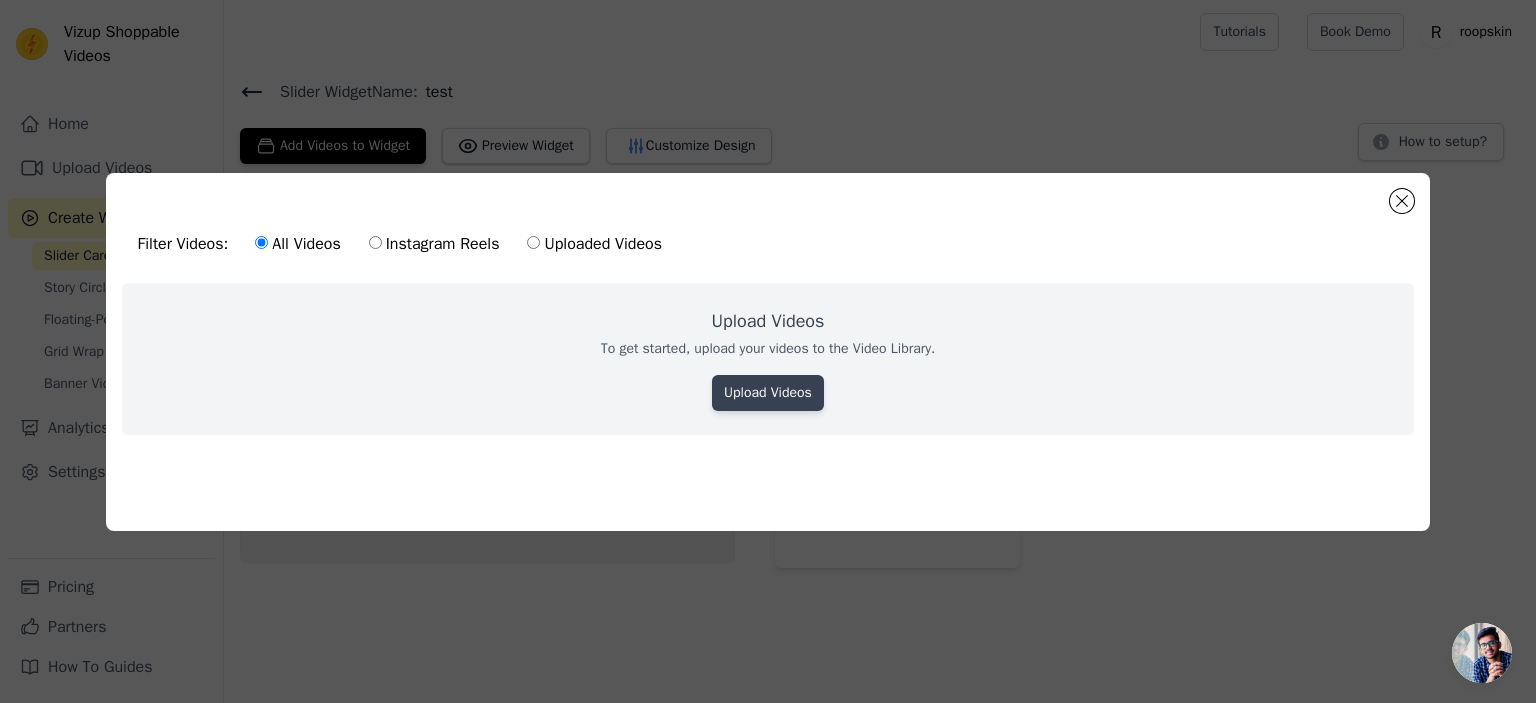 click on "Upload Videos" at bounding box center (768, 393) 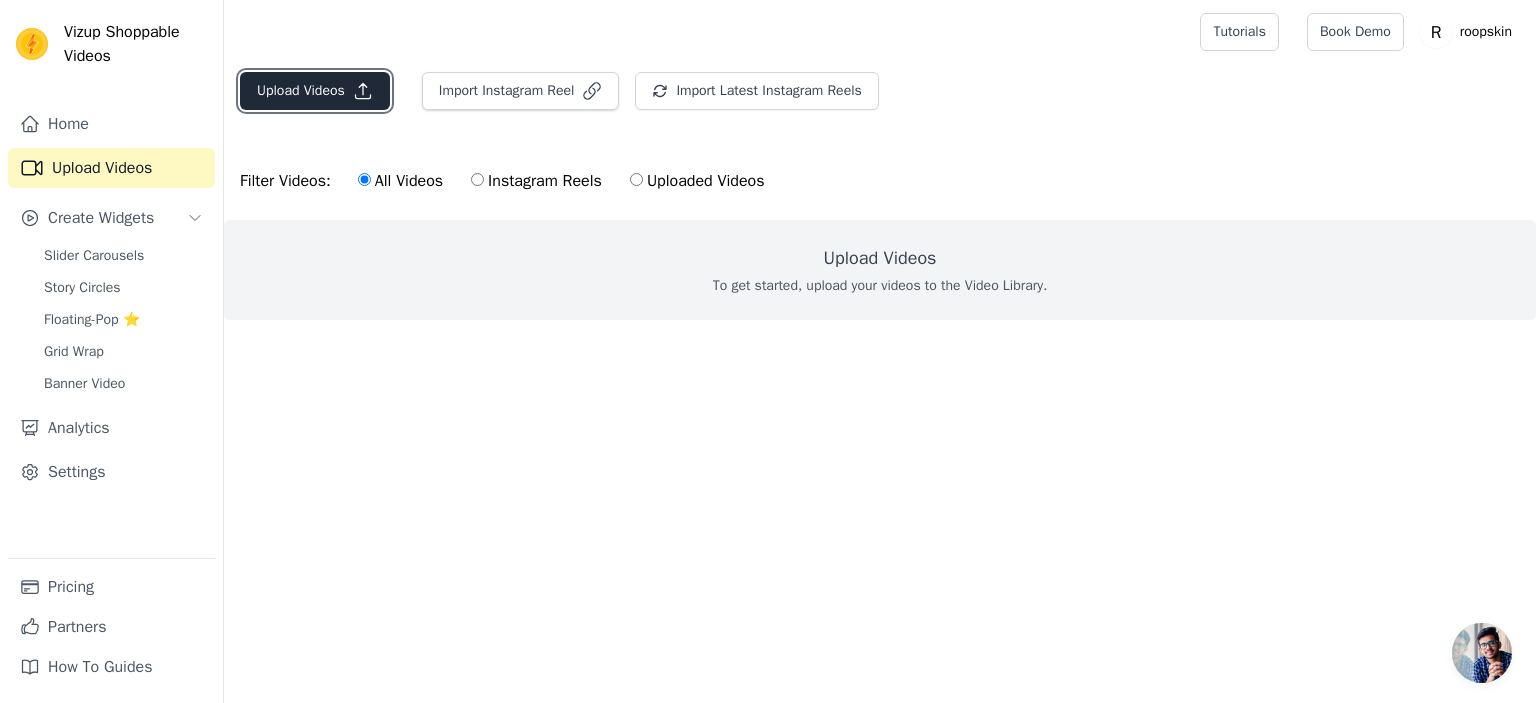 click on "Upload Videos" at bounding box center [315, 91] 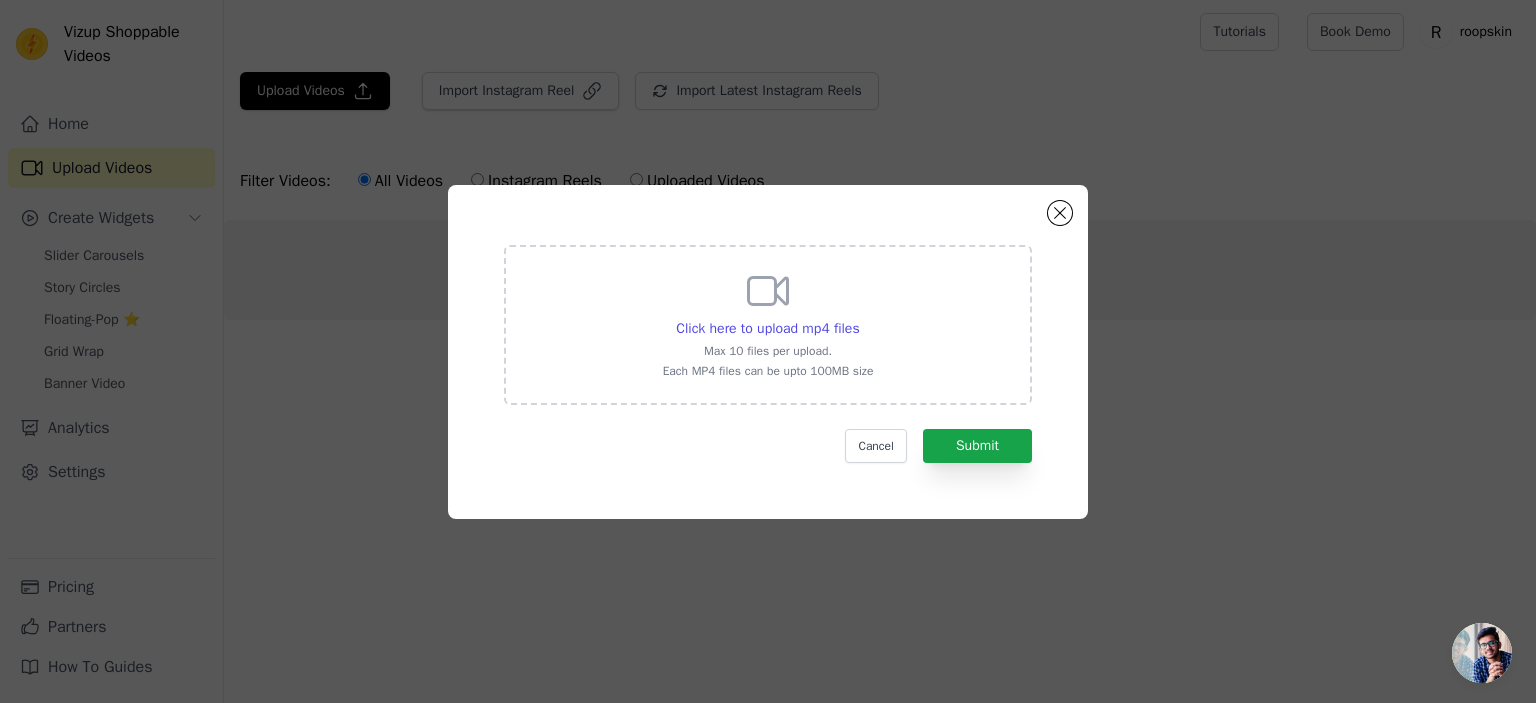 click 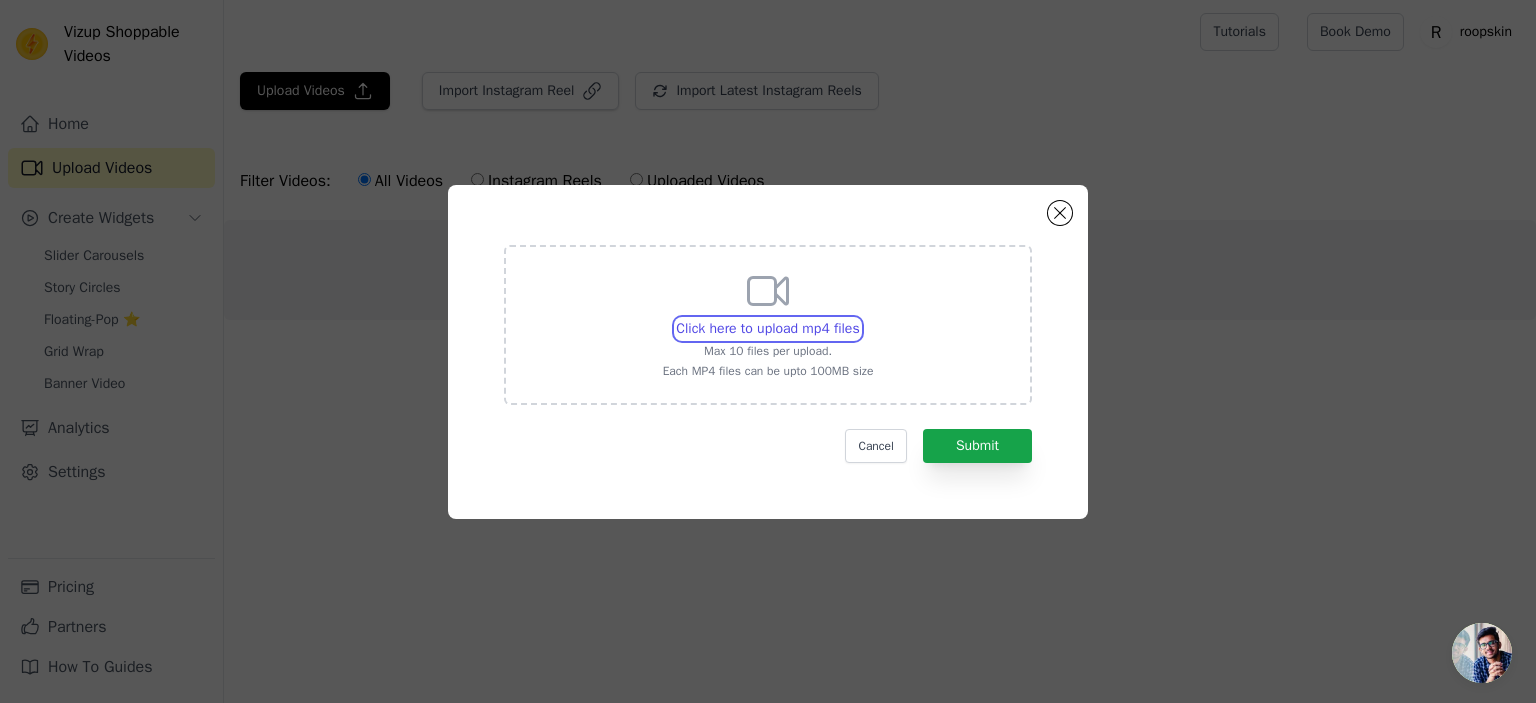 type on "C:\fakepath\839df575db074aeb936c1e78d39cdee6.HD-1080p-2.5Mbps-48410105.mp4" 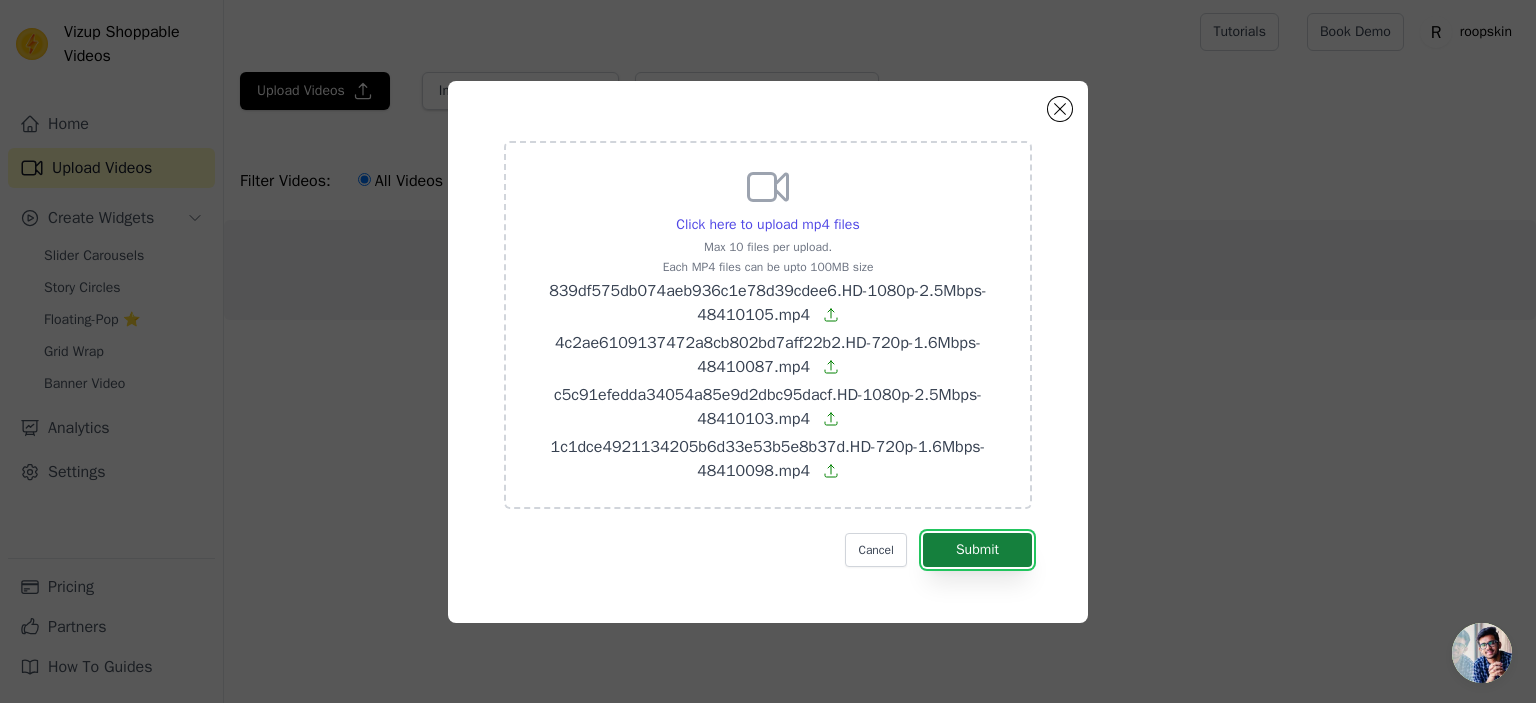 click on "Submit" at bounding box center (977, 550) 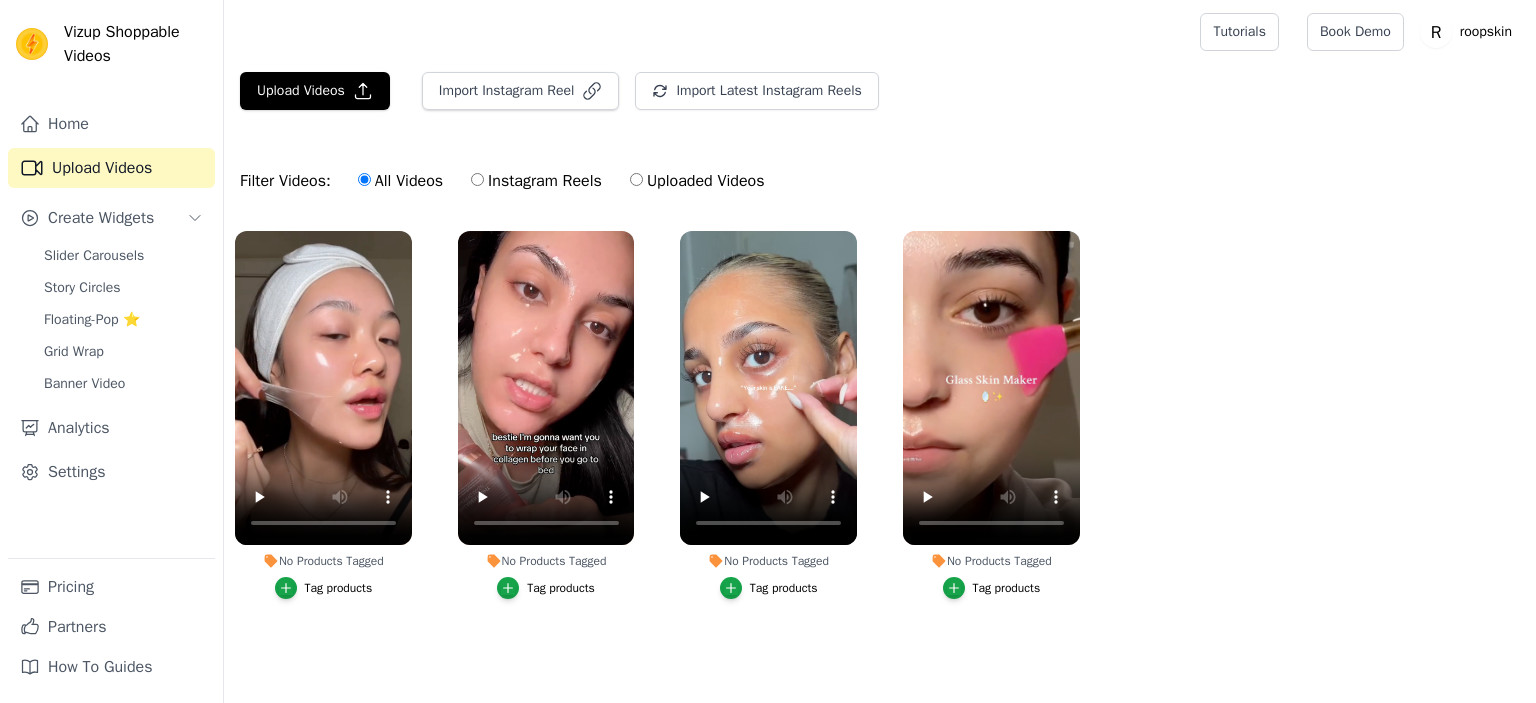 scroll, scrollTop: 0, scrollLeft: 0, axis: both 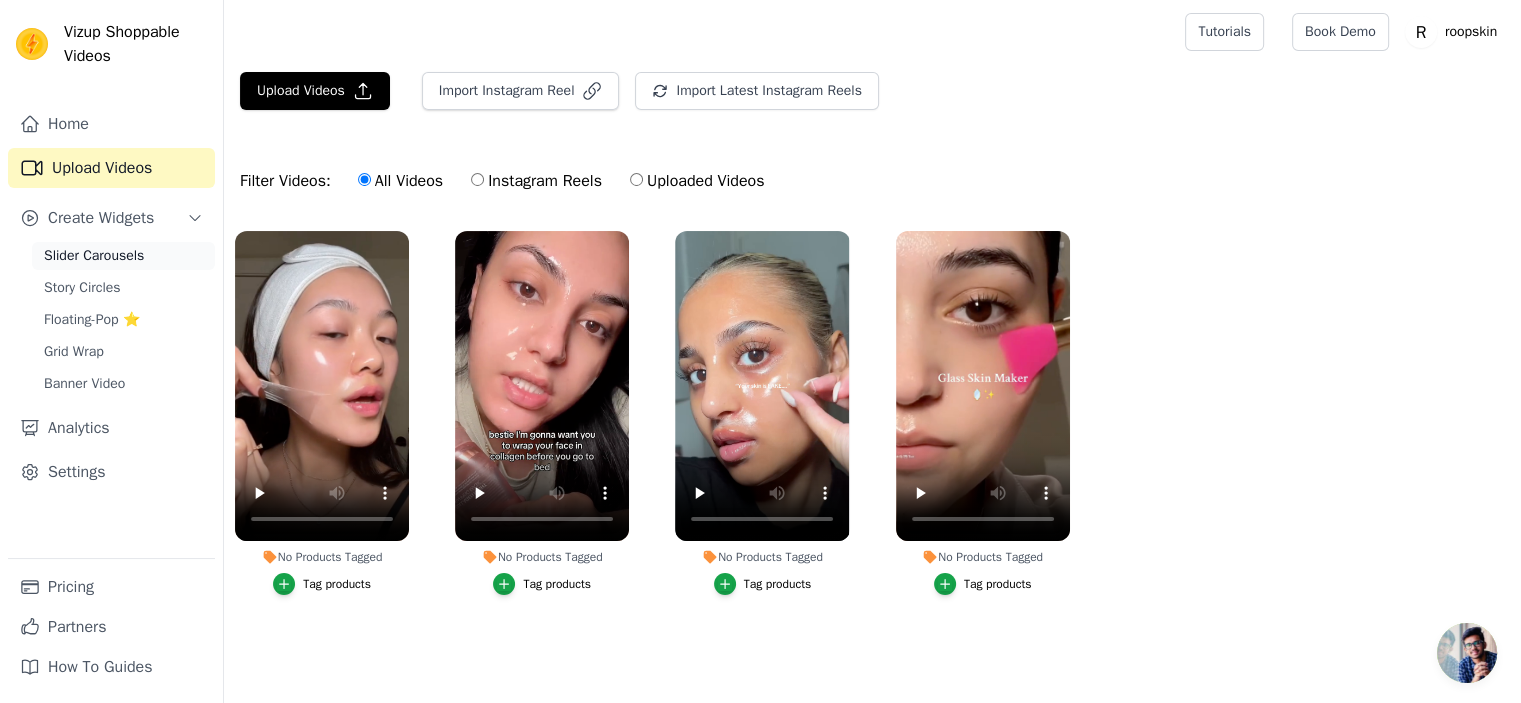 click on "Slider Carousels" at bounding box center [94, 256] 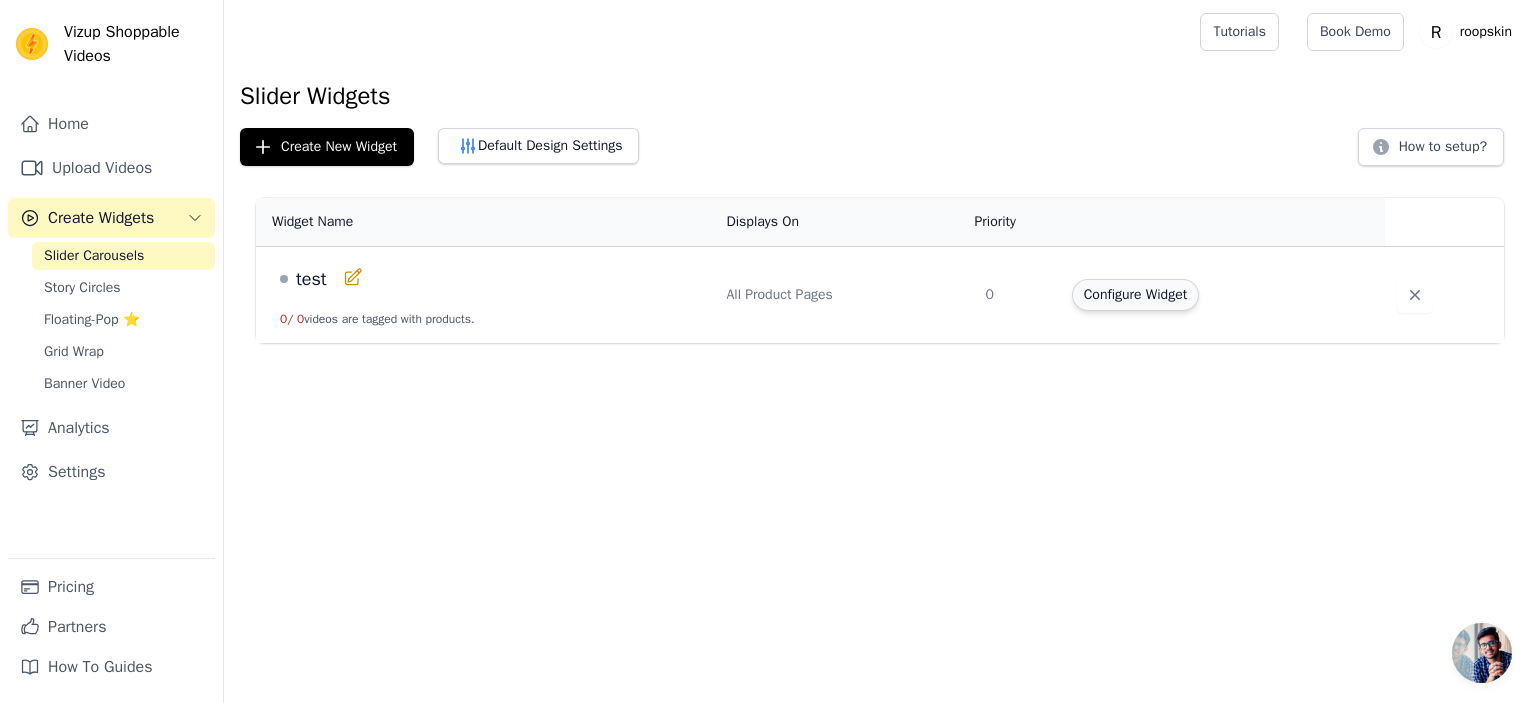 click on "Configure Widget" at bounding box center (1135, 295) 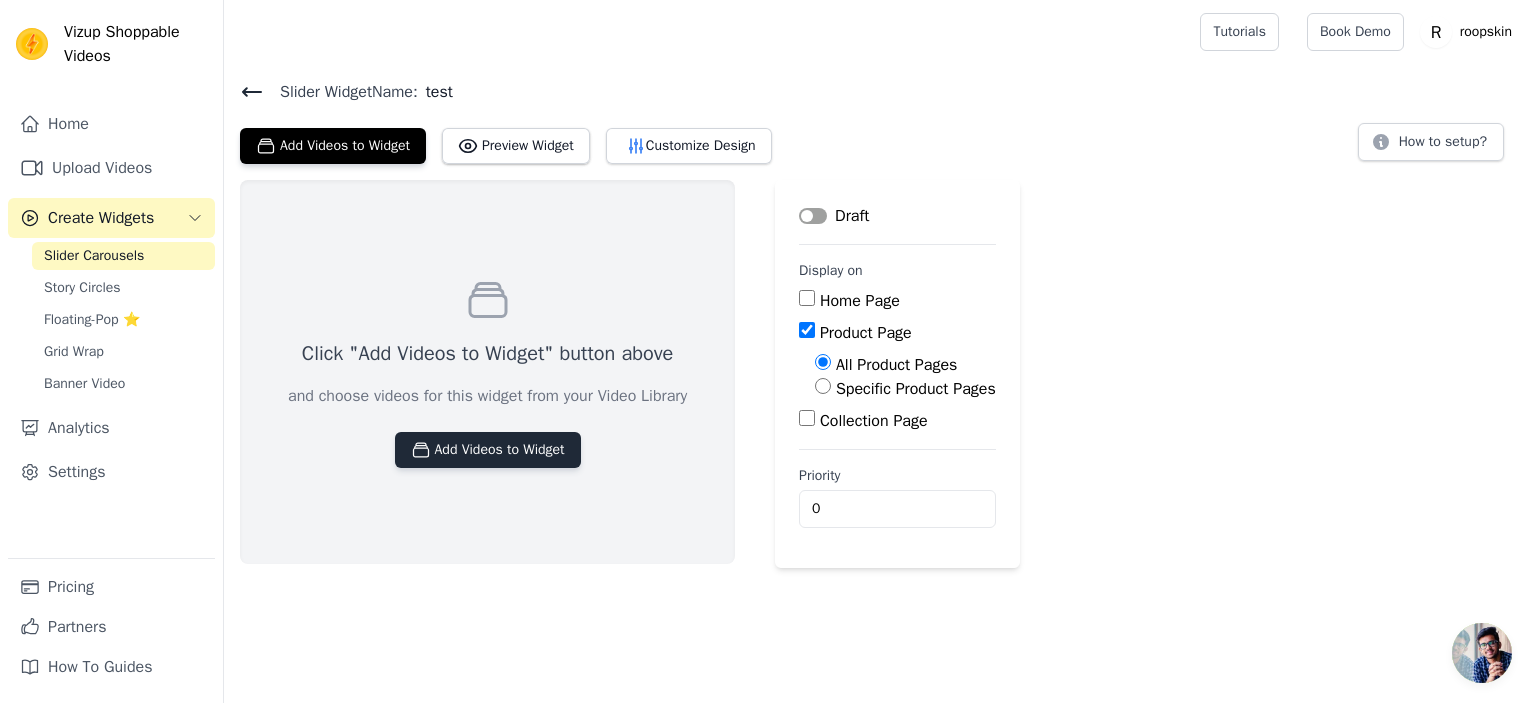 click on "Add Videos to Widget" at bounding box center (488, 450) 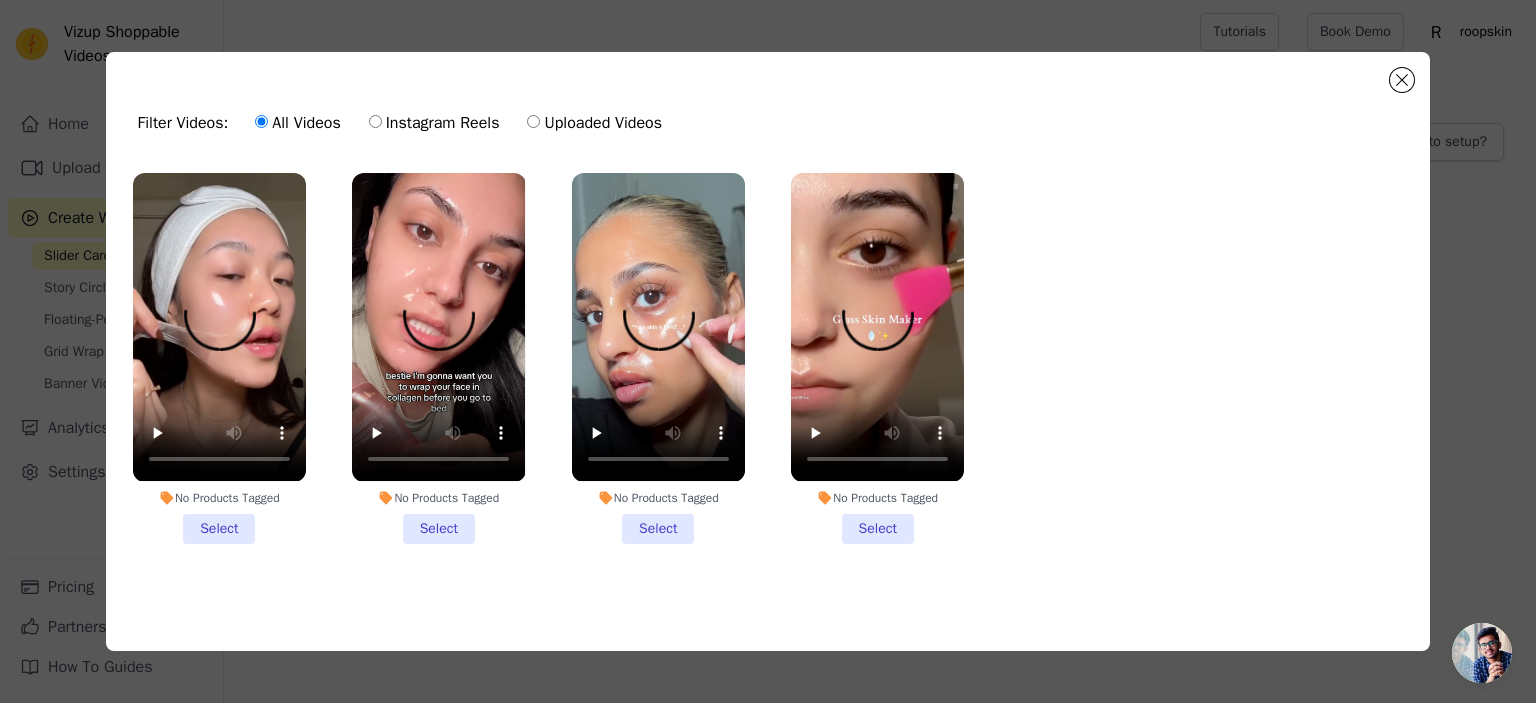 type 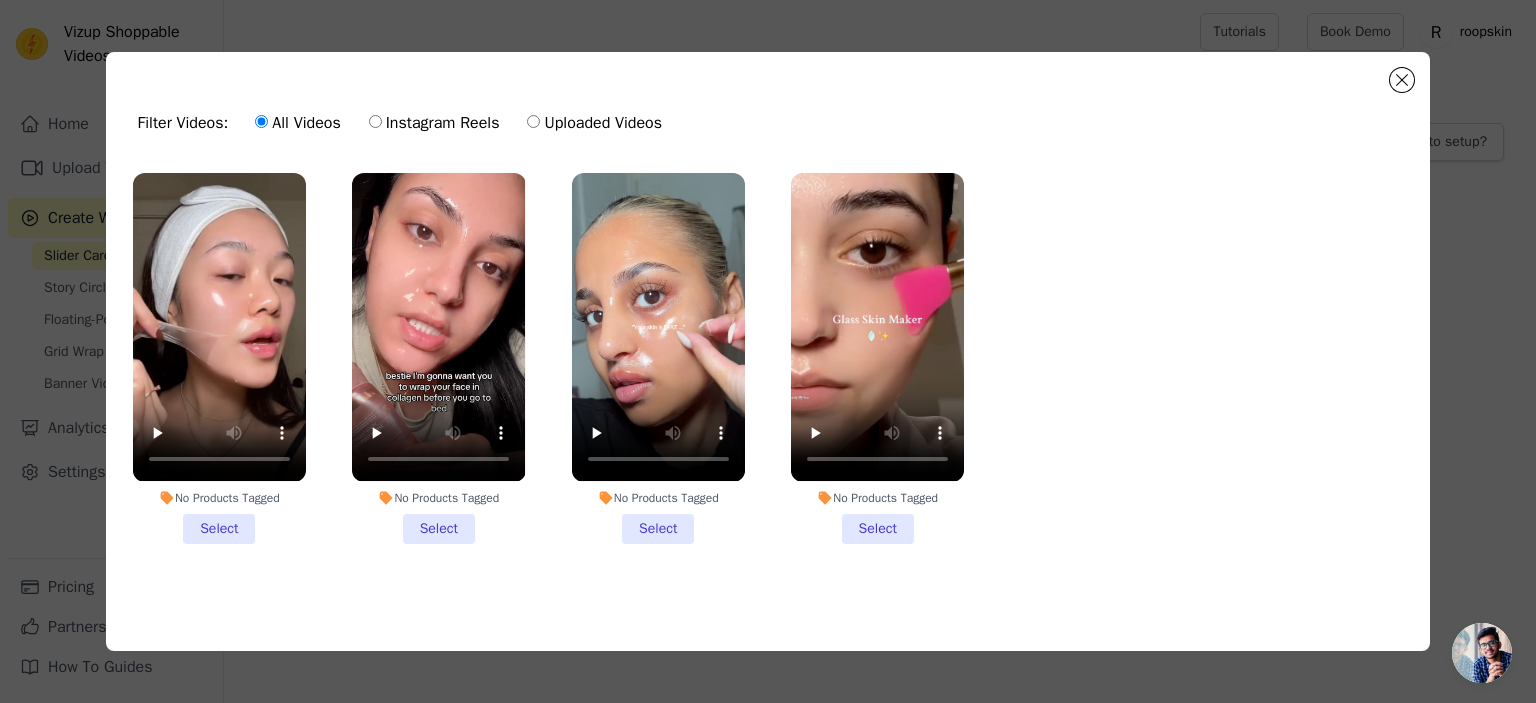 click on "No Products Tagged     Select" at bounding box center (219, 358) 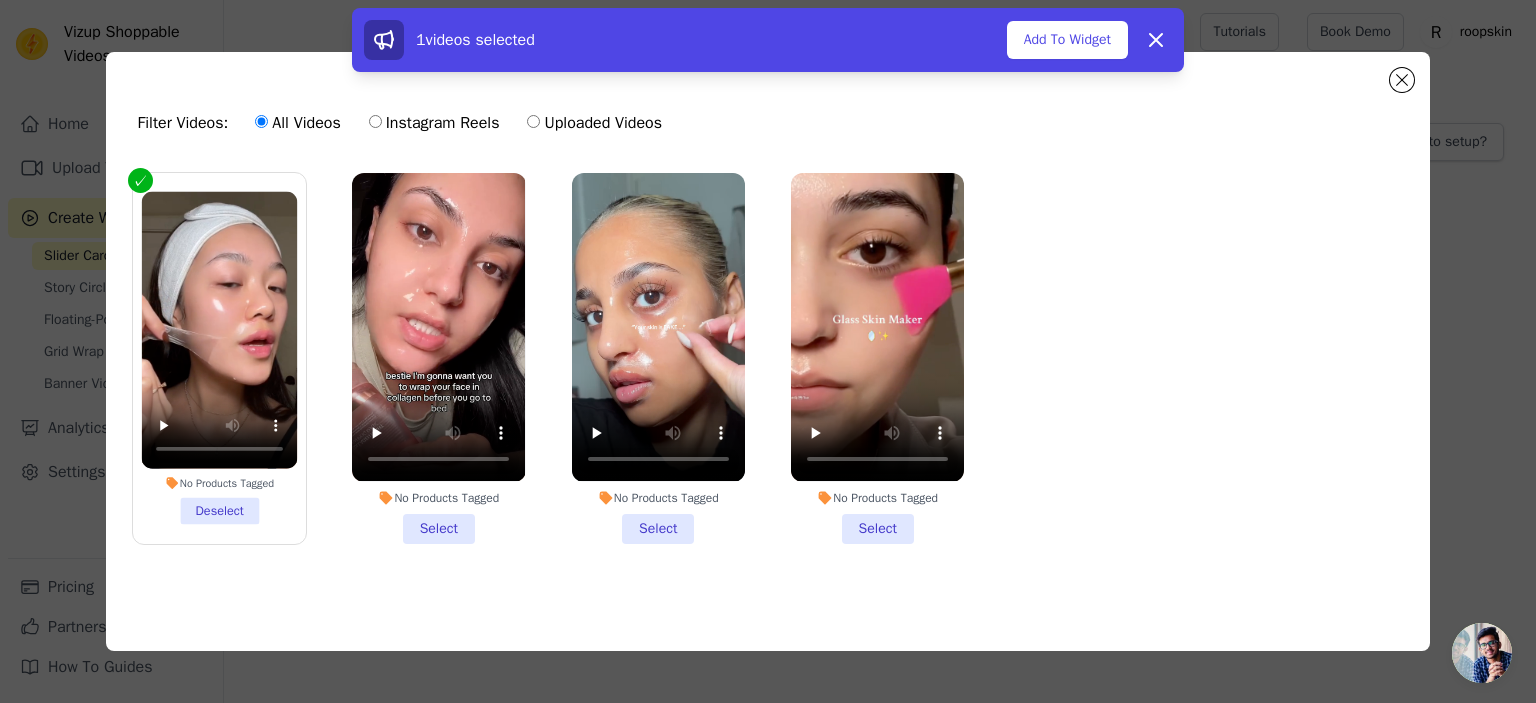 click on "No Products Tagged     Select" at bounding box center (438, 358) 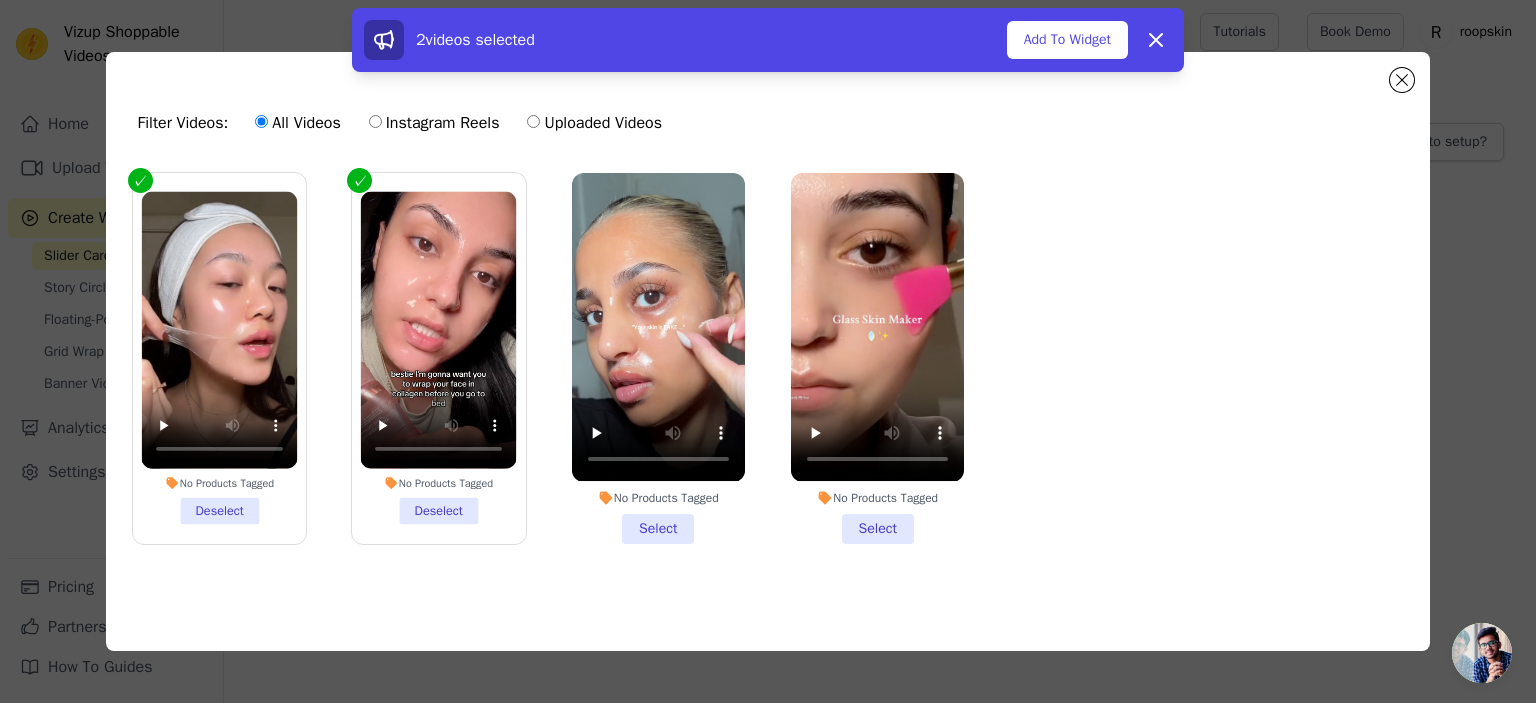 click on "No Products Tagged" at bounding box center [658, 498] 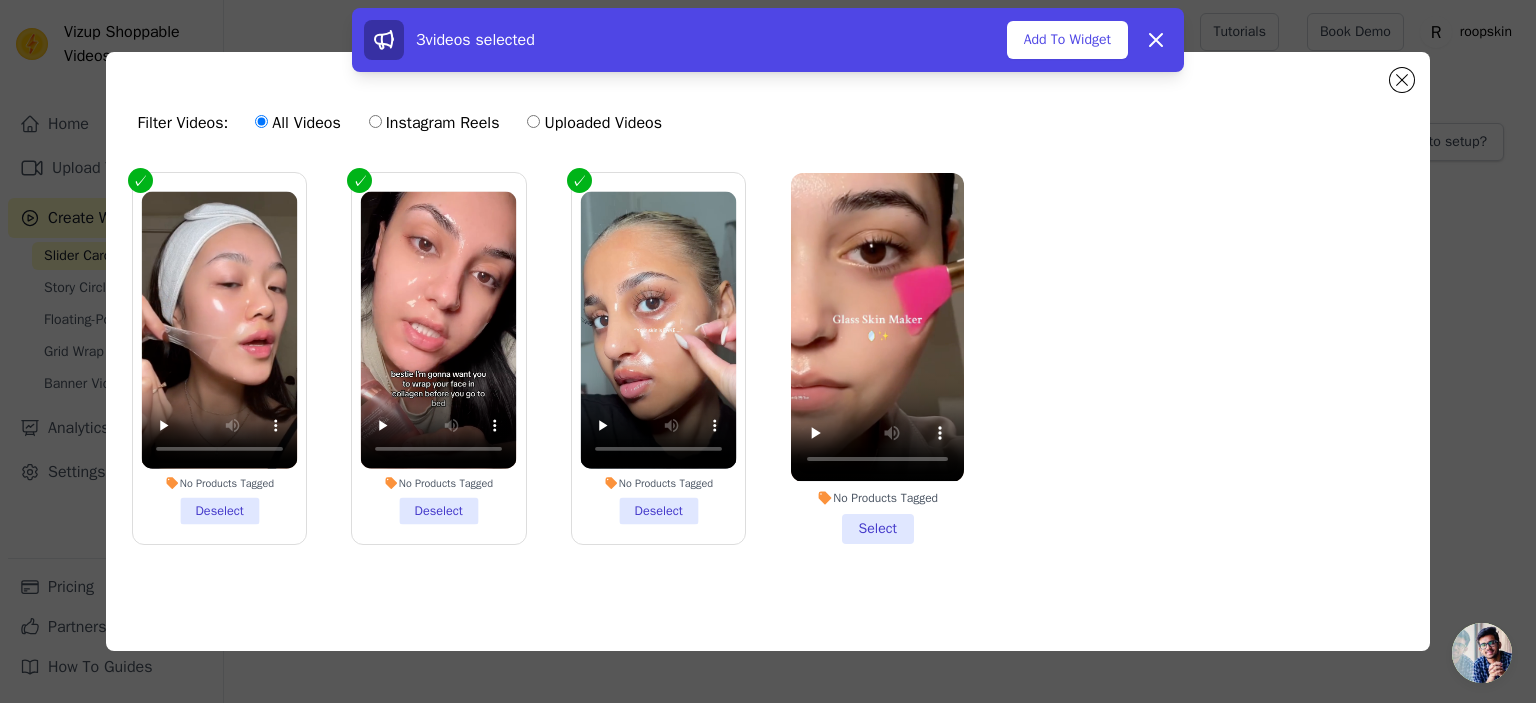 click on "No Products Tagged" at bounding box center (877, 498) 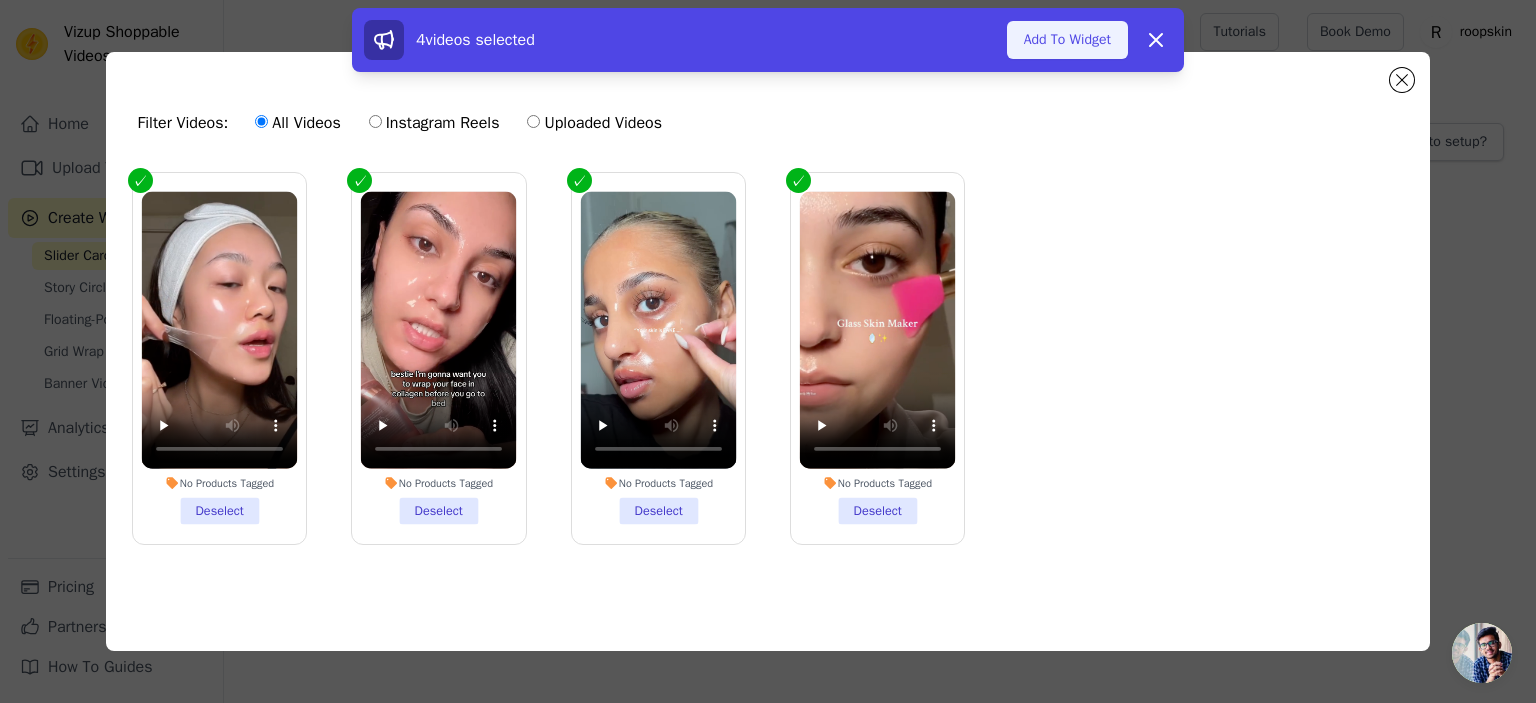 click on "Add To Widget" at bounding box center (1067, 40) 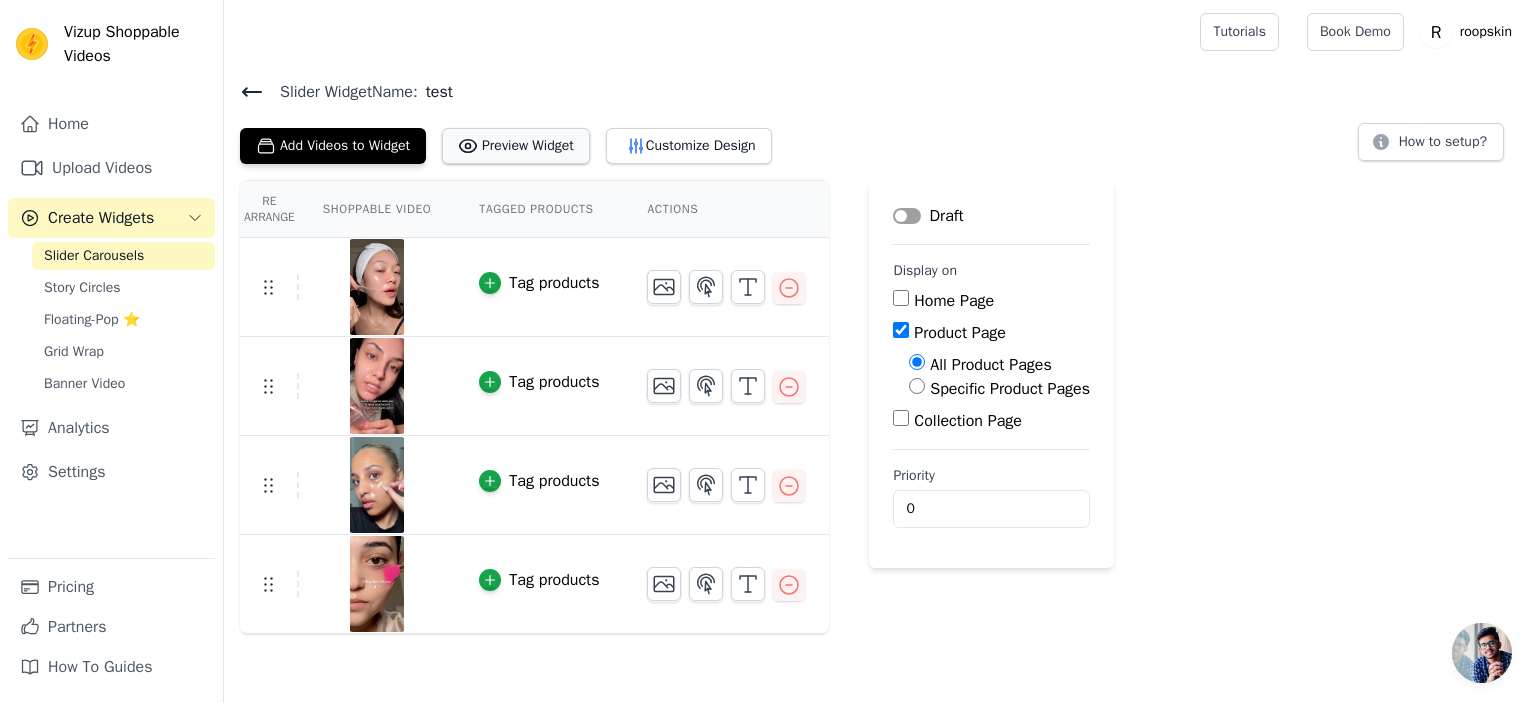 click on "Preview Widget" at bounding box center [516, 146] 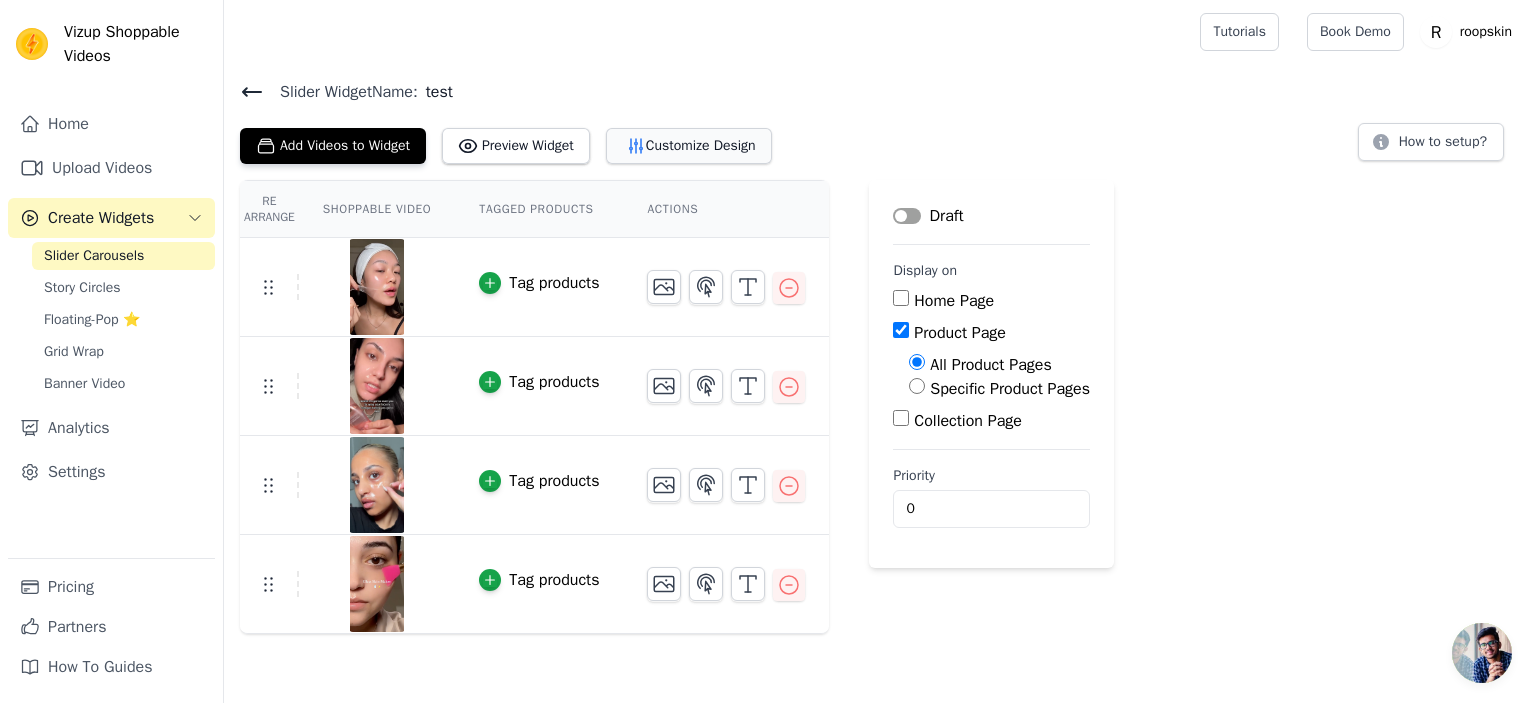 click 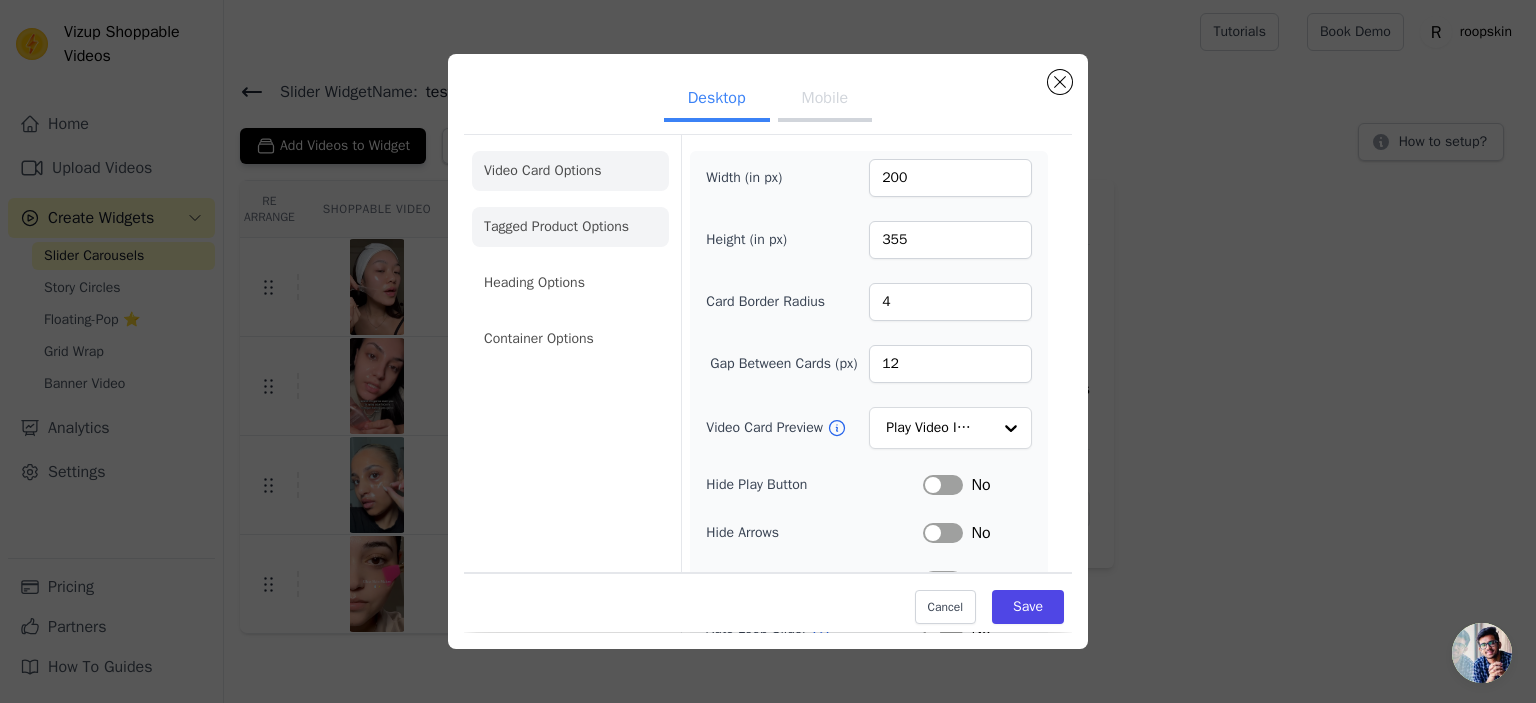click on "Tagged Product Options" 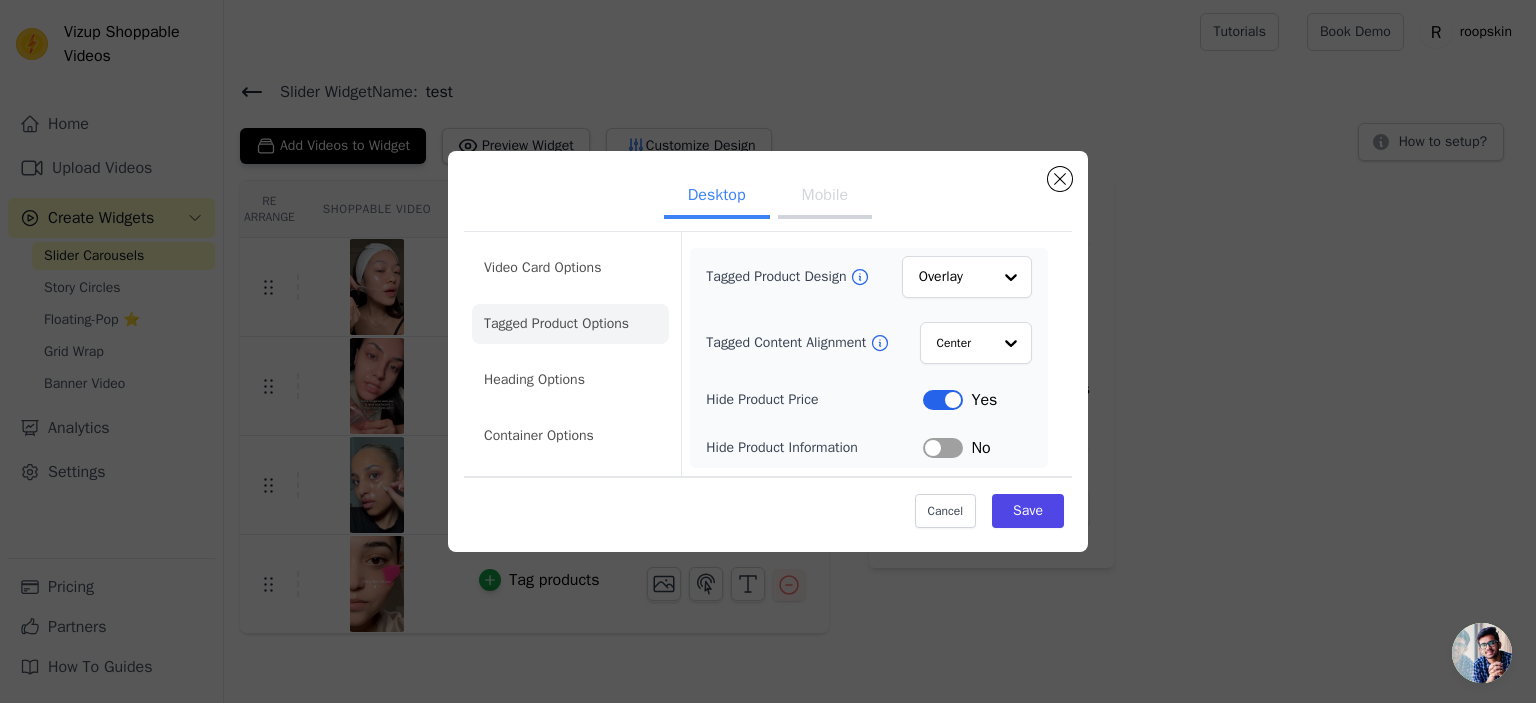 click on "Label" at bounding box center [943, 400] 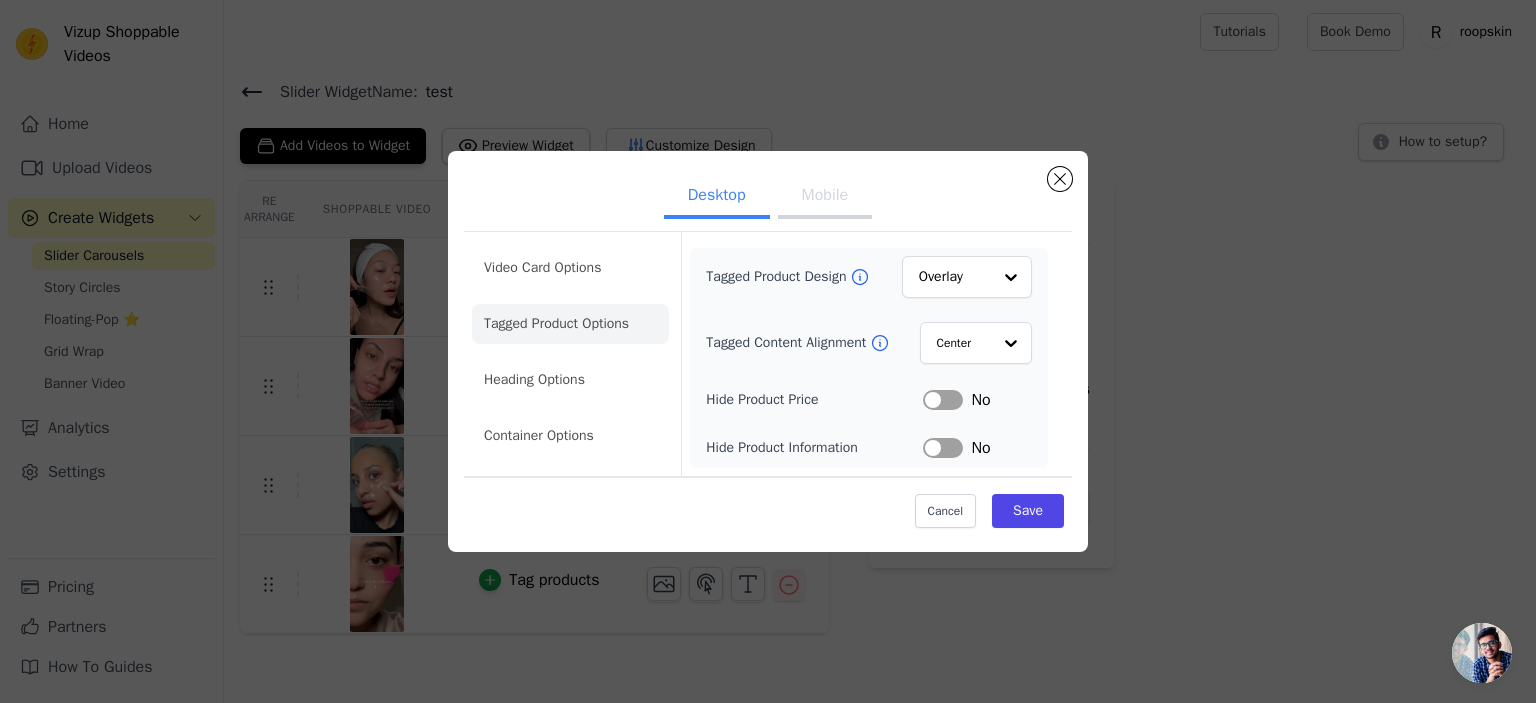 click on "Mobile" at bounding box center (825, 197) 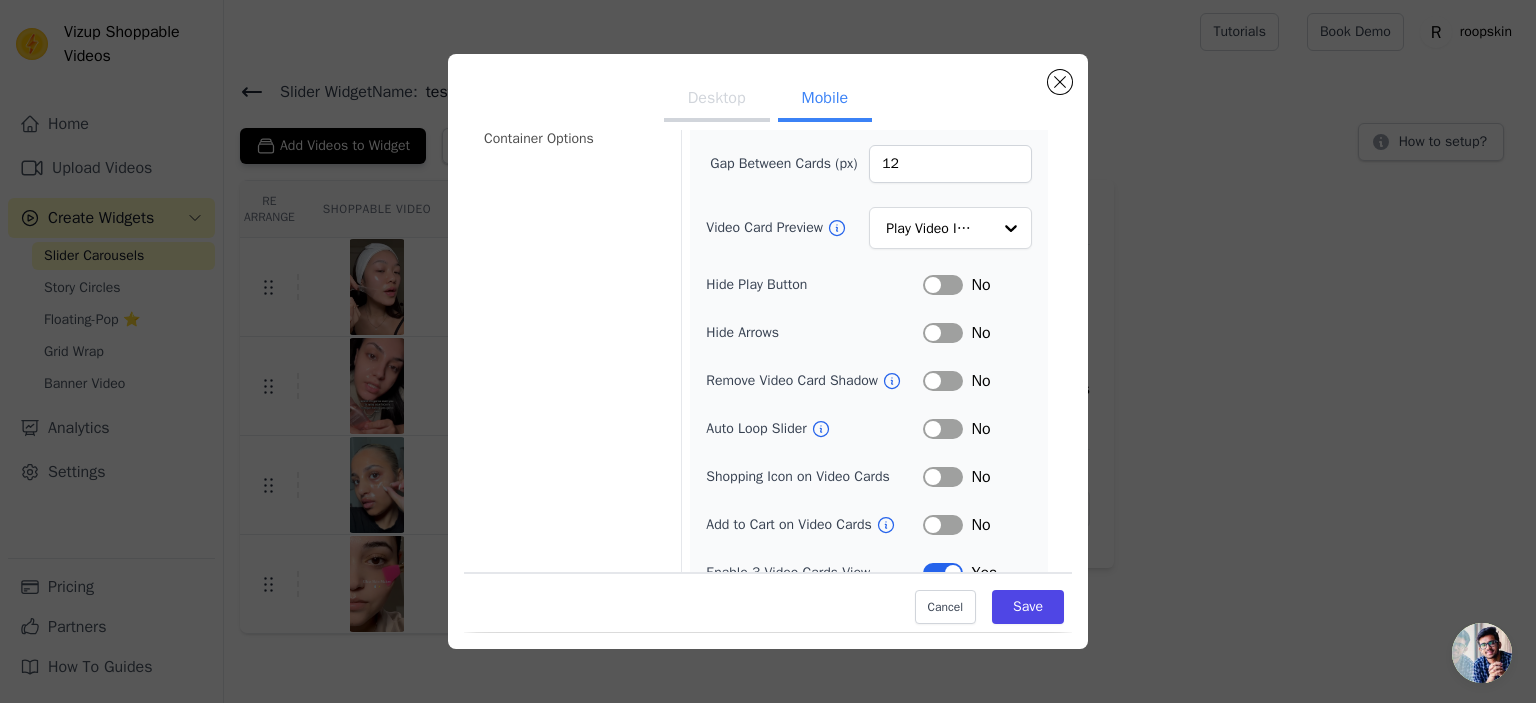 scroll, scrollTop: 225, scrollLeft: 0, axis: vertical 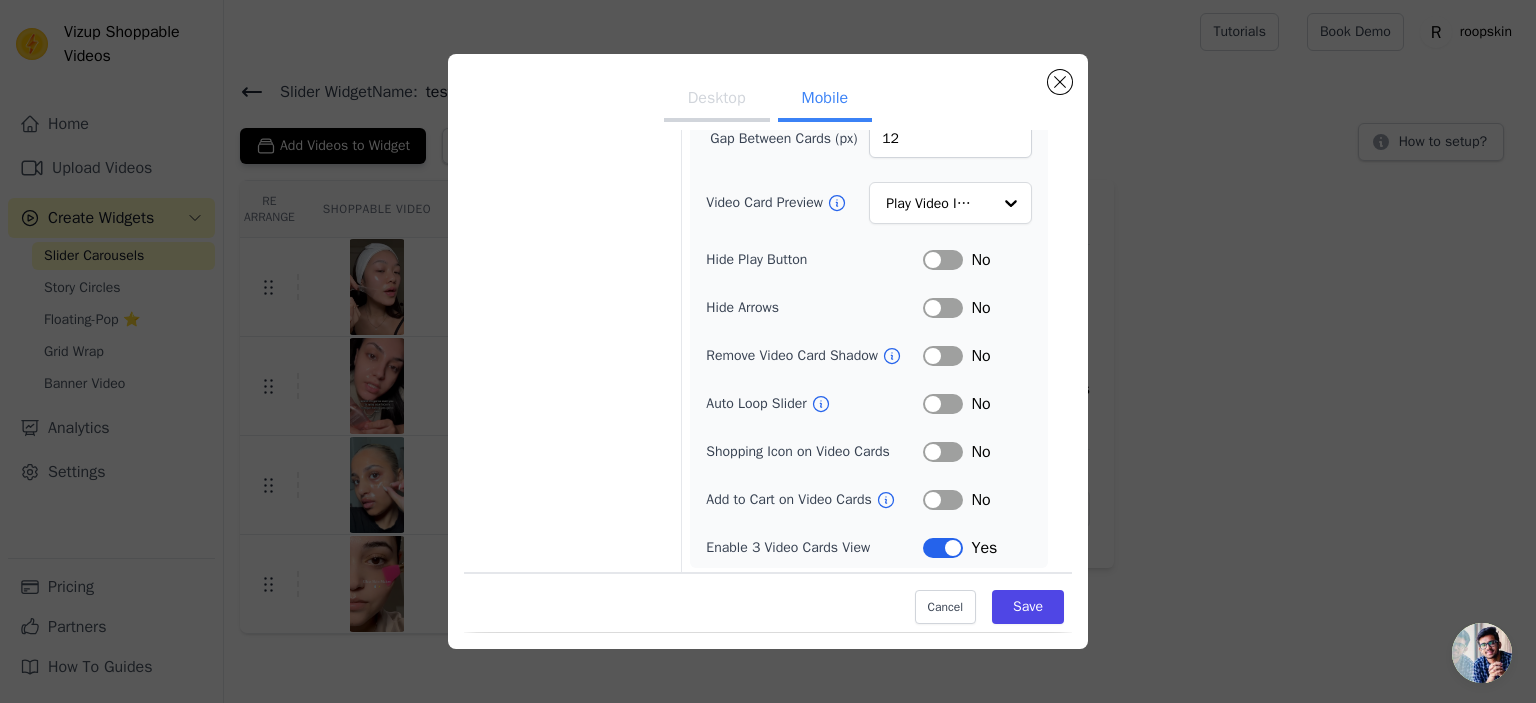 click on "Label" at bounding box center [943, 404] 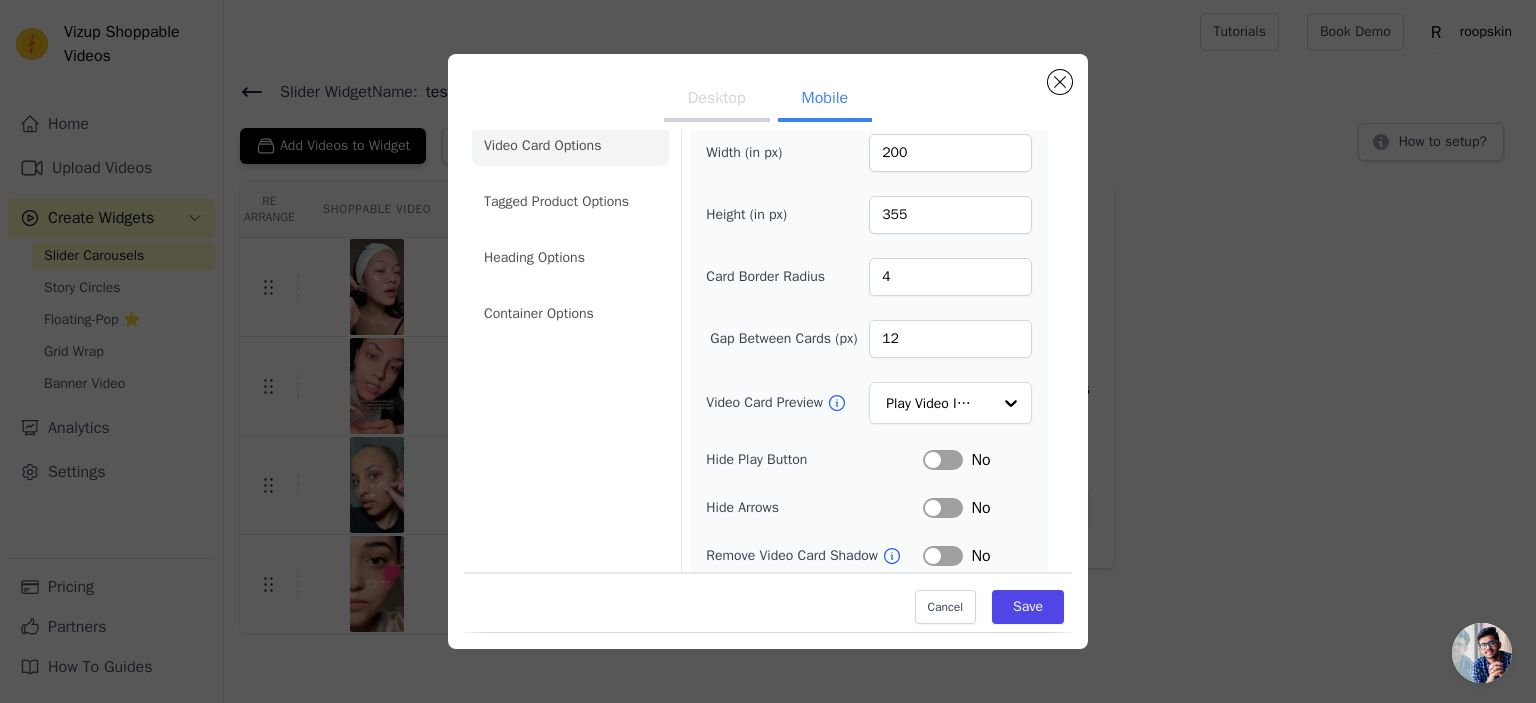 scroll, scrollTop: 0, scrollLeft: 0, axis: both 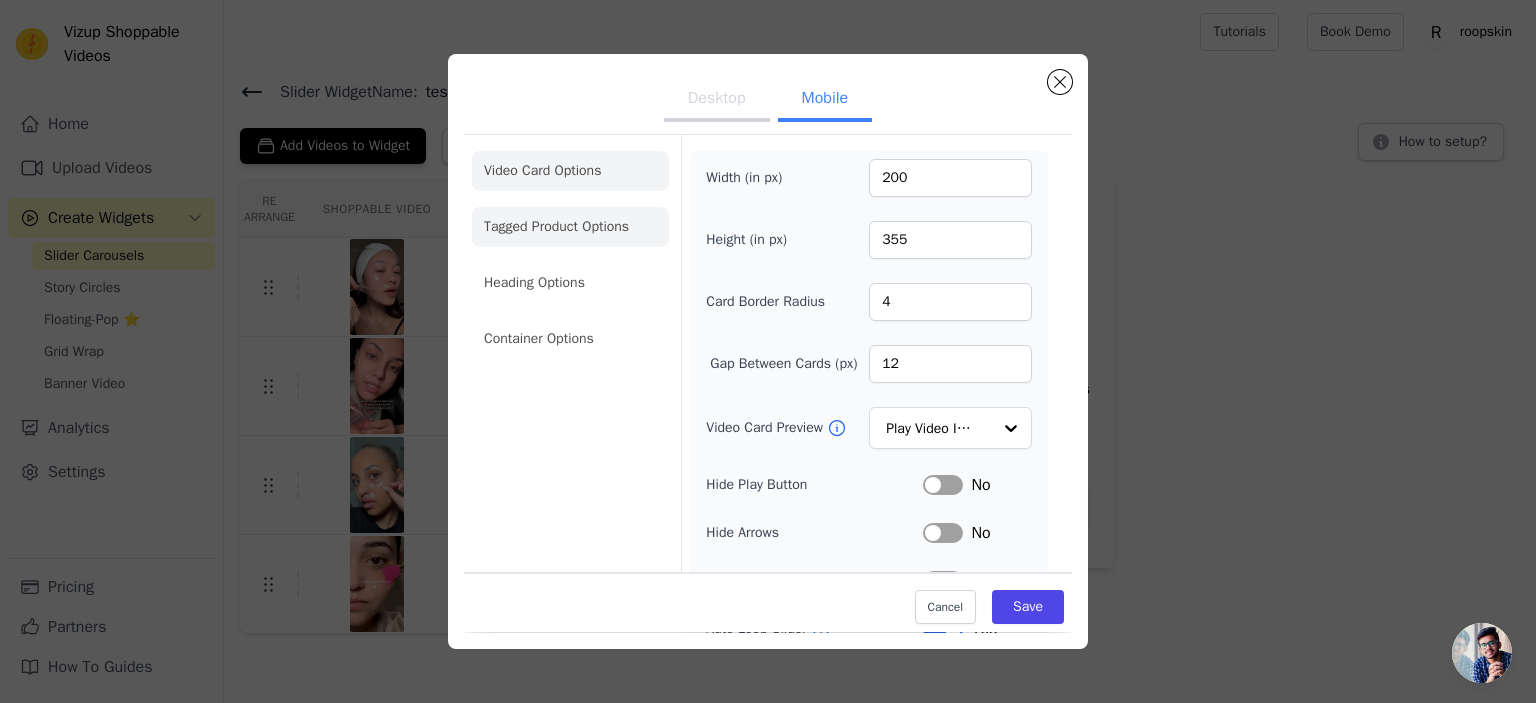 click on "Tagged Product Options" 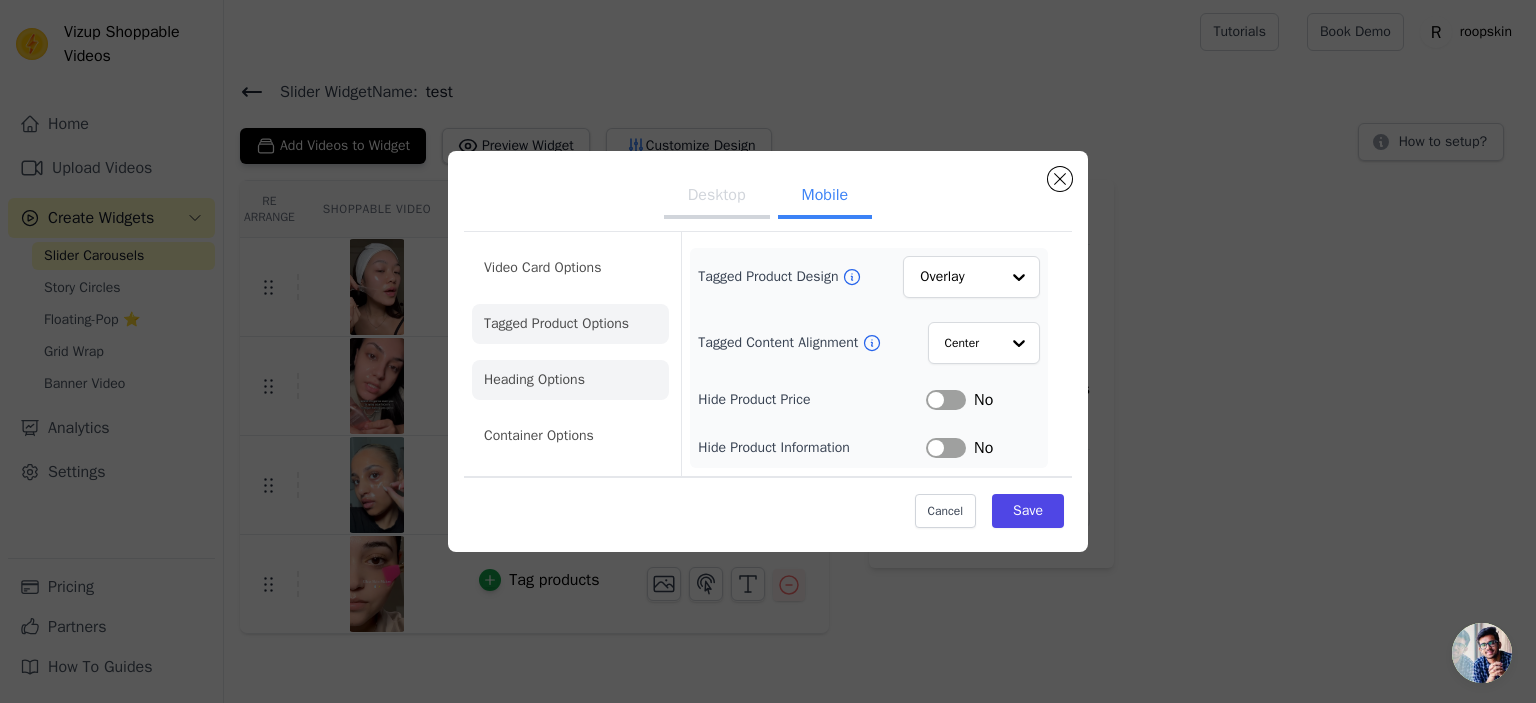 click on "Heading Options" 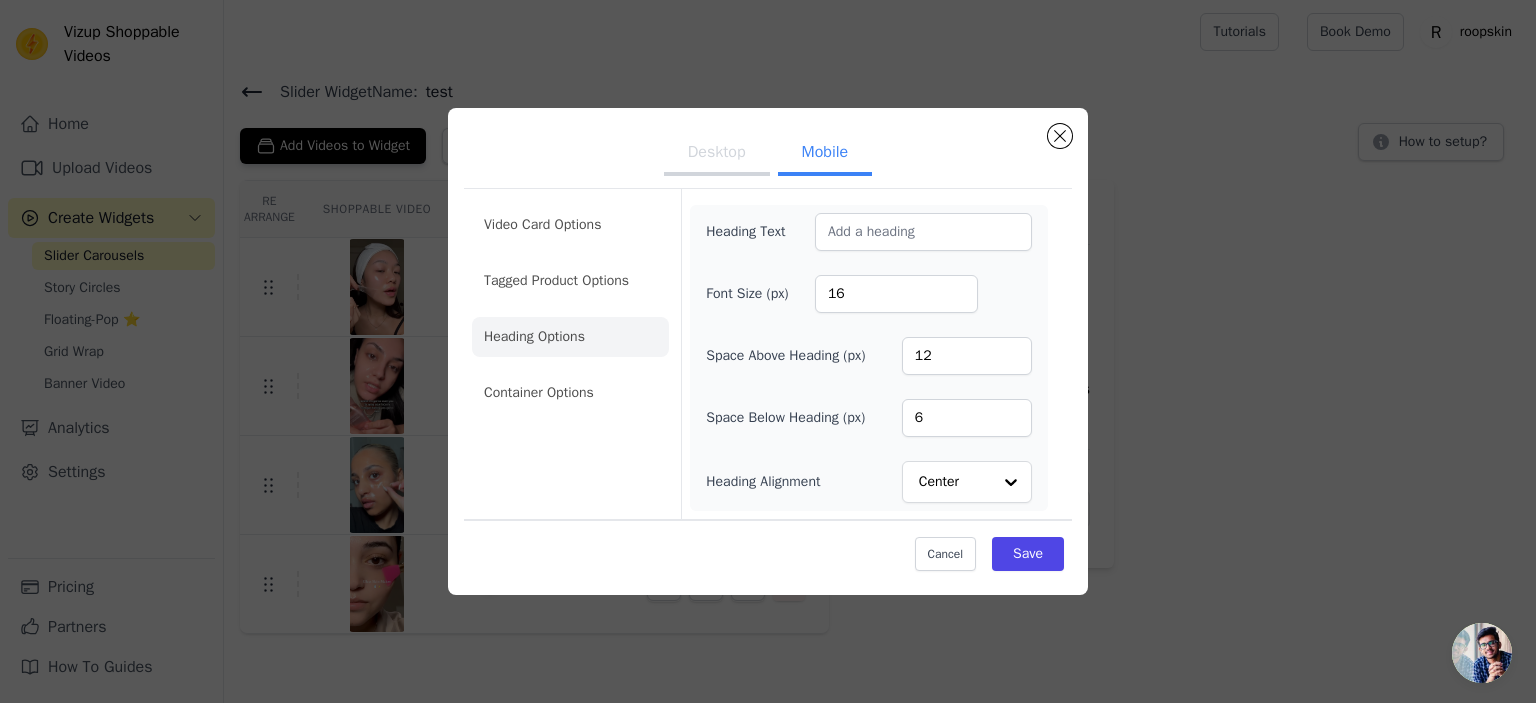 click on "Video Card Options Tagged Product Options Heading Options Container Options" at bounding box center [570, 309] 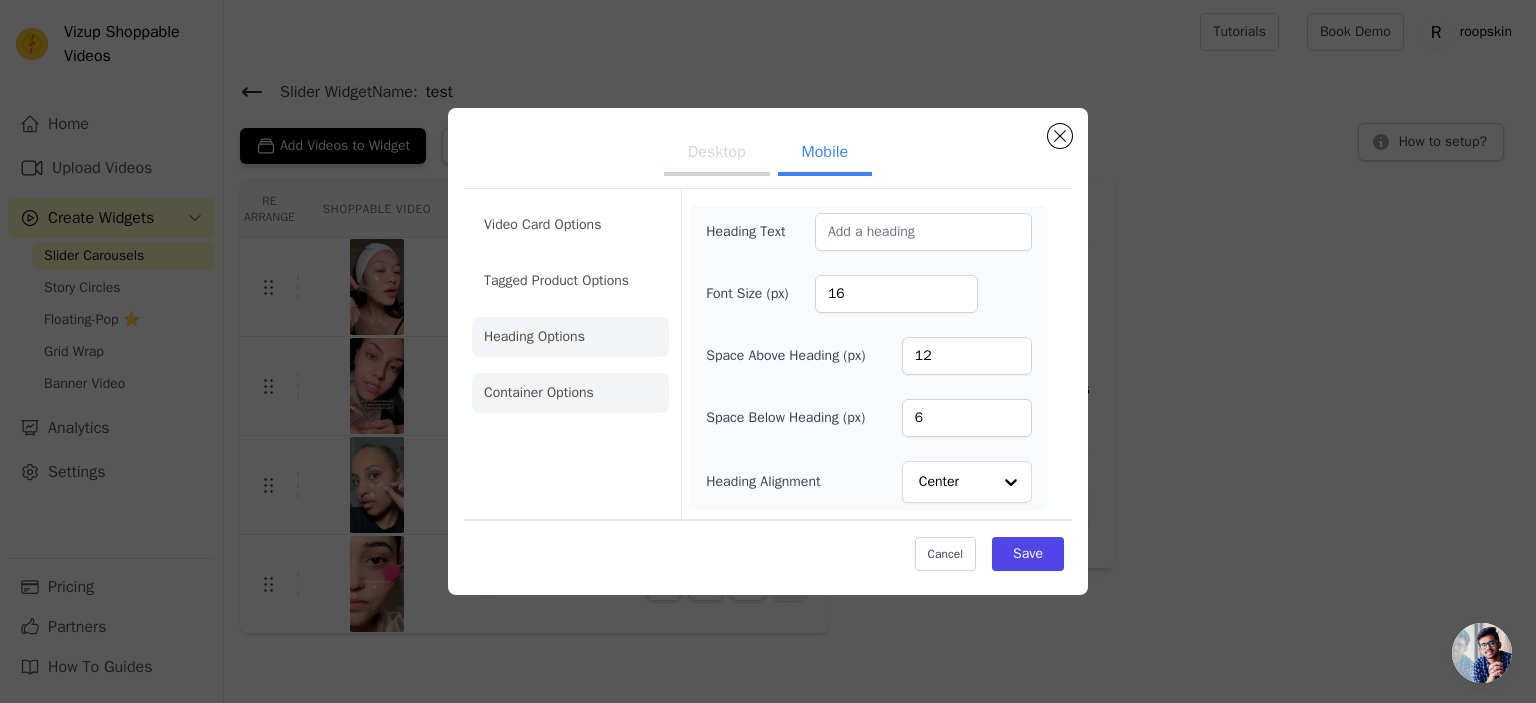 click on "Container Options" 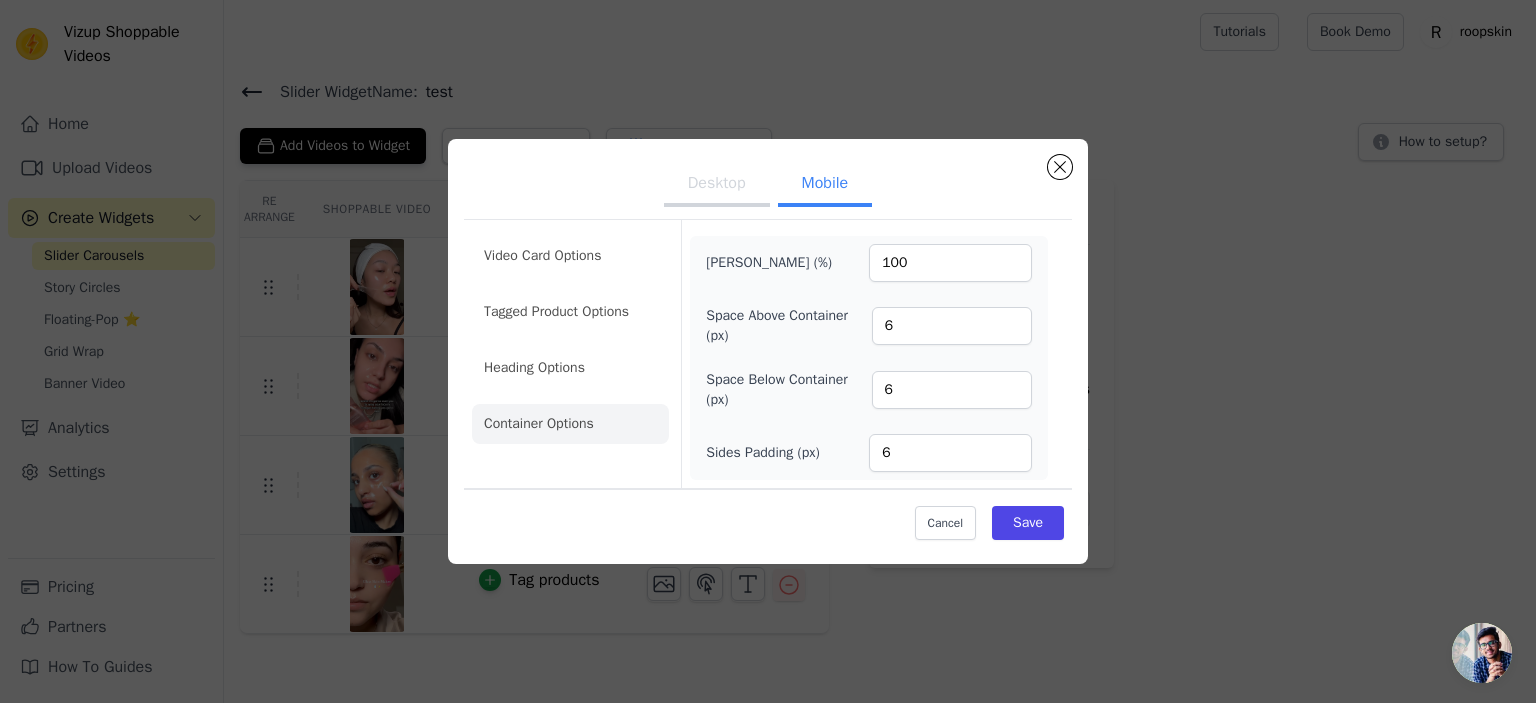 click on "Desktop" at bounding box center (717, 185) 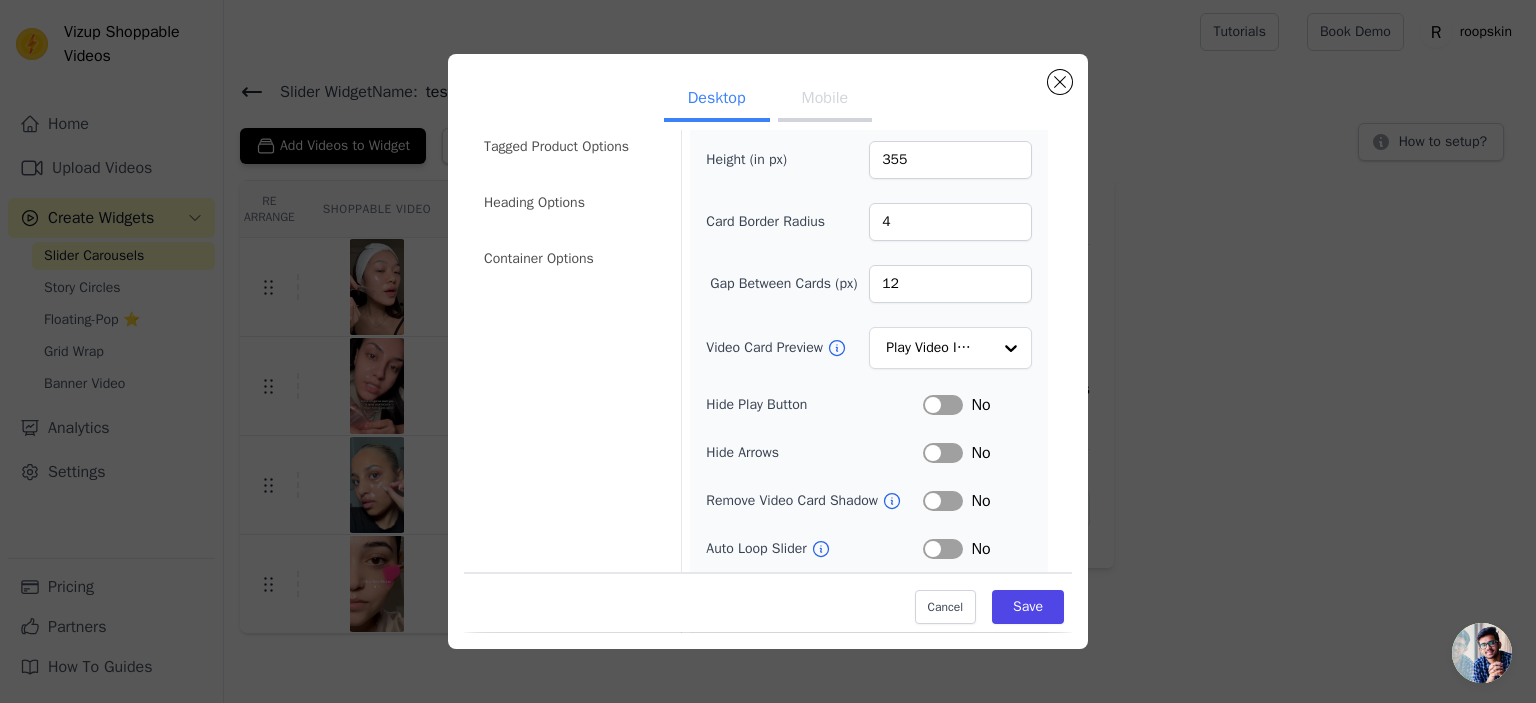 scroll, scrollTop: 0, scrollLeft: 0, axis: both 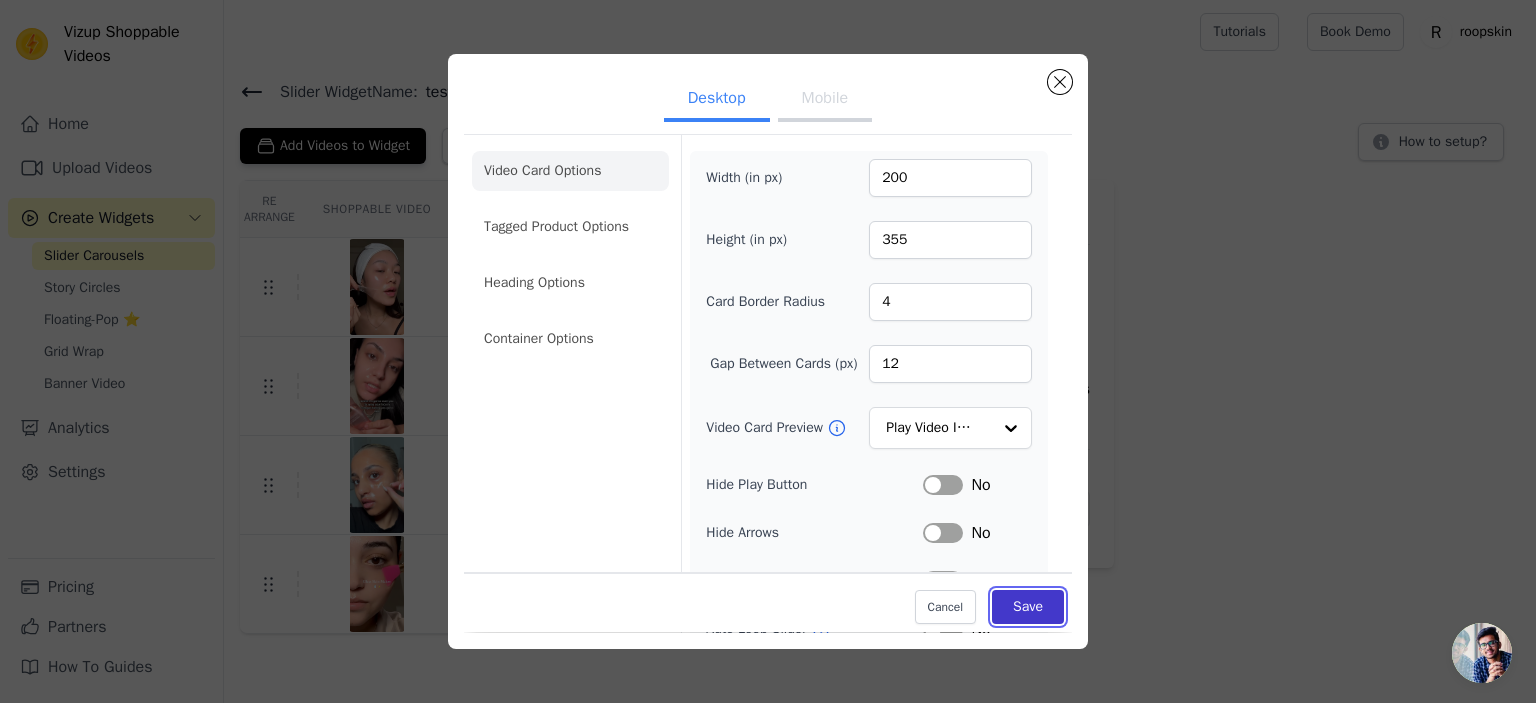 click on "Save" at bounding box center [1028, 608] 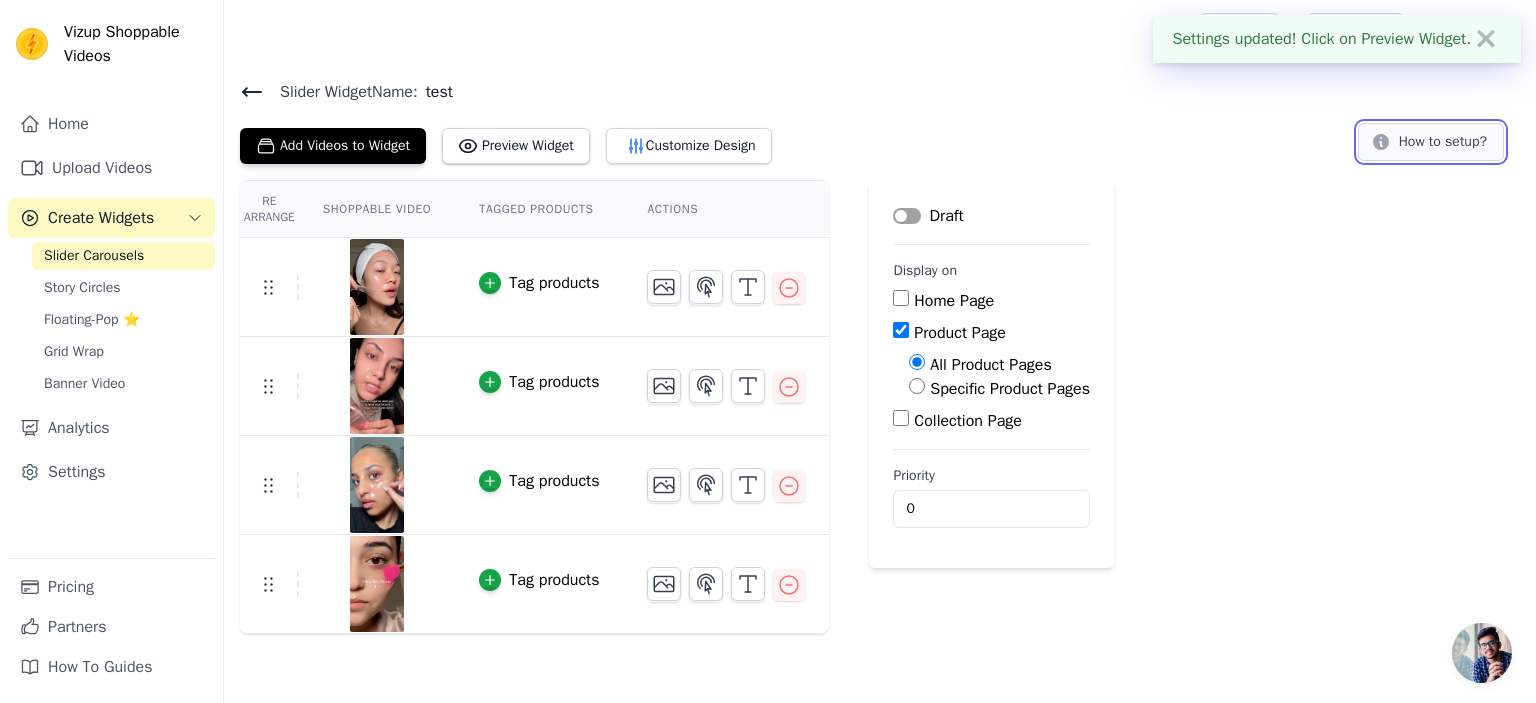 click on "How to setup?" at bounding box center (1431, 142) 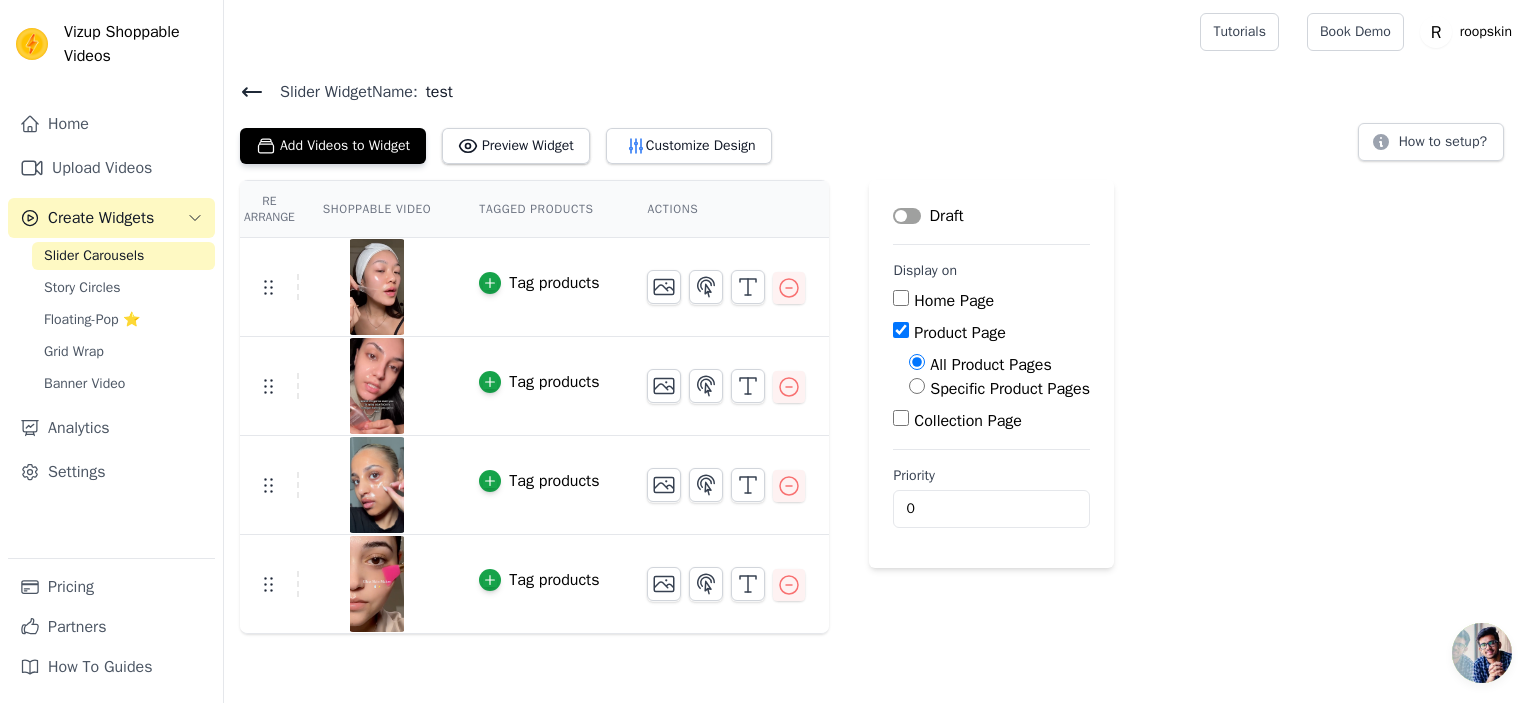 click on "Specific Product Pages" at bounding box center [917, 386] 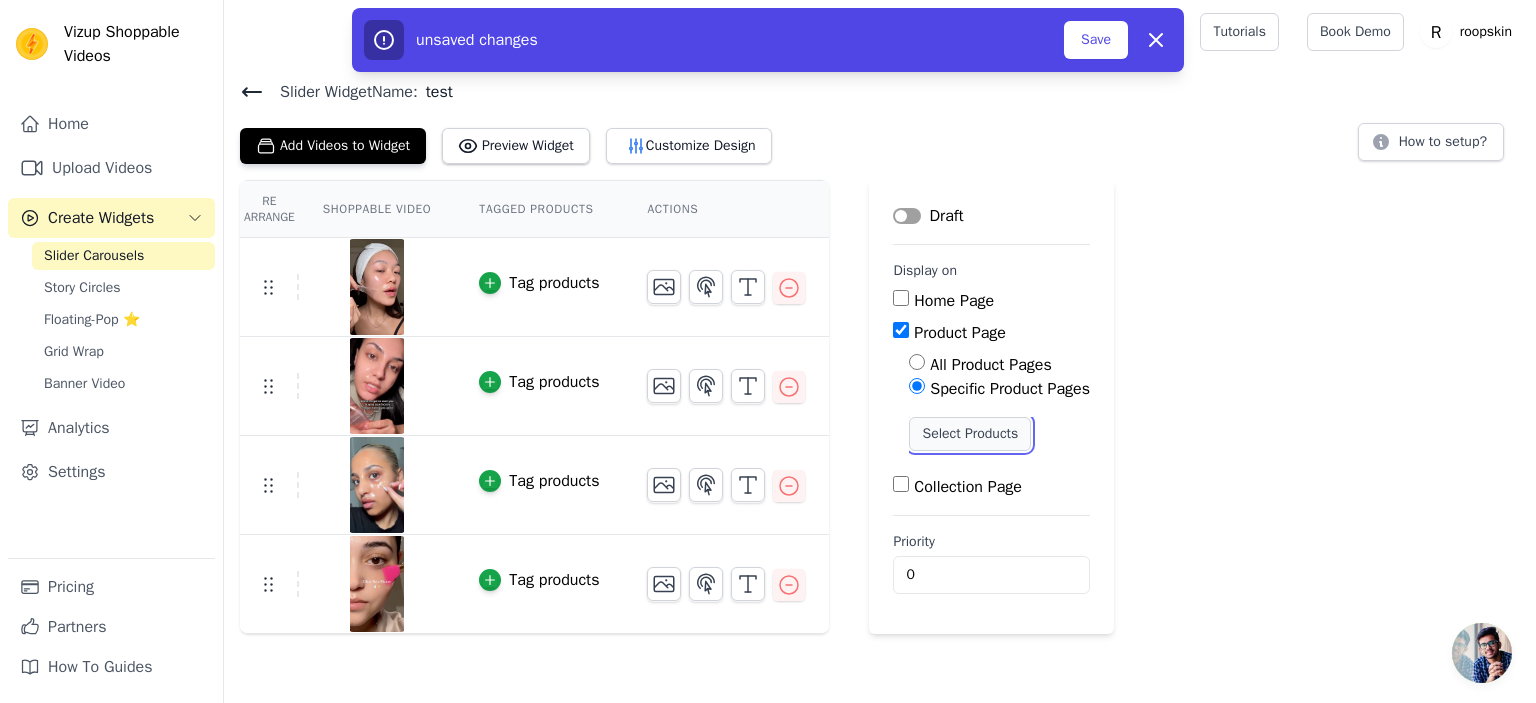 click on "Select Products" at bounding box center [970, 434] 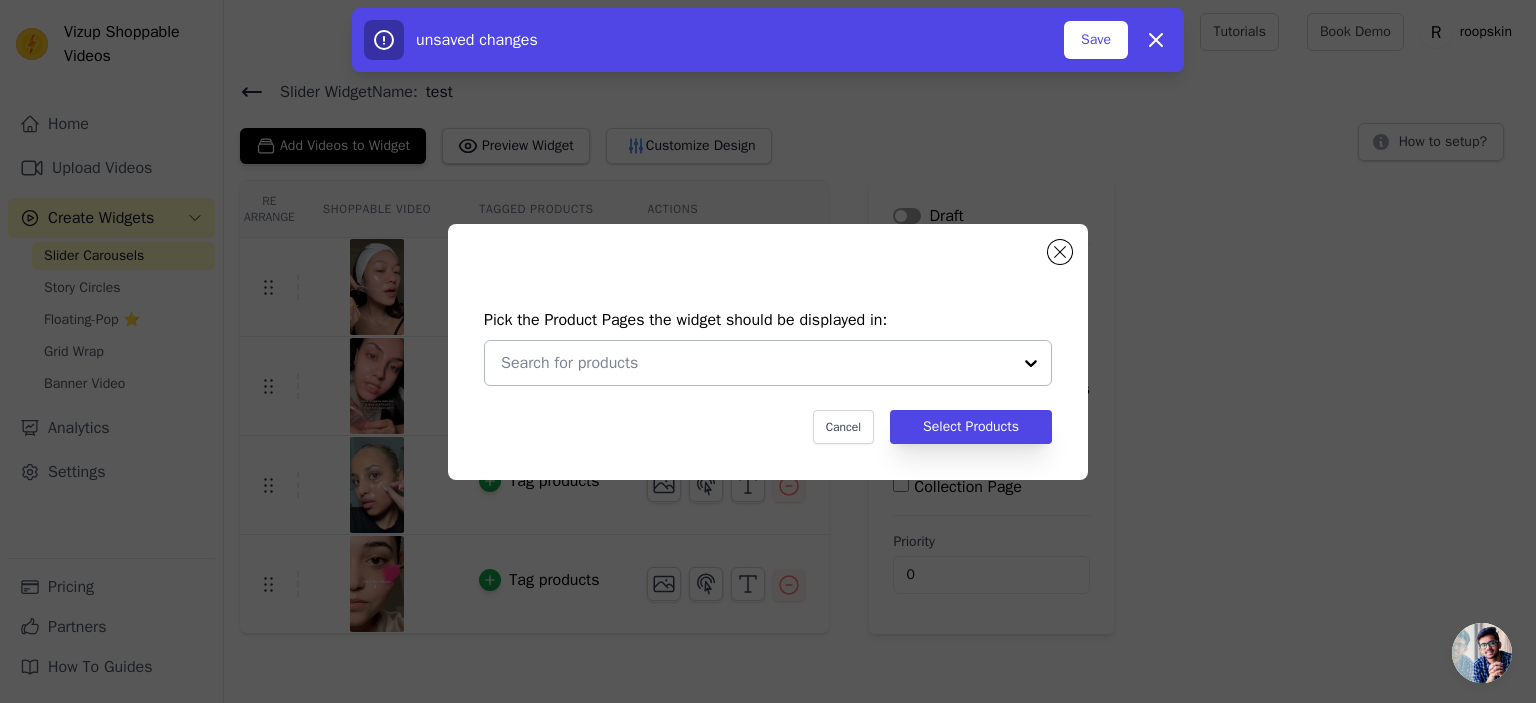 click at bounding box center (756, 363) 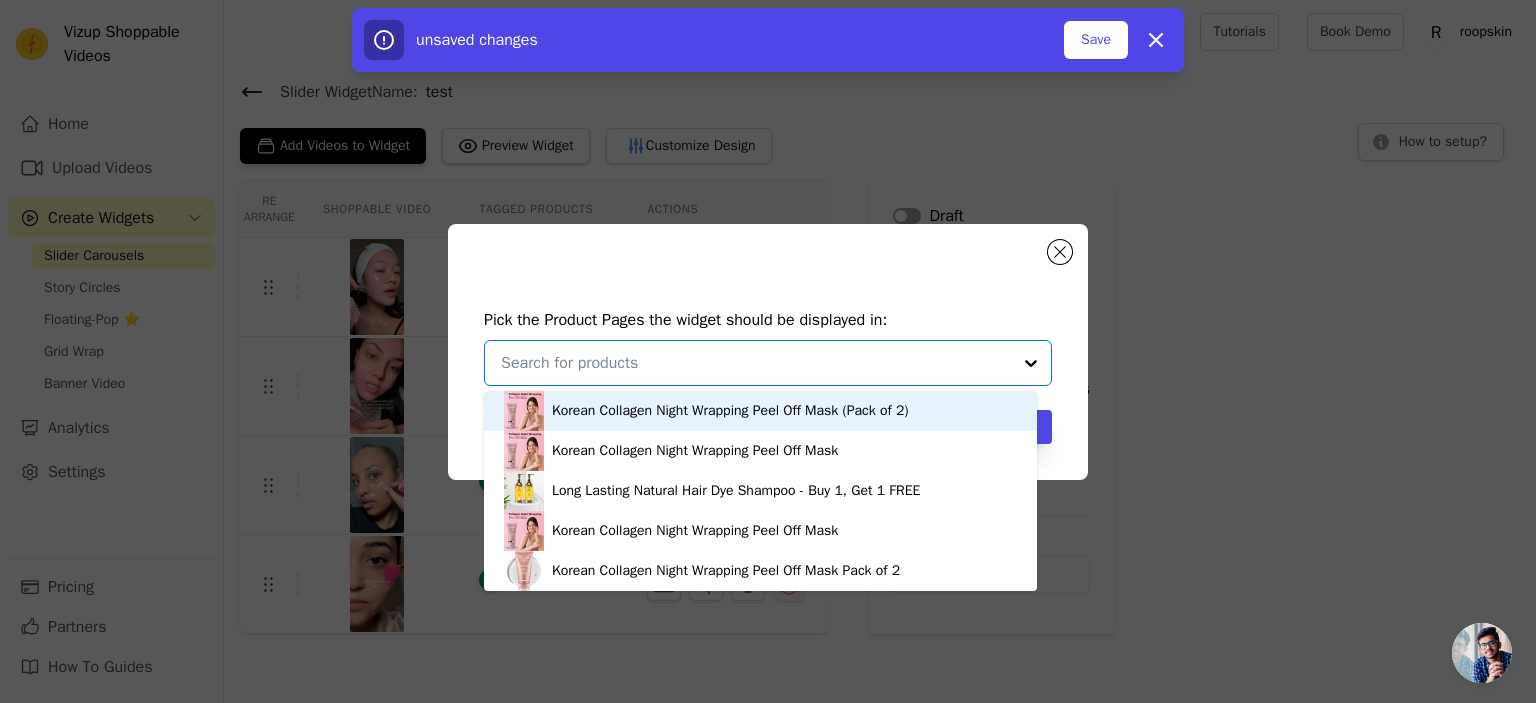scroll, scrollTop: 5, scrollLeft: 0, axis: vertical 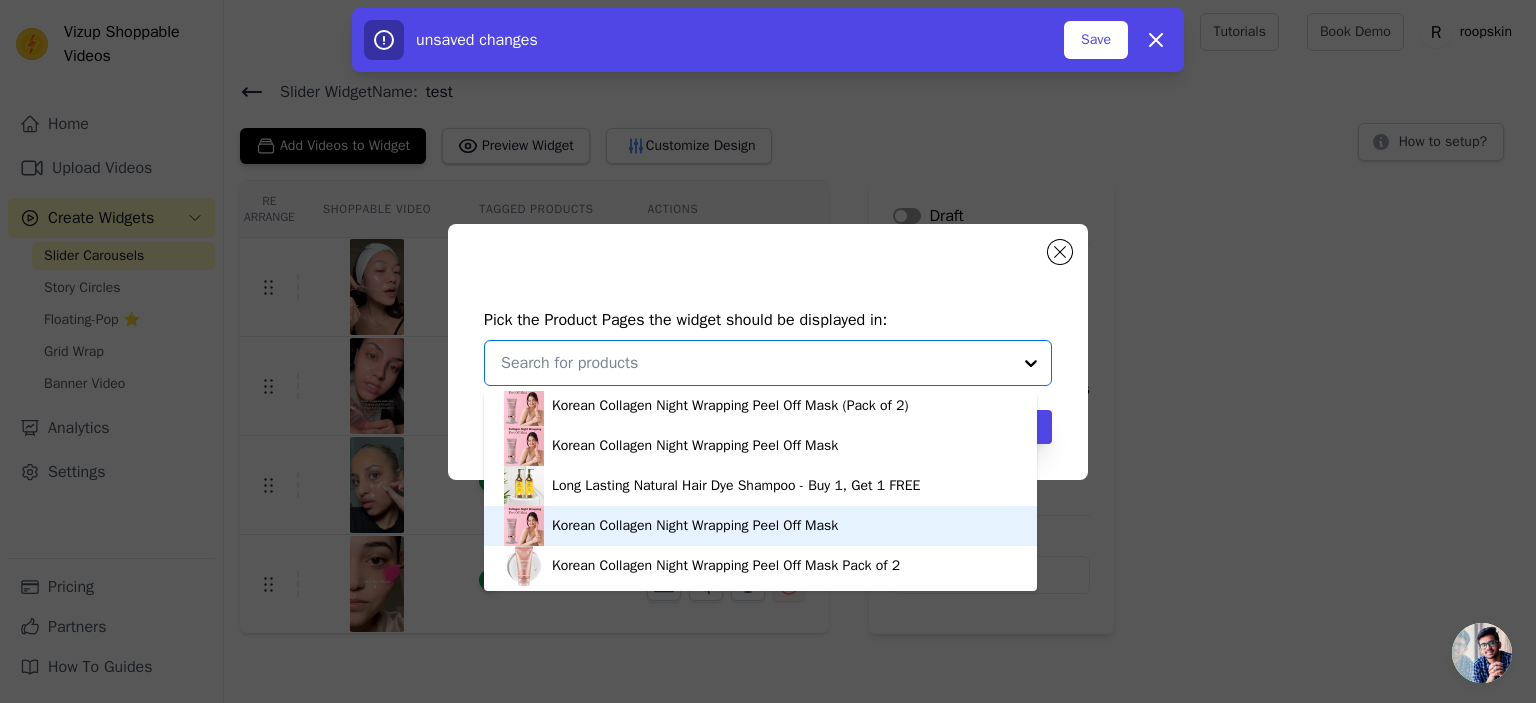 click on "Korean Collagen Night Wrapping Peel Off Mask" at bounding box center [695, 526] 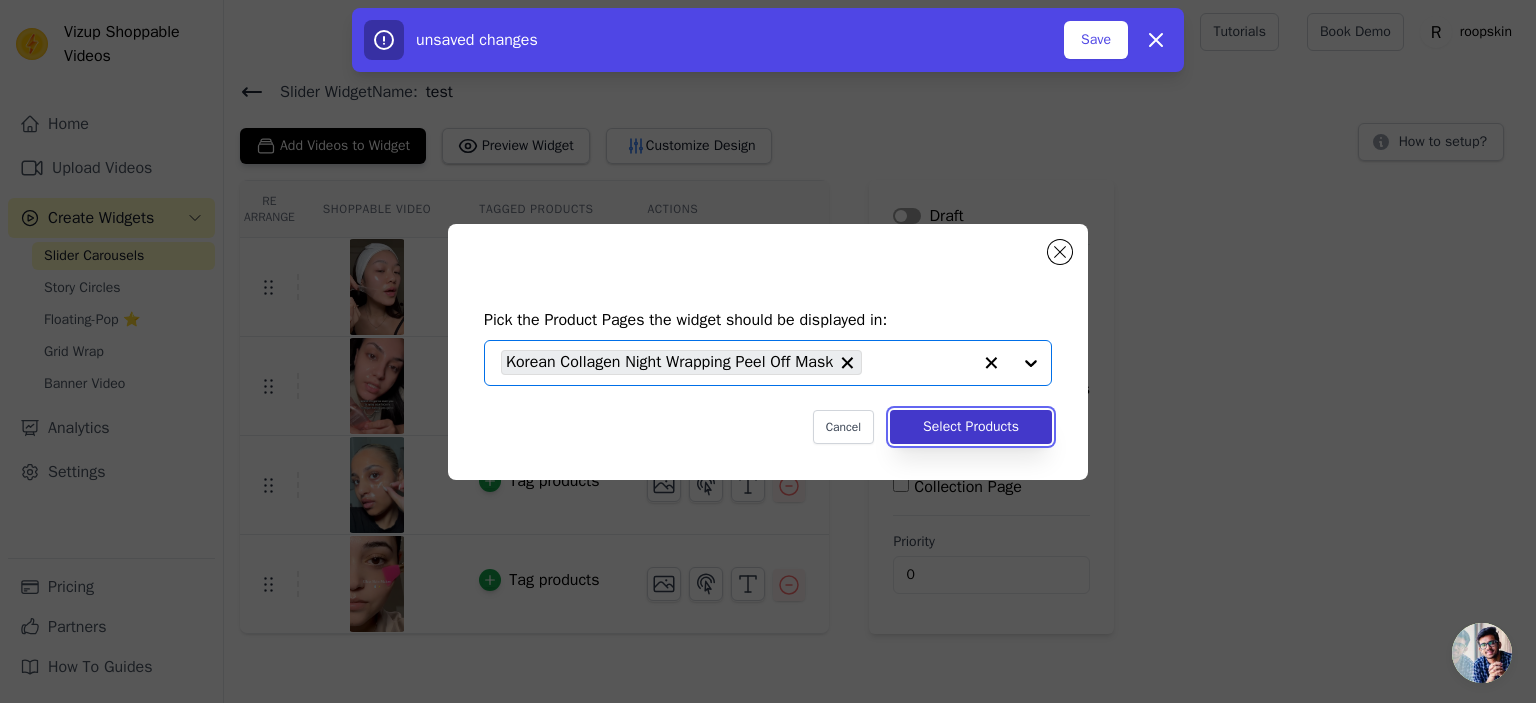 click on "Select Products" at bounding box center (971, 427) 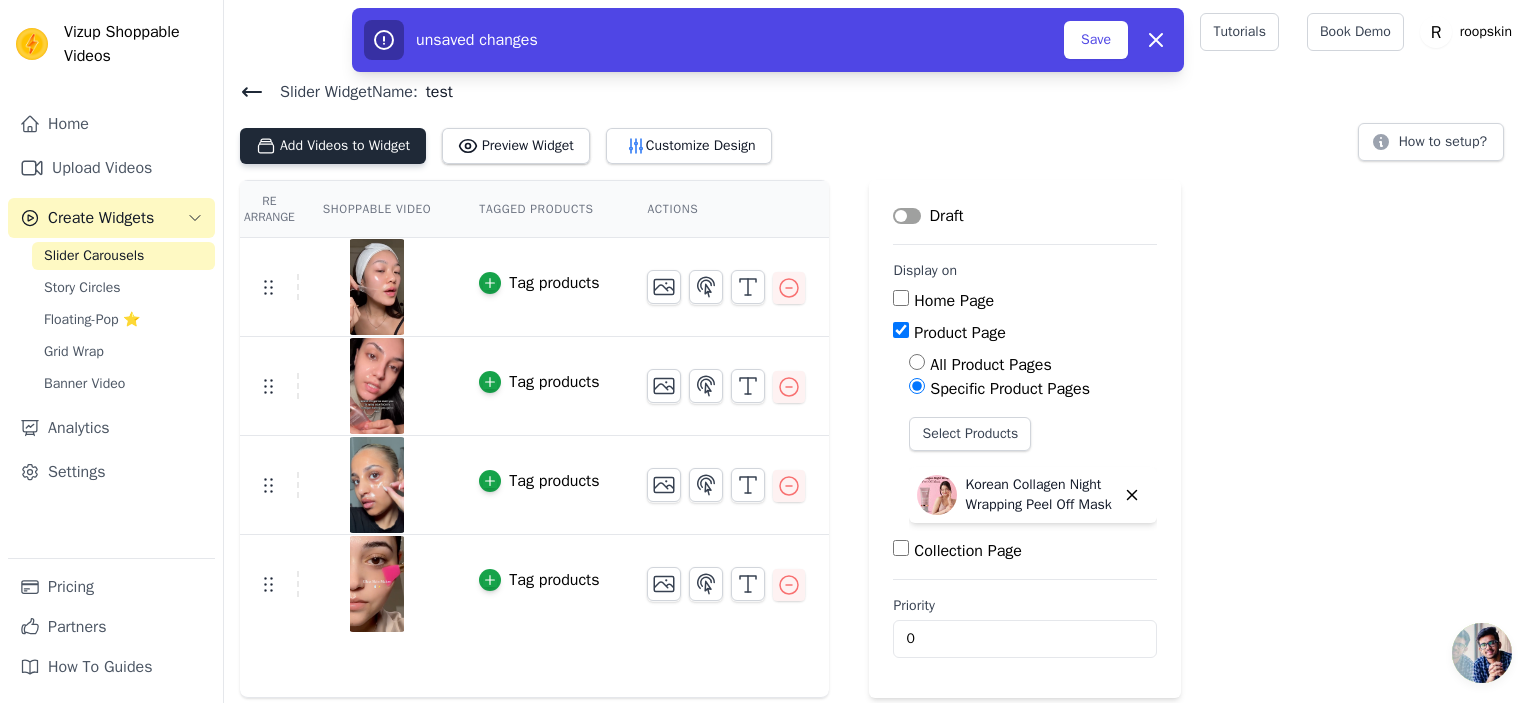 click on "Add Videos to Widget" at bounding box center [333, 146] 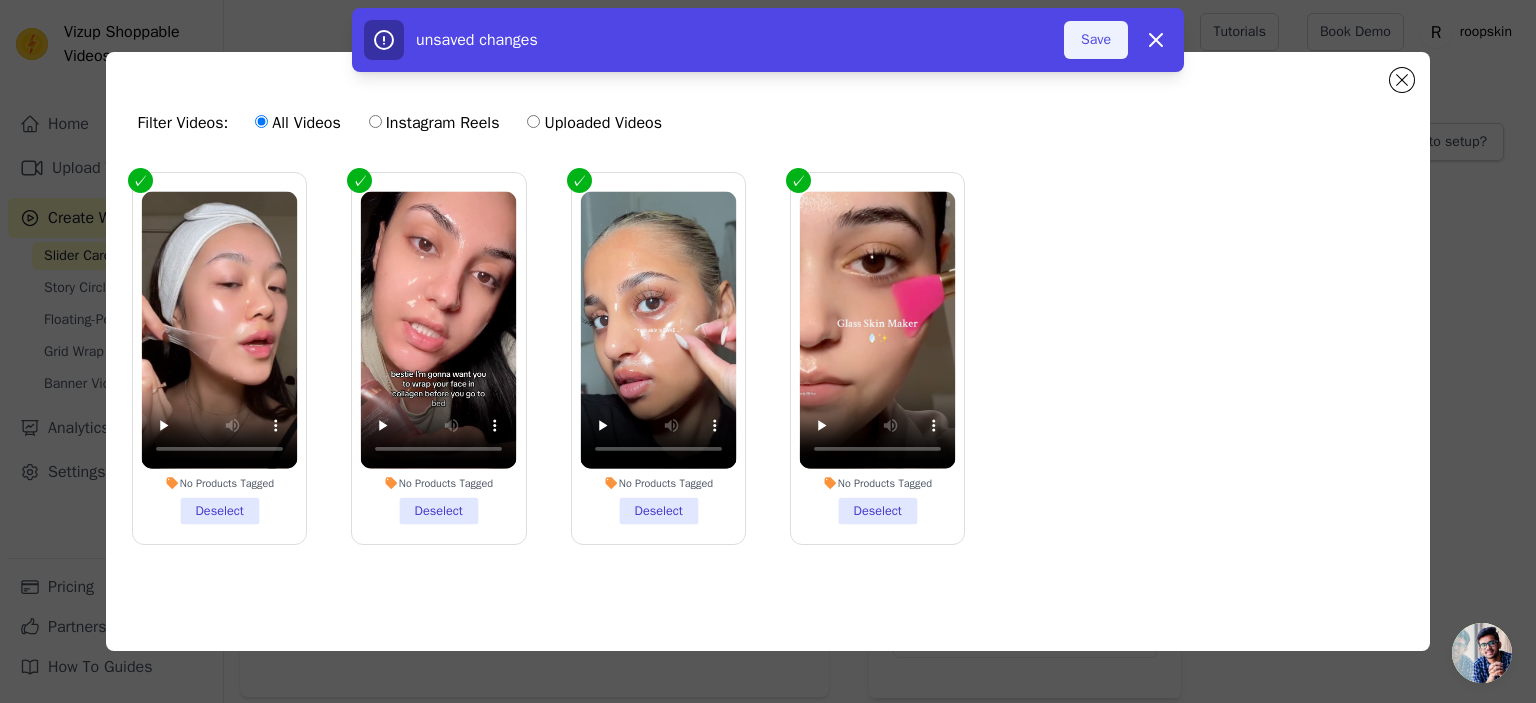 click on "Save" at bounding box center [1096, 40] 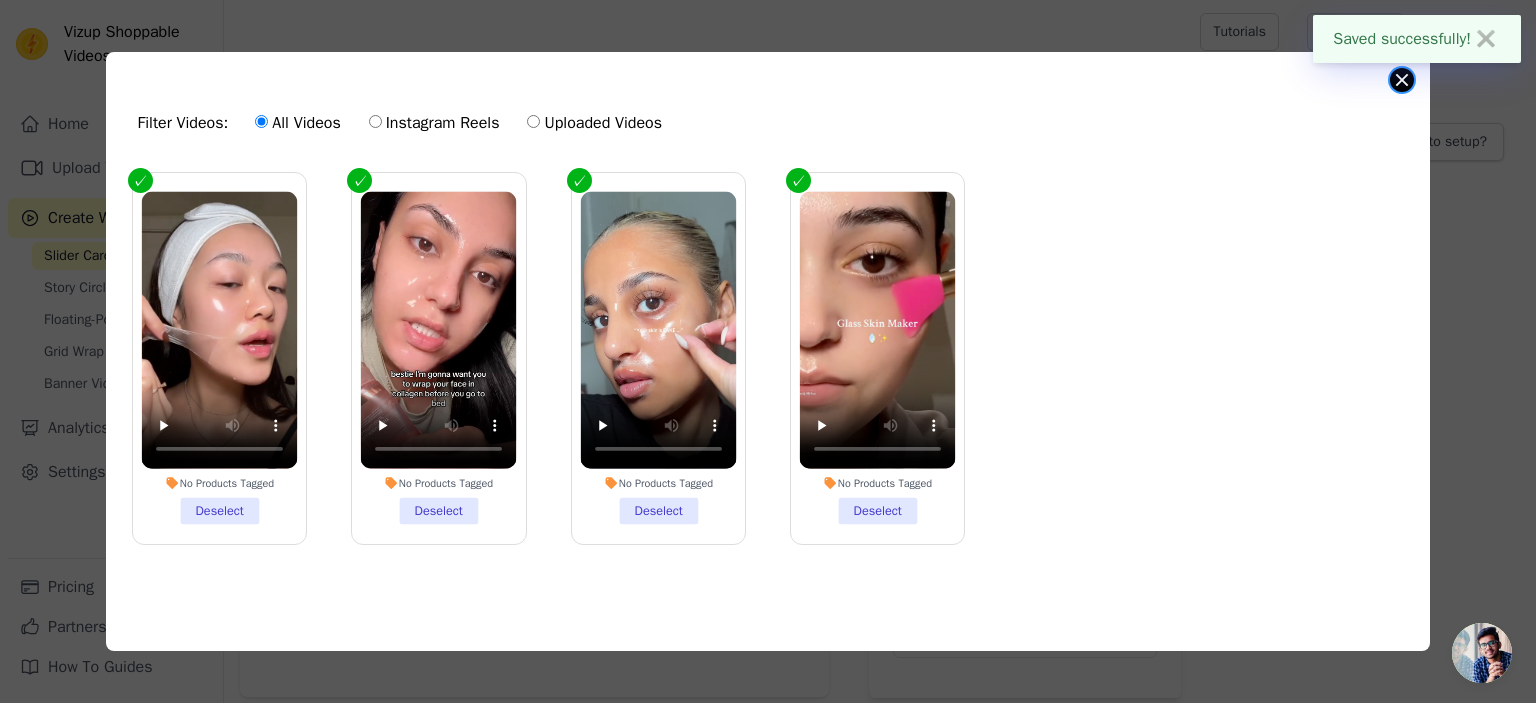 click at bounding box center [1402, 80] 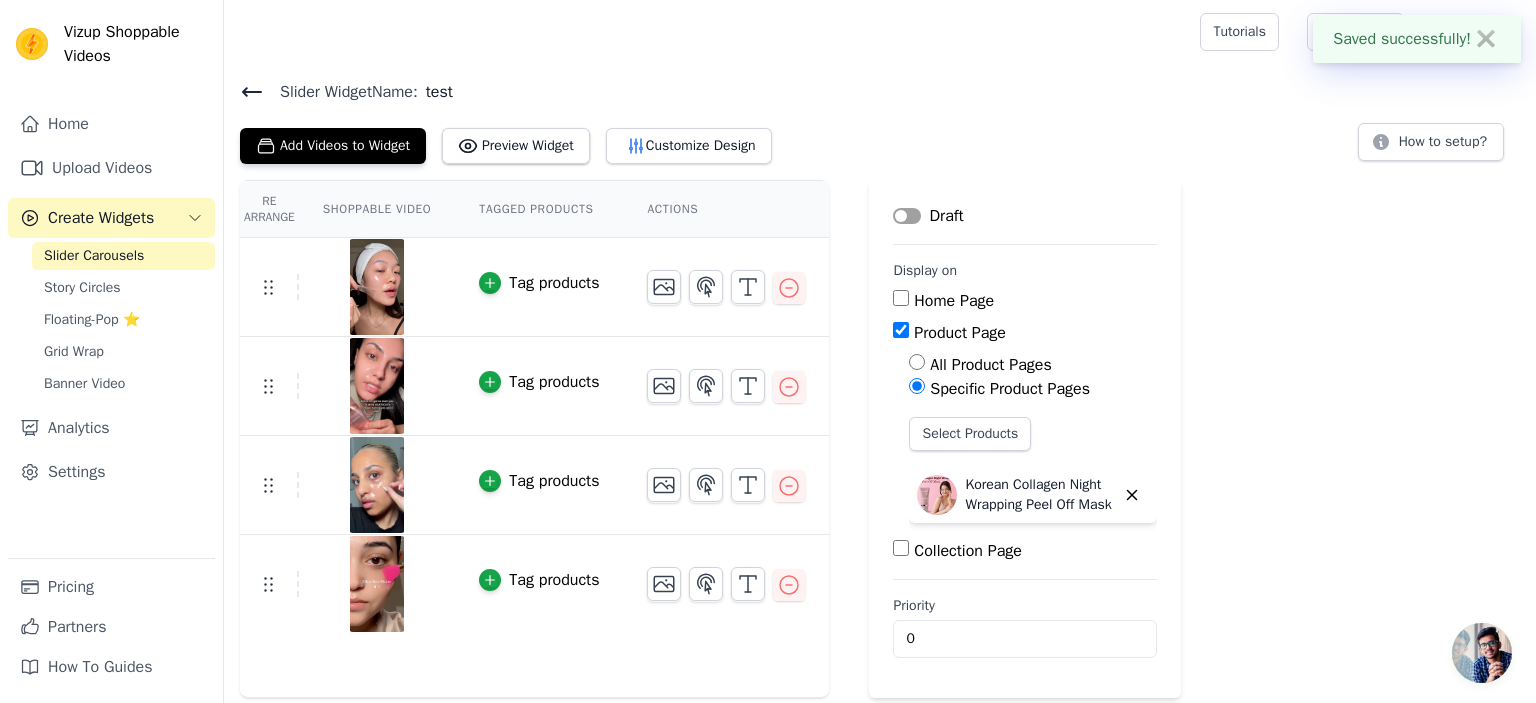 click on "Label" at bounding box center (907, 216) 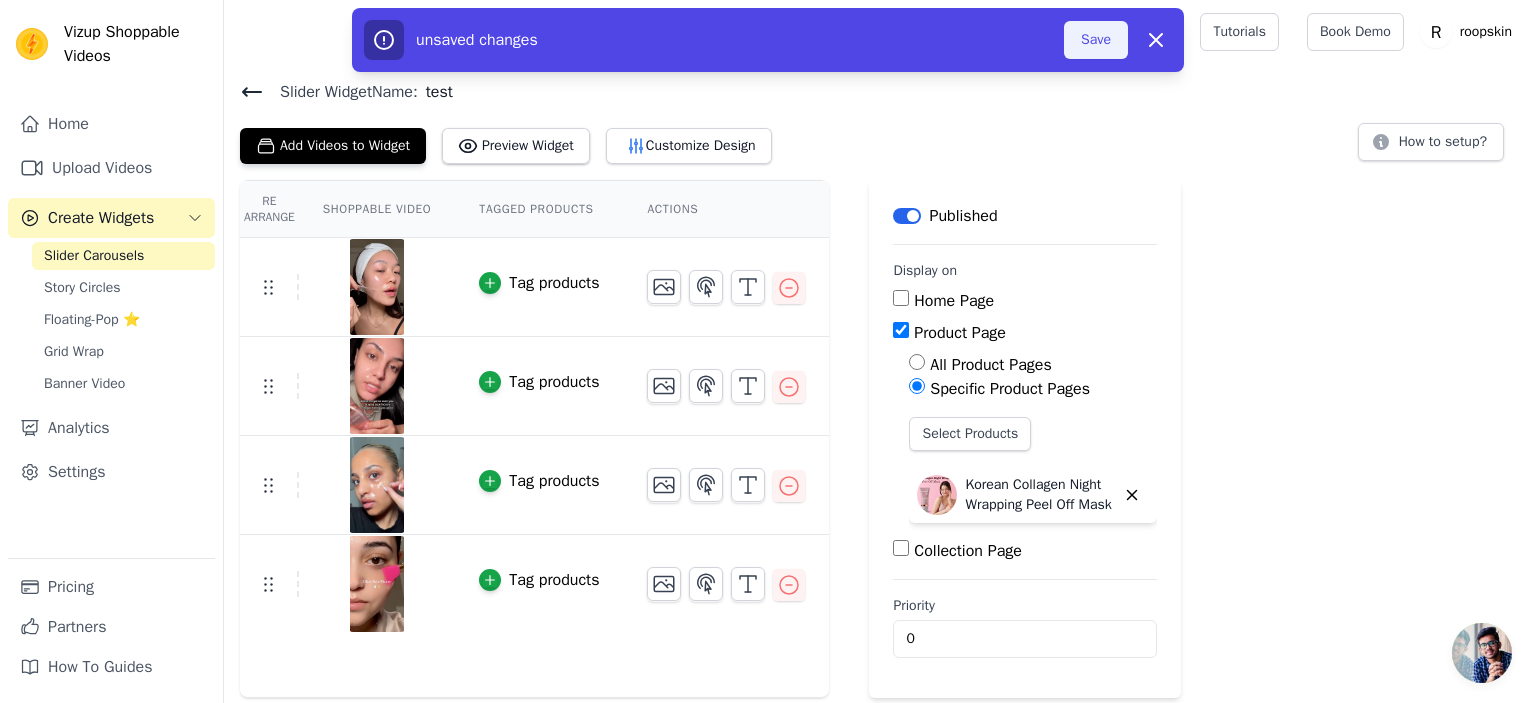 click on "Save" at bounding box center (1096, 40) 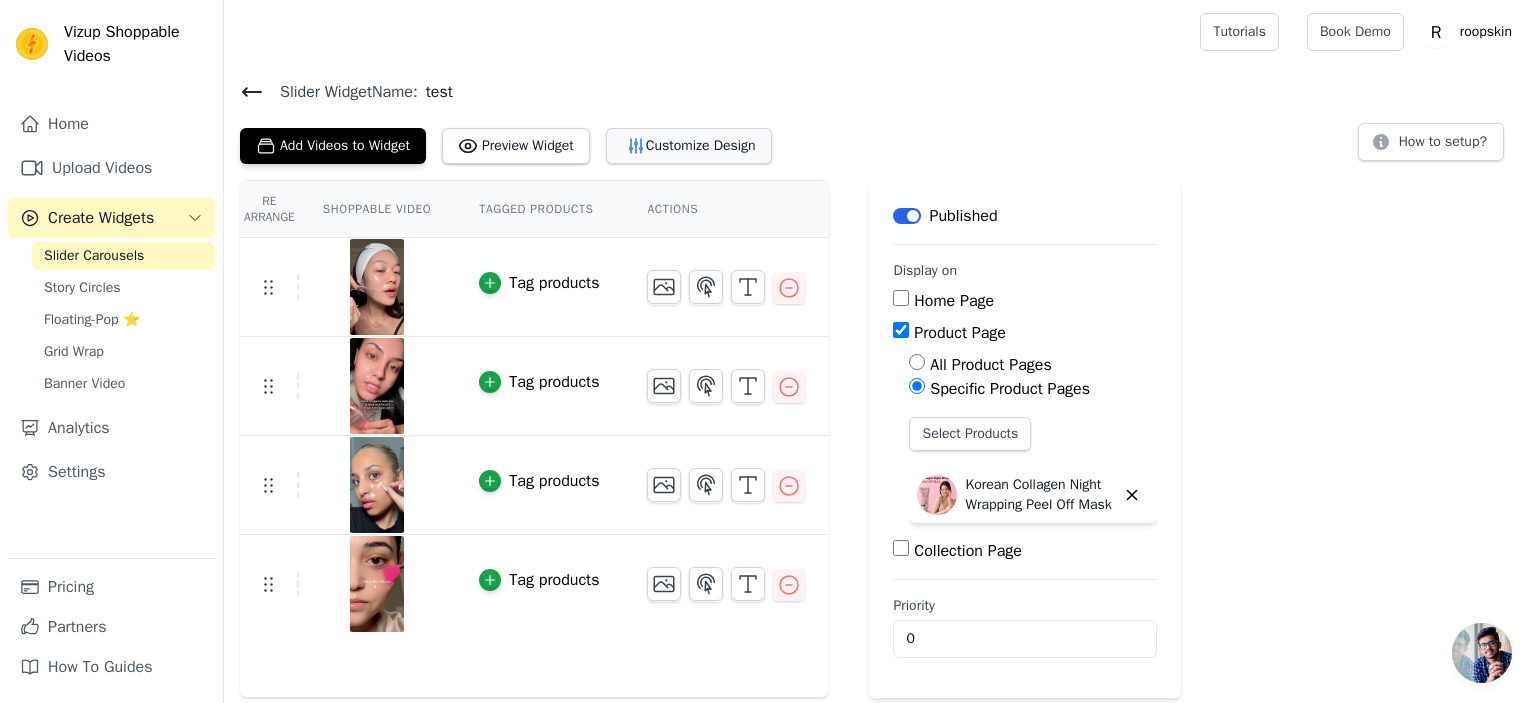 click on "Customize Design" at bounding box center (689, 146) 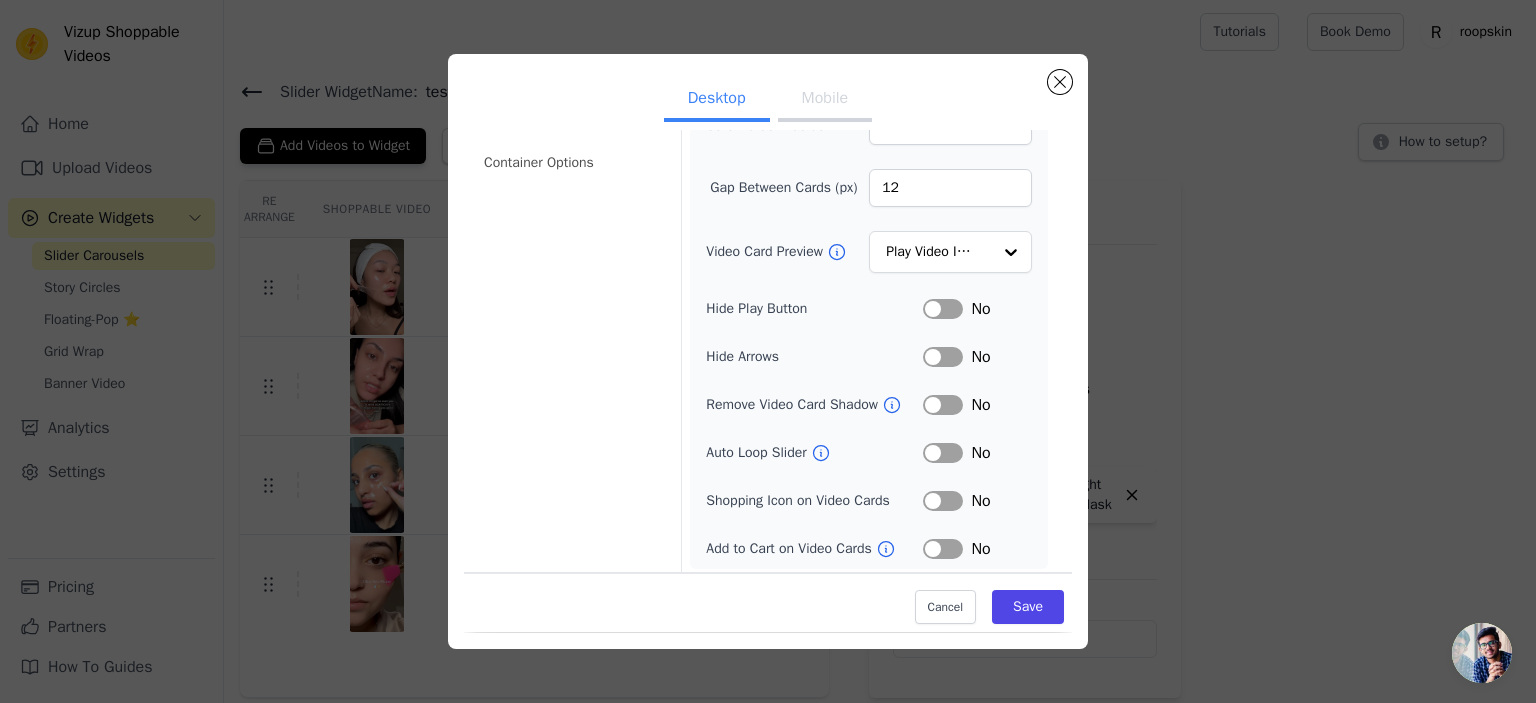 scroll, scrollTop: 177, scrollLeft: 0, axis: vertical 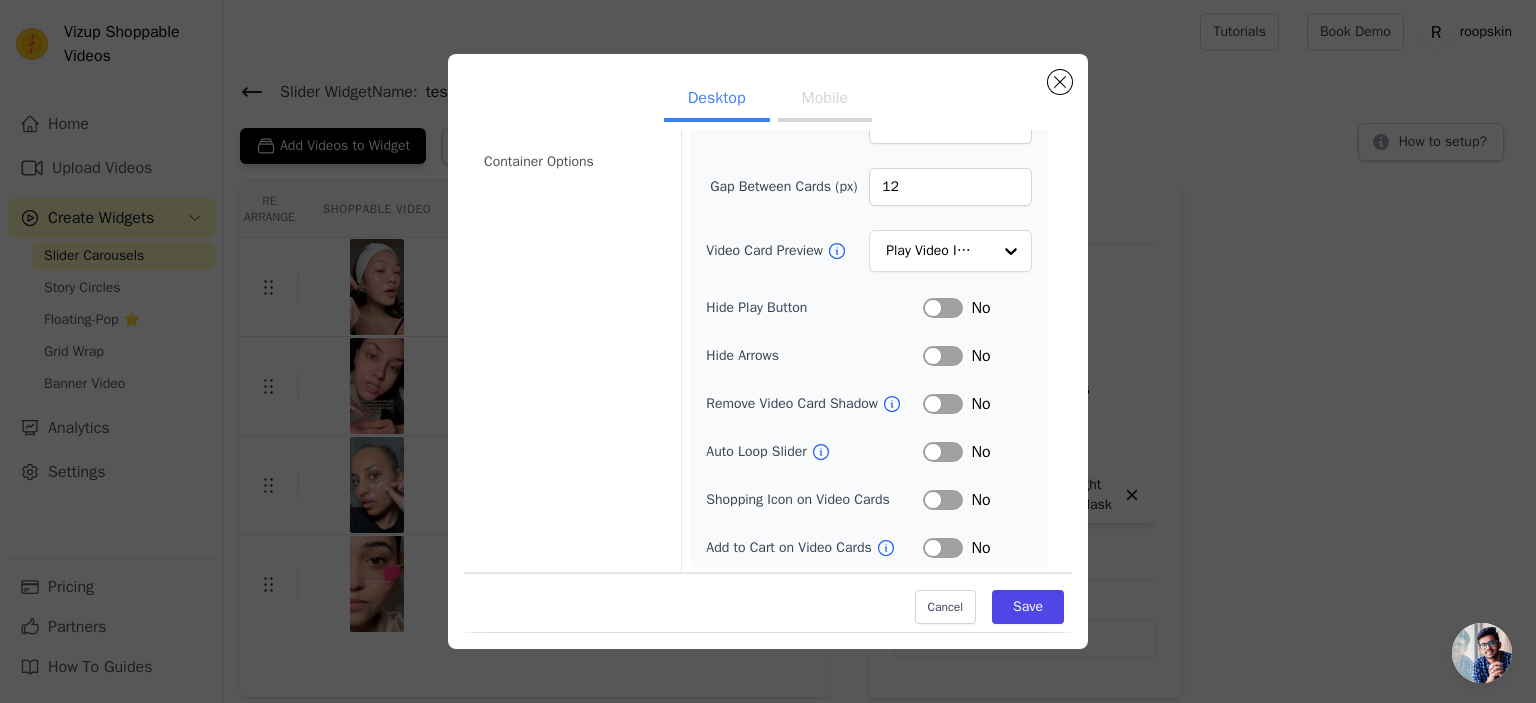 click on "Label" at bounding box center (943, 452) 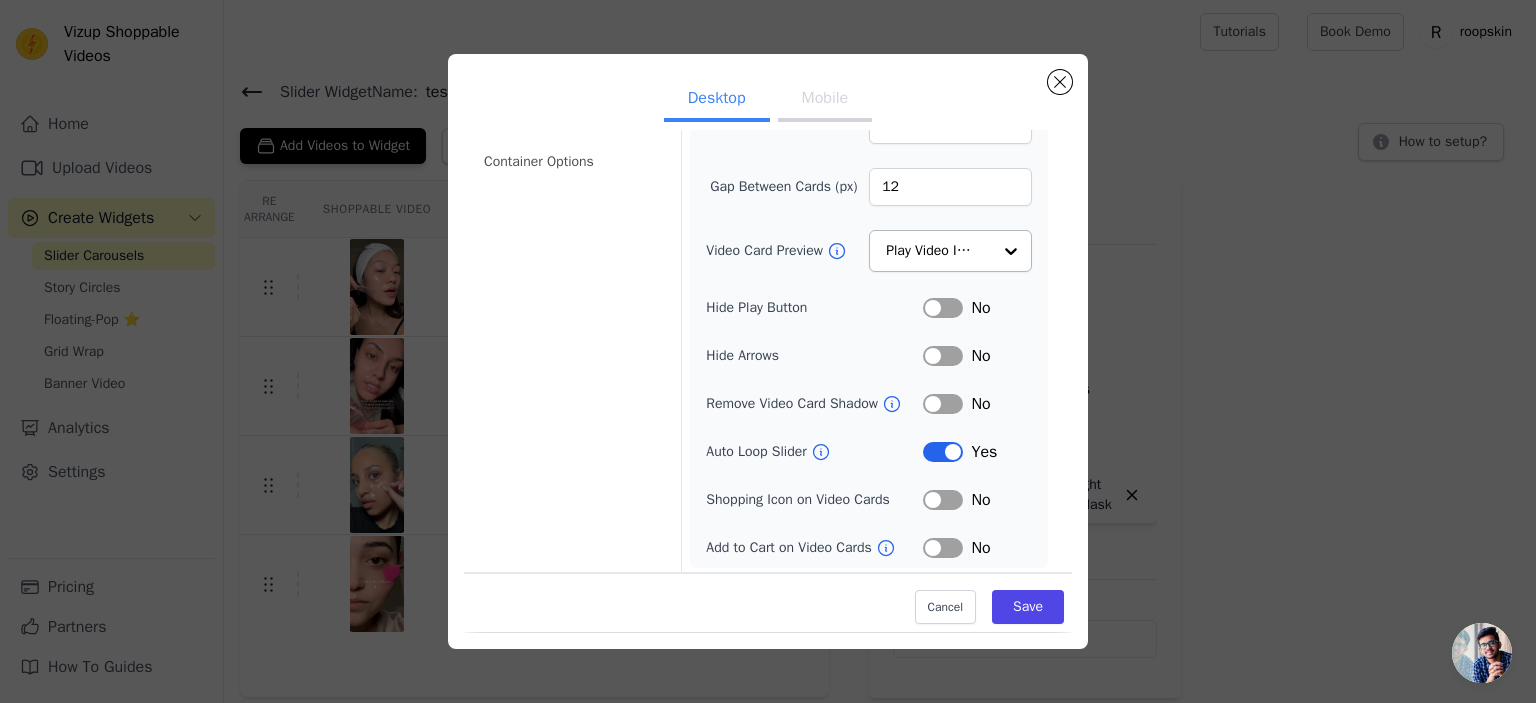 scroll, scrollTop: 0, scrollLeft: 0, axis: both 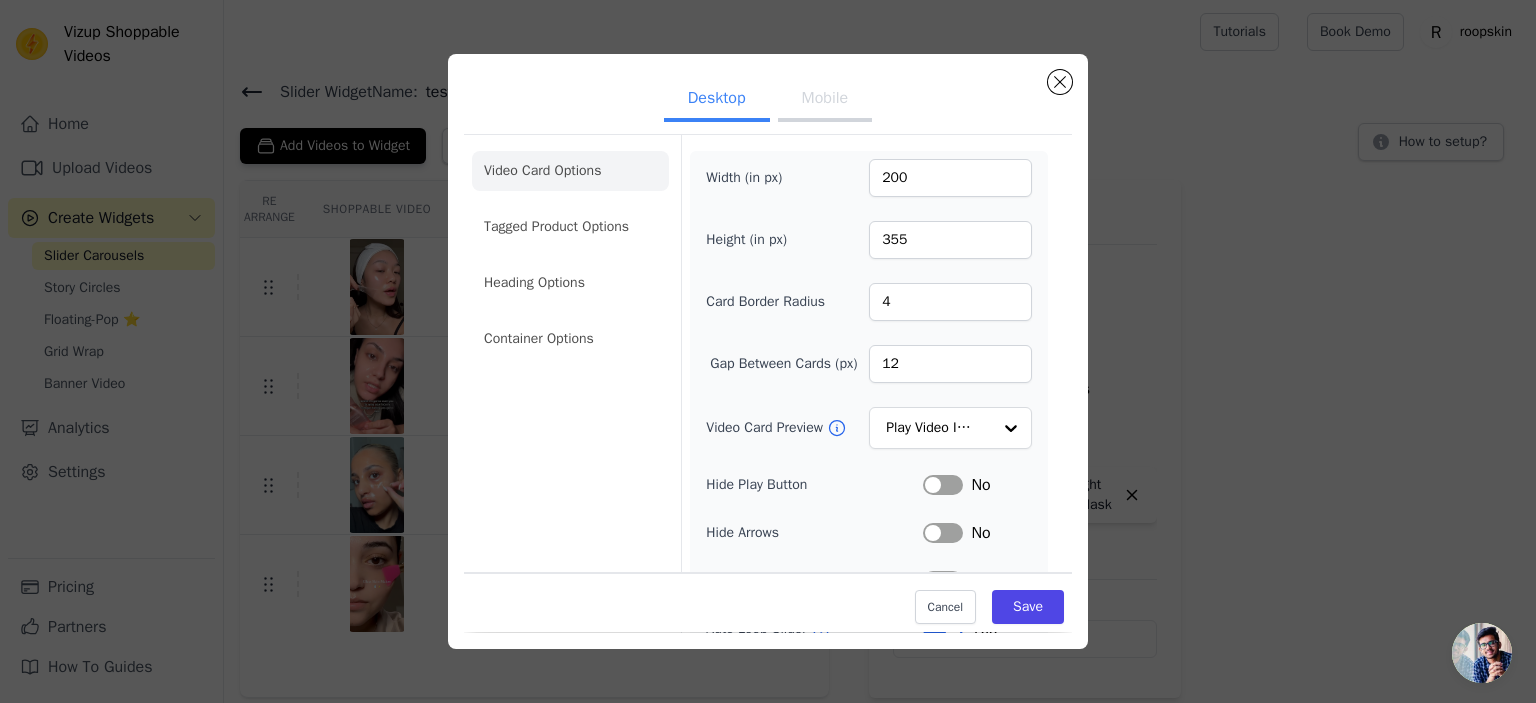 click on "Mobile" at bounding box center [825, 100] 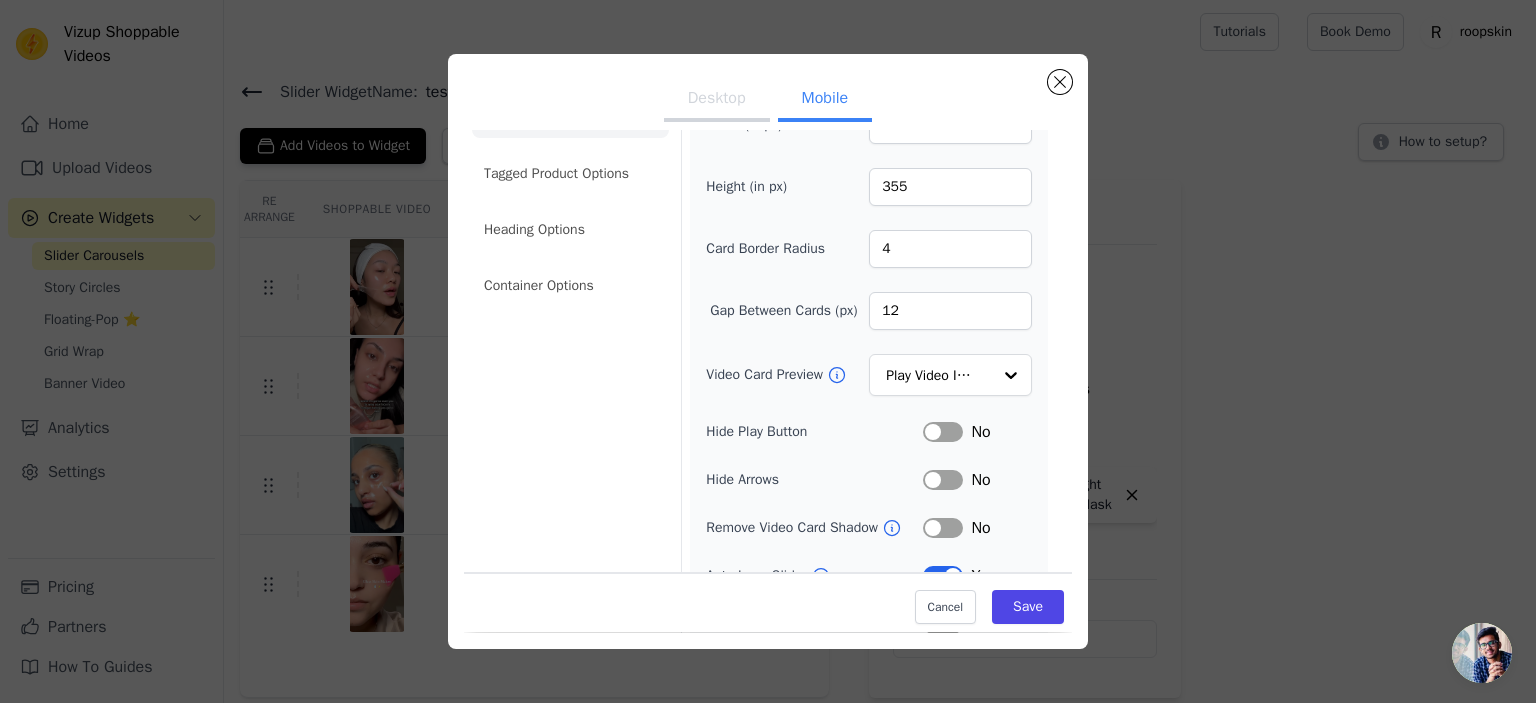 scroll, scrollTop: 200, scrollLeft: 0, axis: vertical 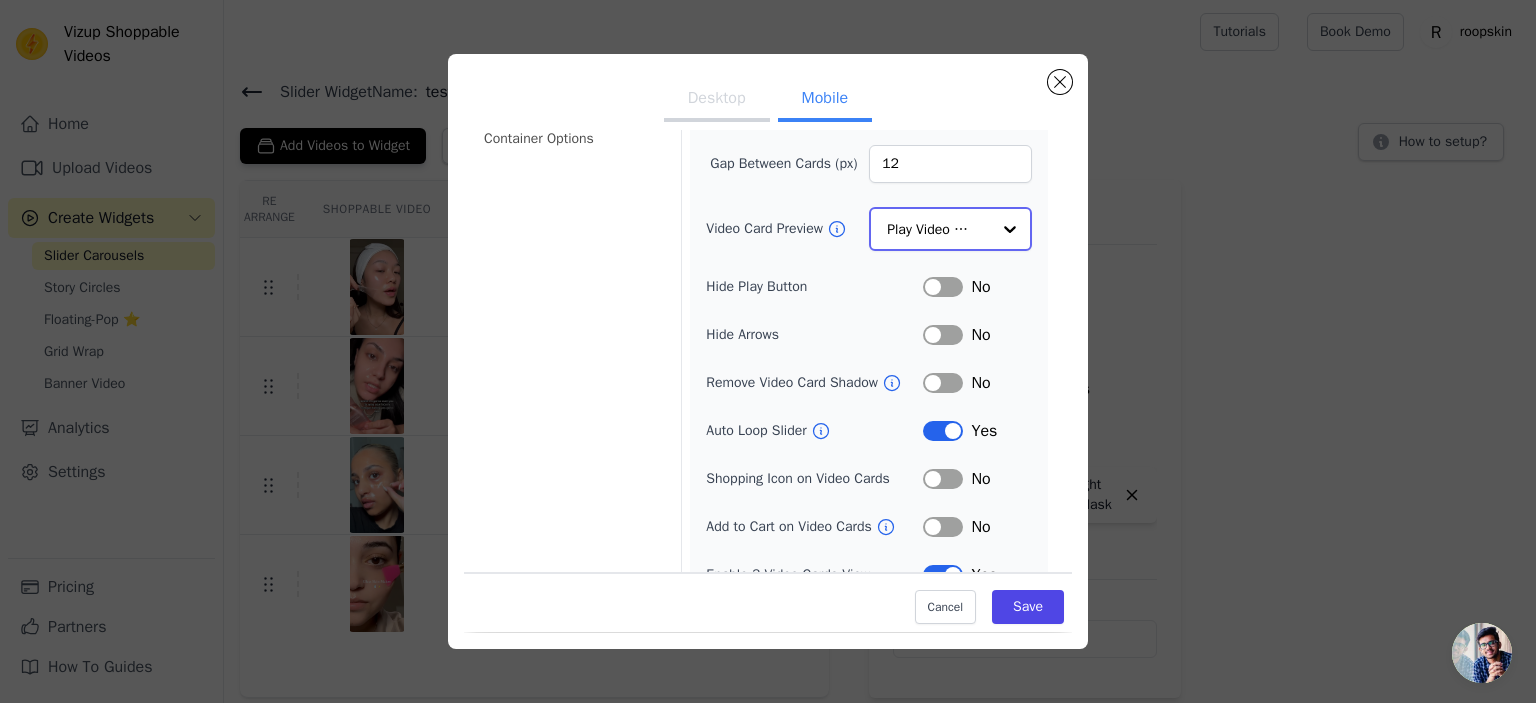 click on "Video Card Preview" 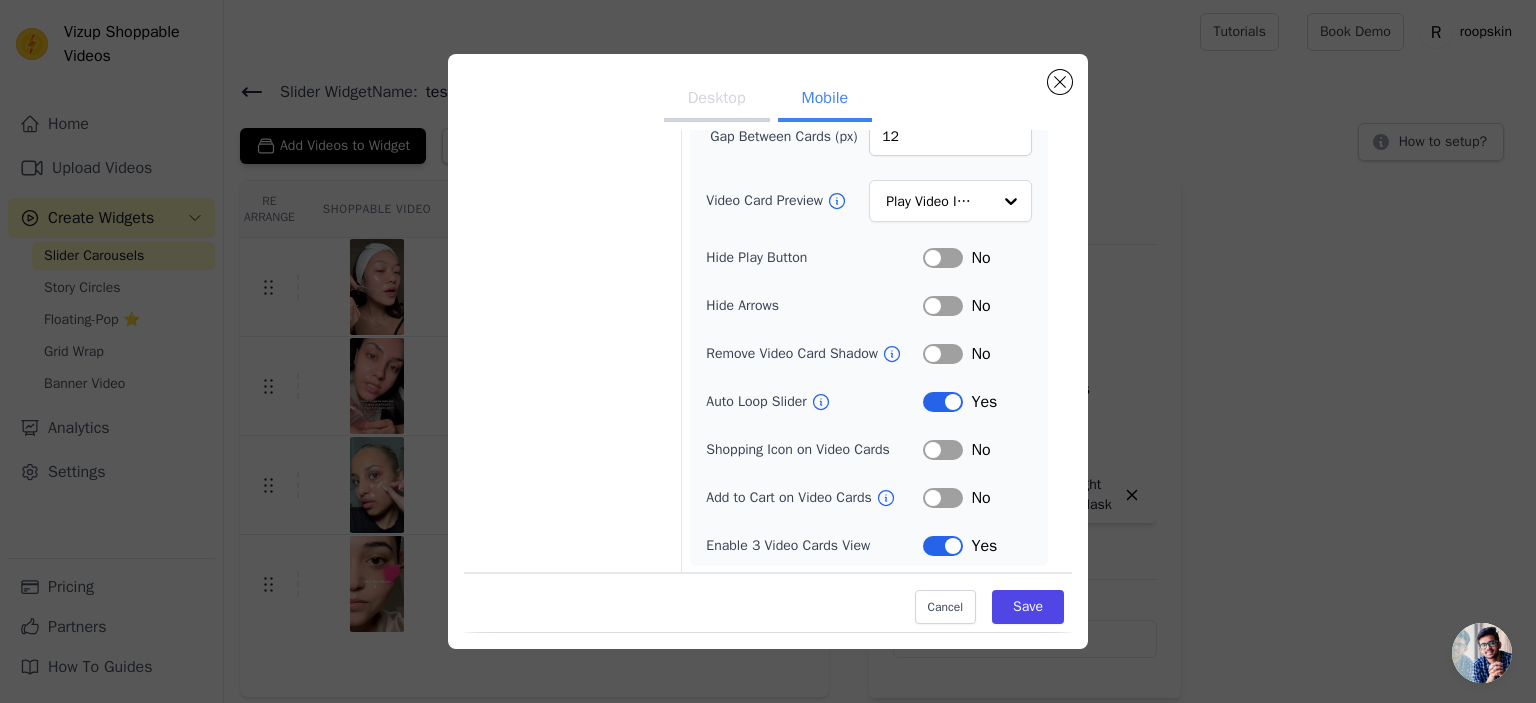 click on "Hide Arrows" at bounding box center (814, 306) 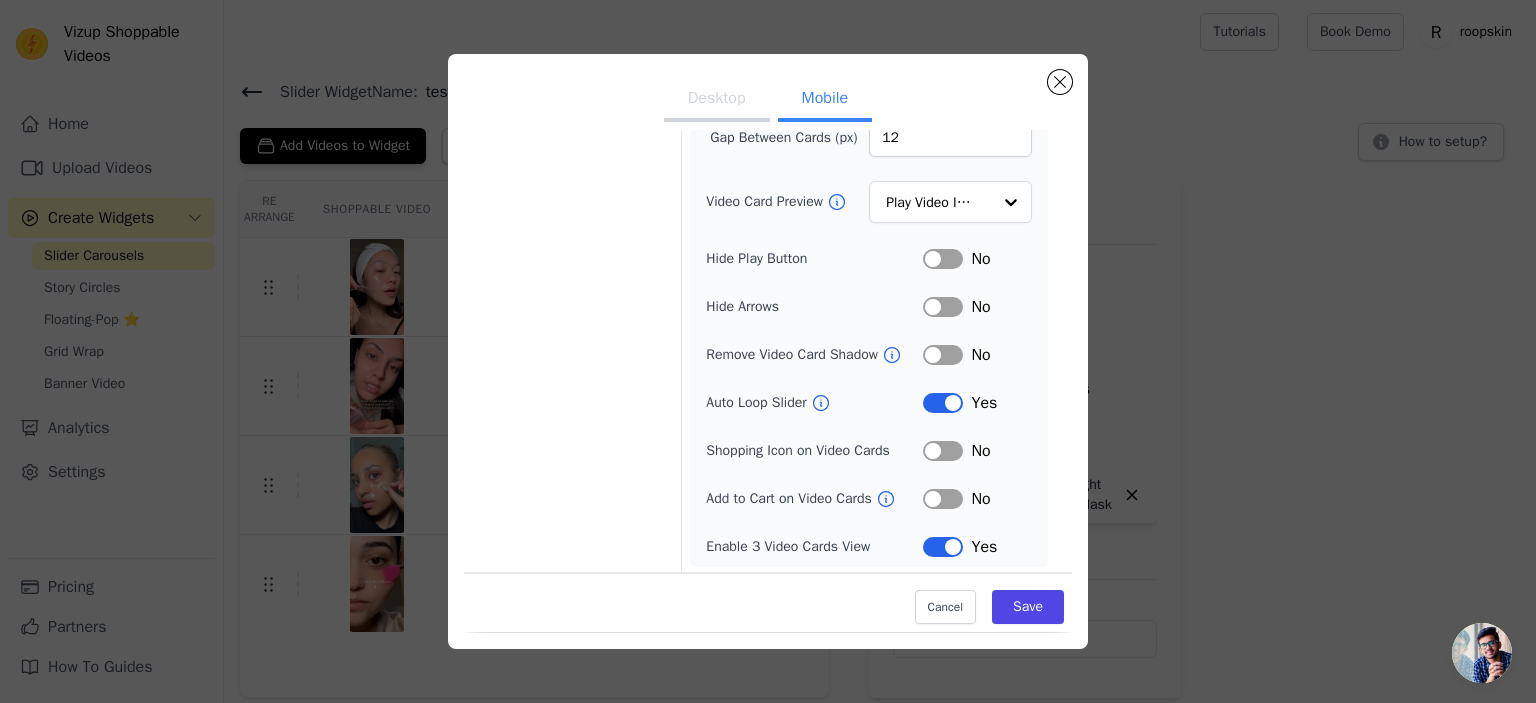 click on "Label" at bounding box center (943, 259) 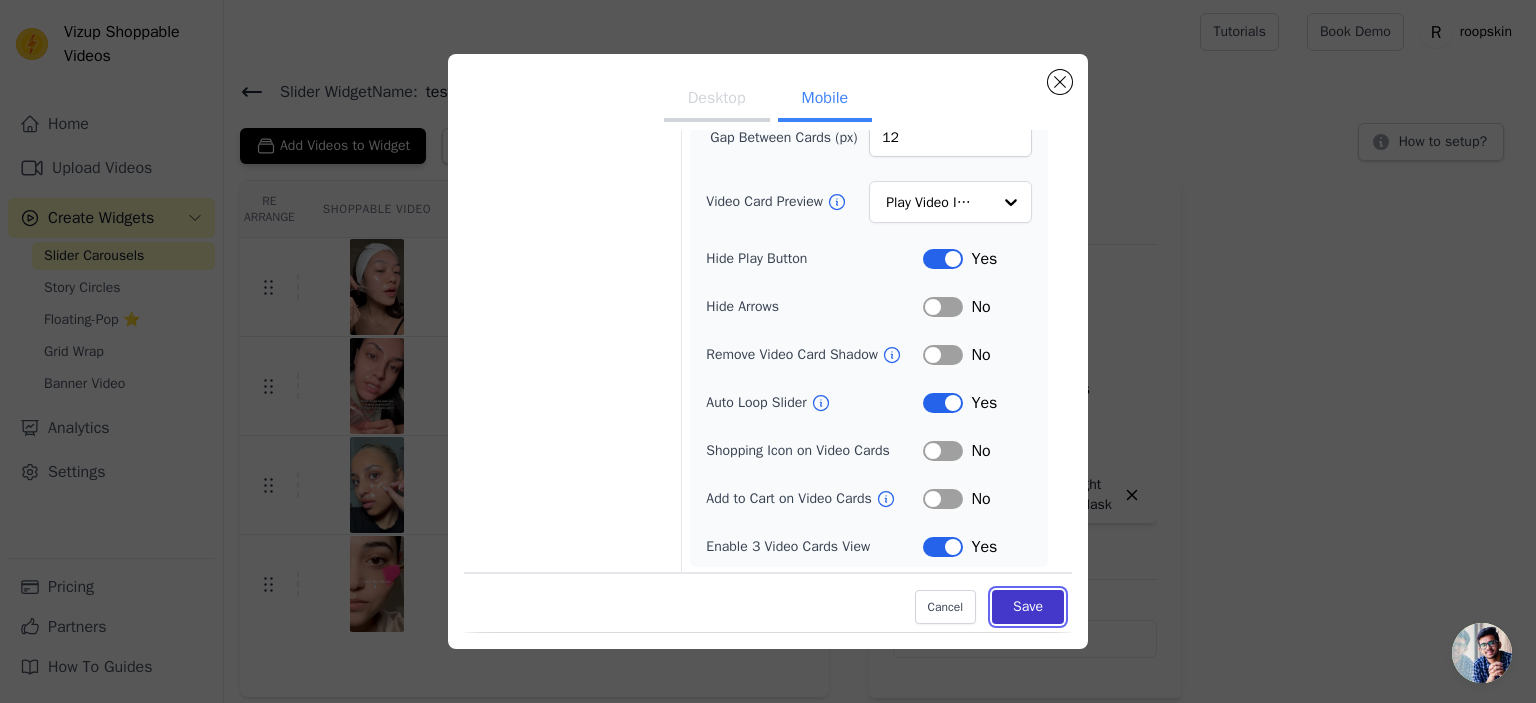 click on "Save" at bounding box center [1028, 608] 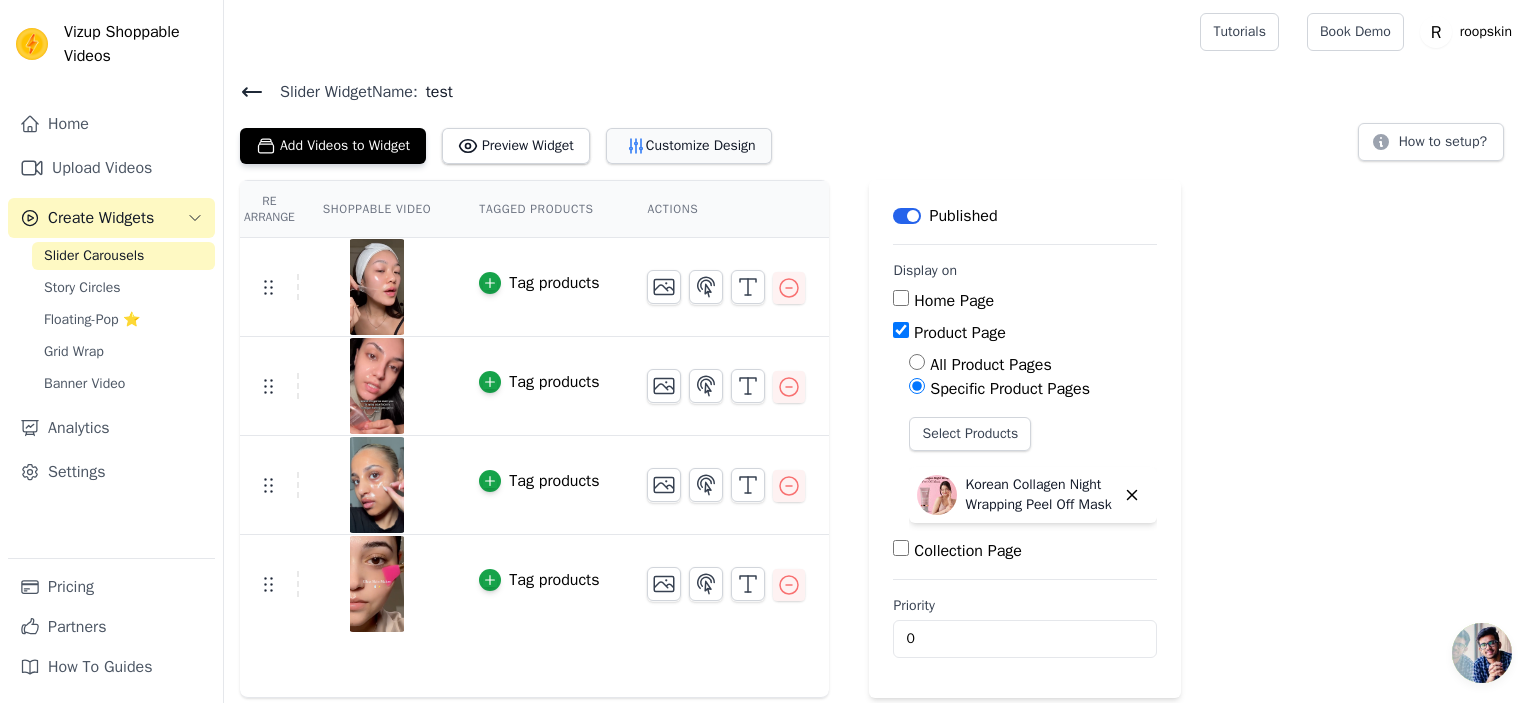 click on "Customize Design" at bounding box center (689, 146) 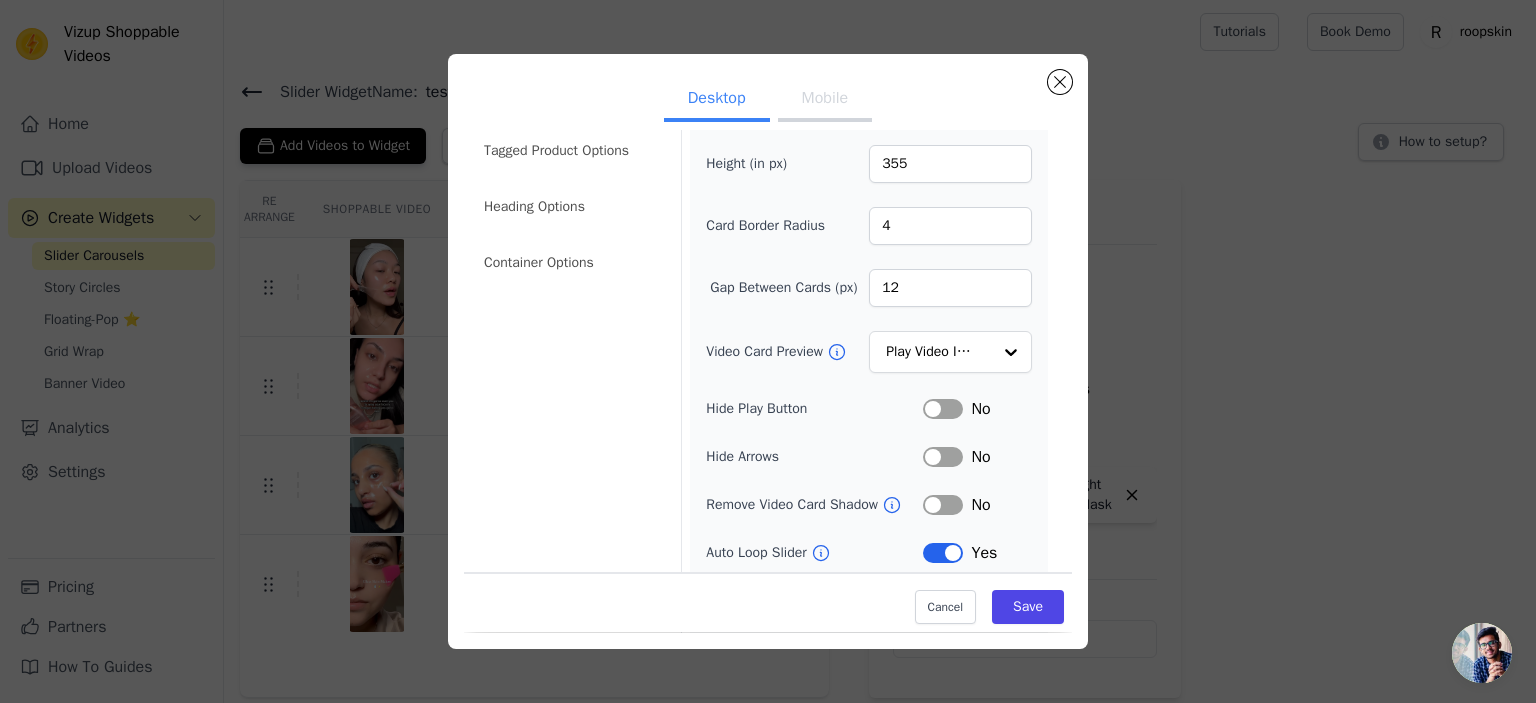 scroll, scrollTop: 177, scrollLeft: 0, axis: vertical 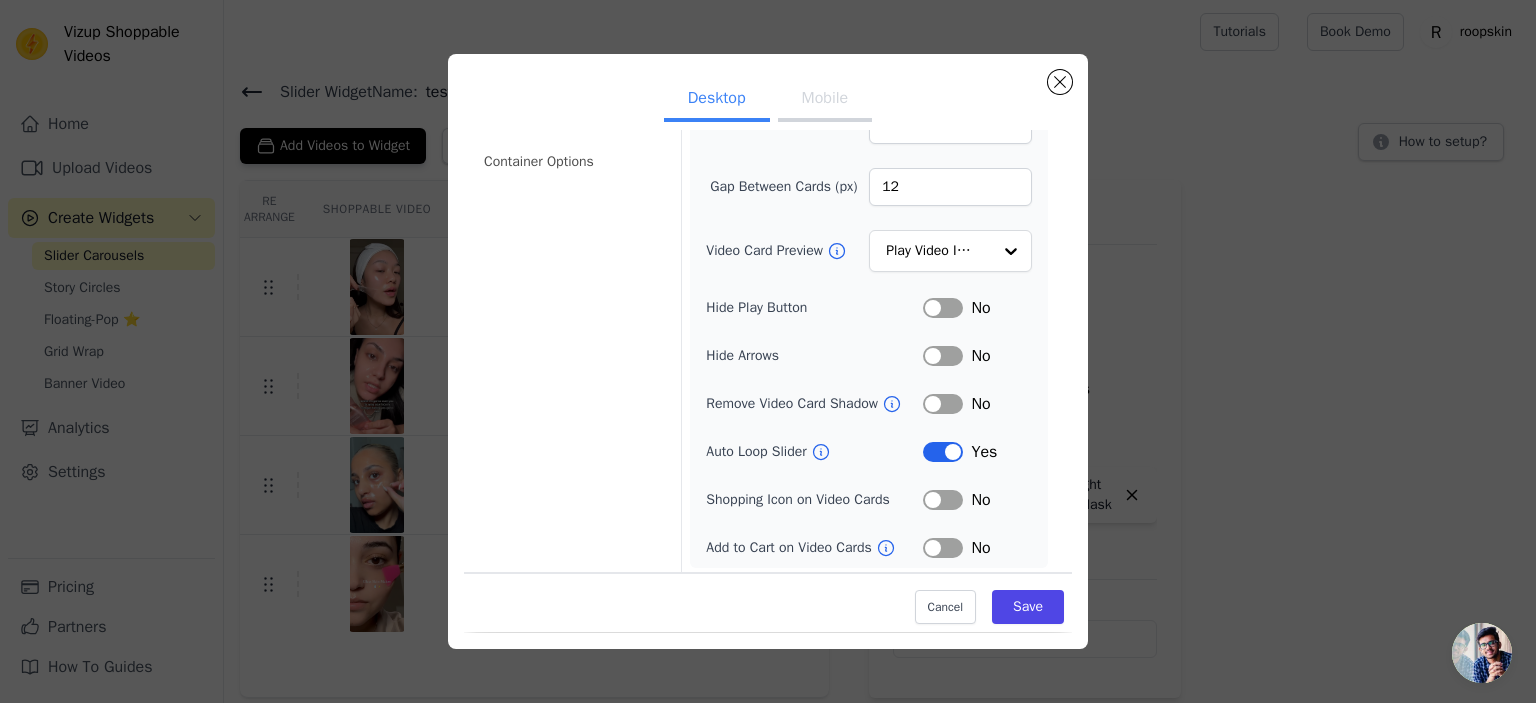 click on "Mobile" at bounding box center (825, 100) 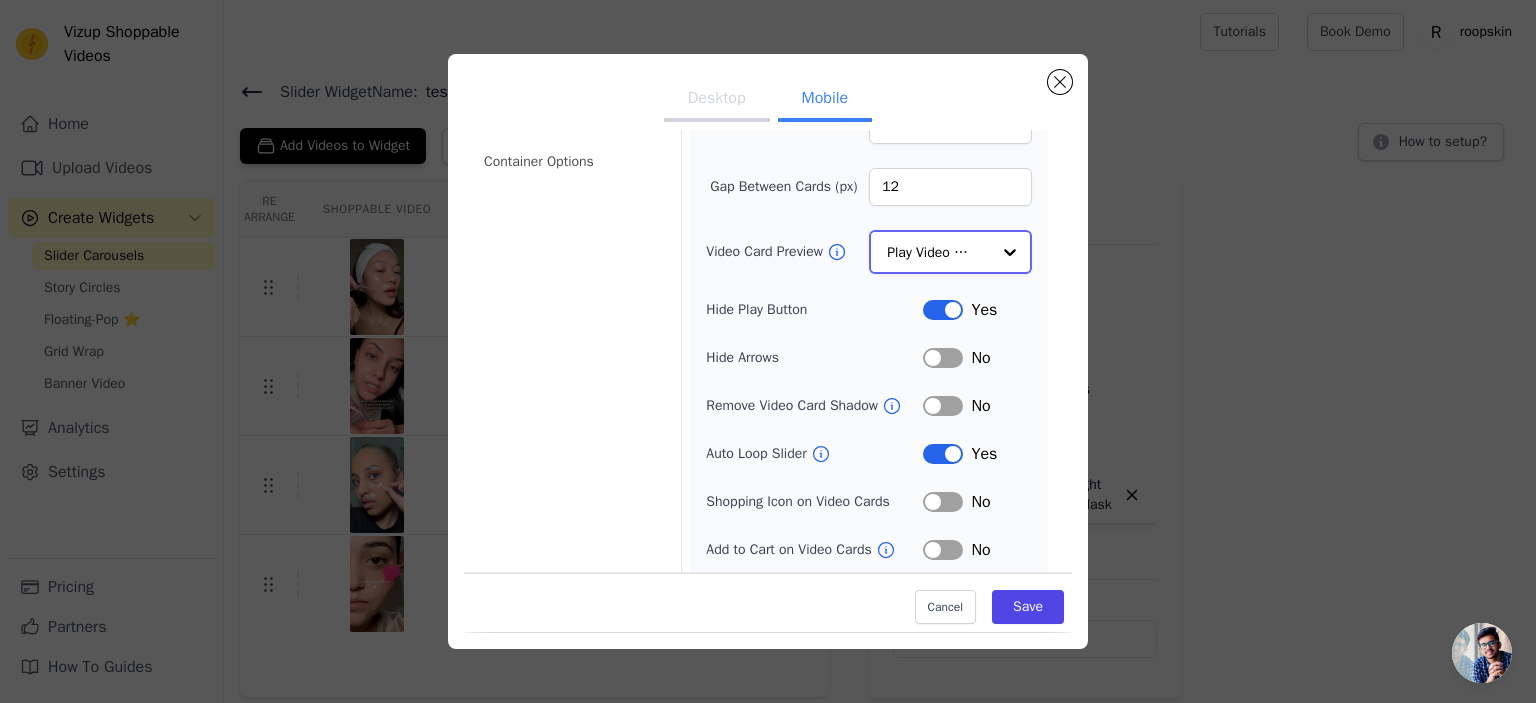 click on "Video Card Preview" 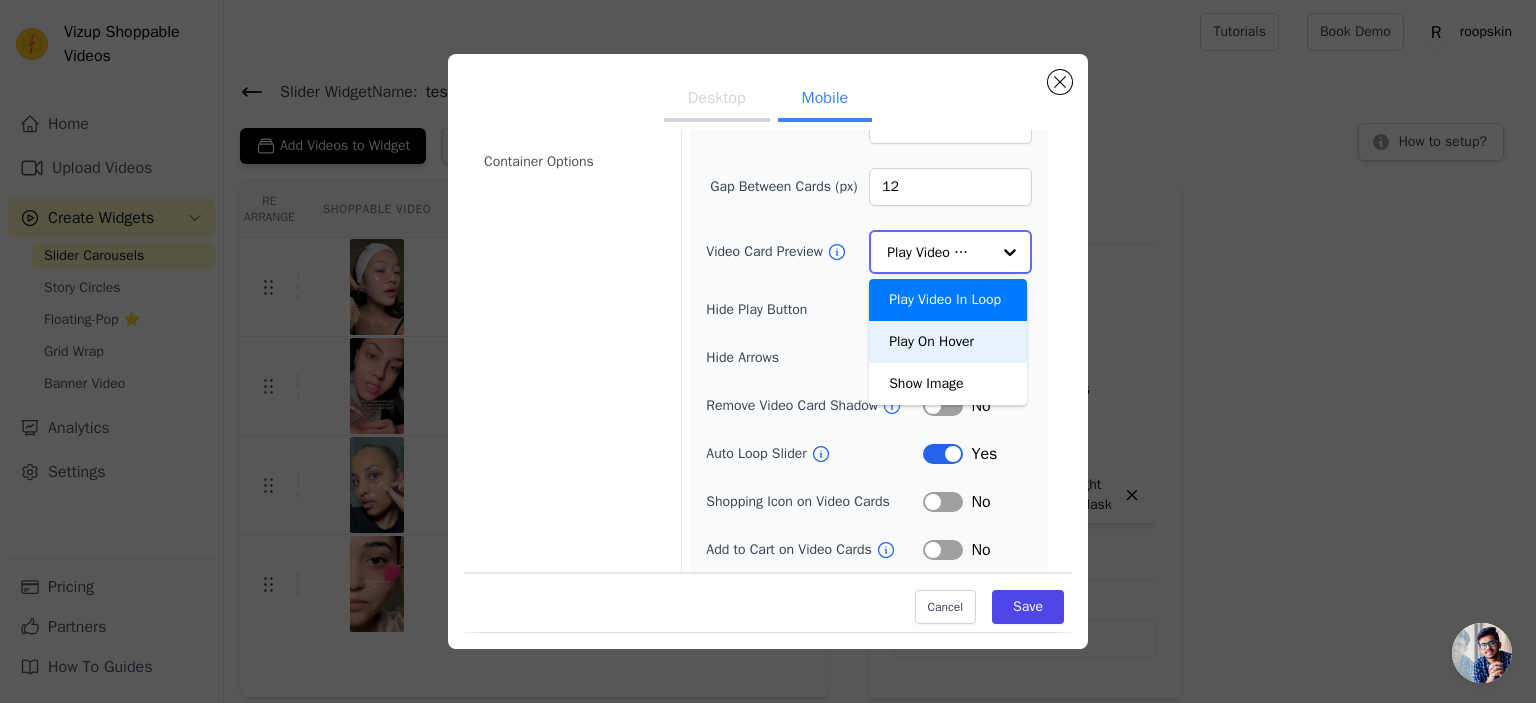 click on "Play On Hover" at bounding box center (948, 342) 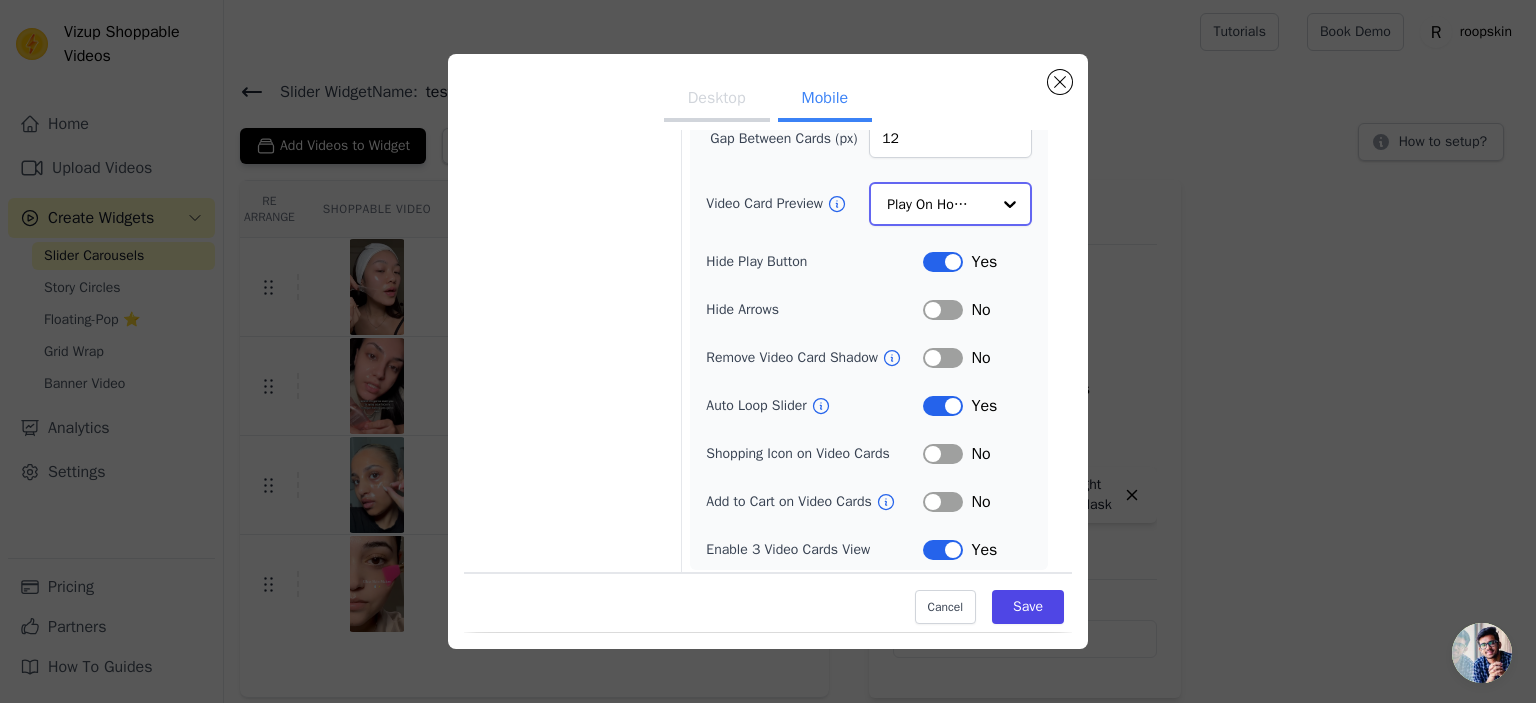 scroll, scrollTop: 227, scrollLeft: 0, axis: vertical 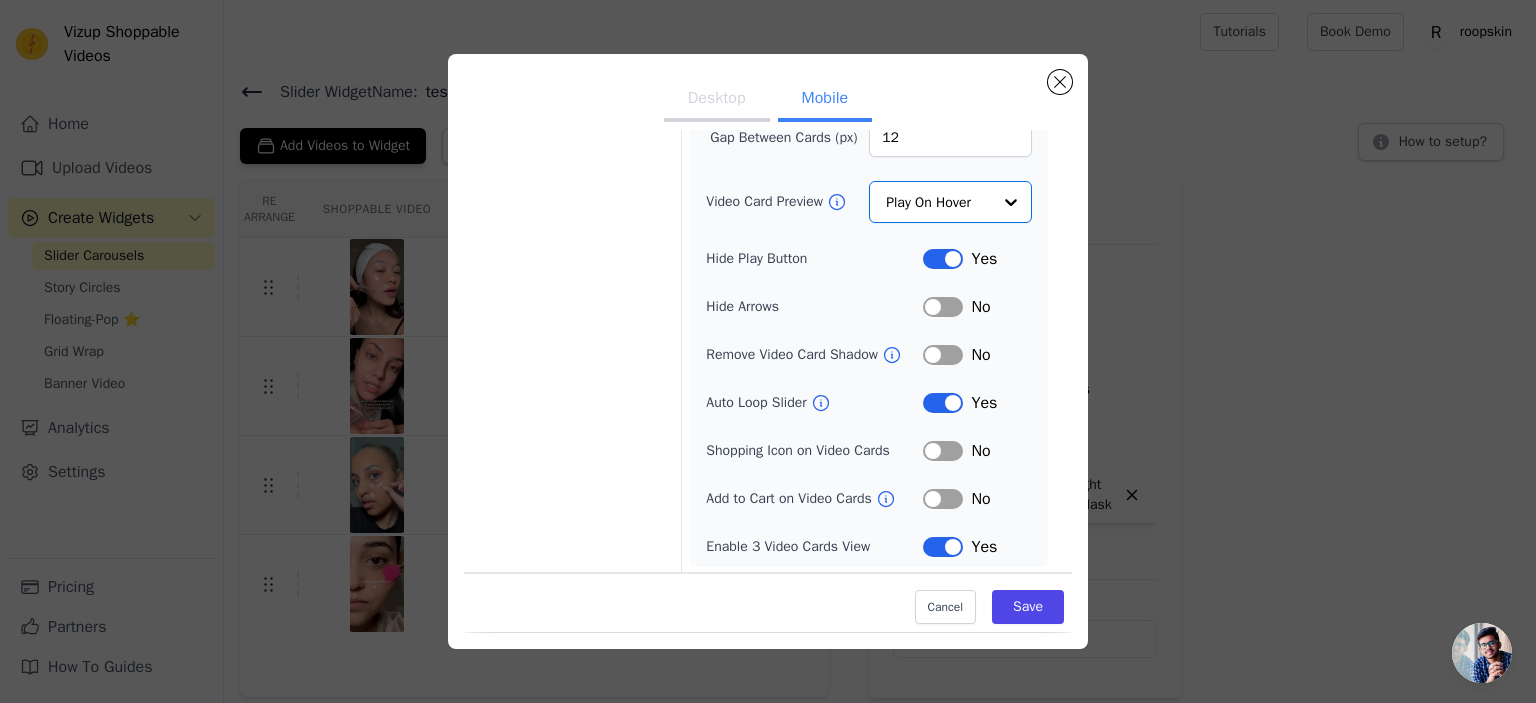 click on "Label" at bounding box center (943, 355) 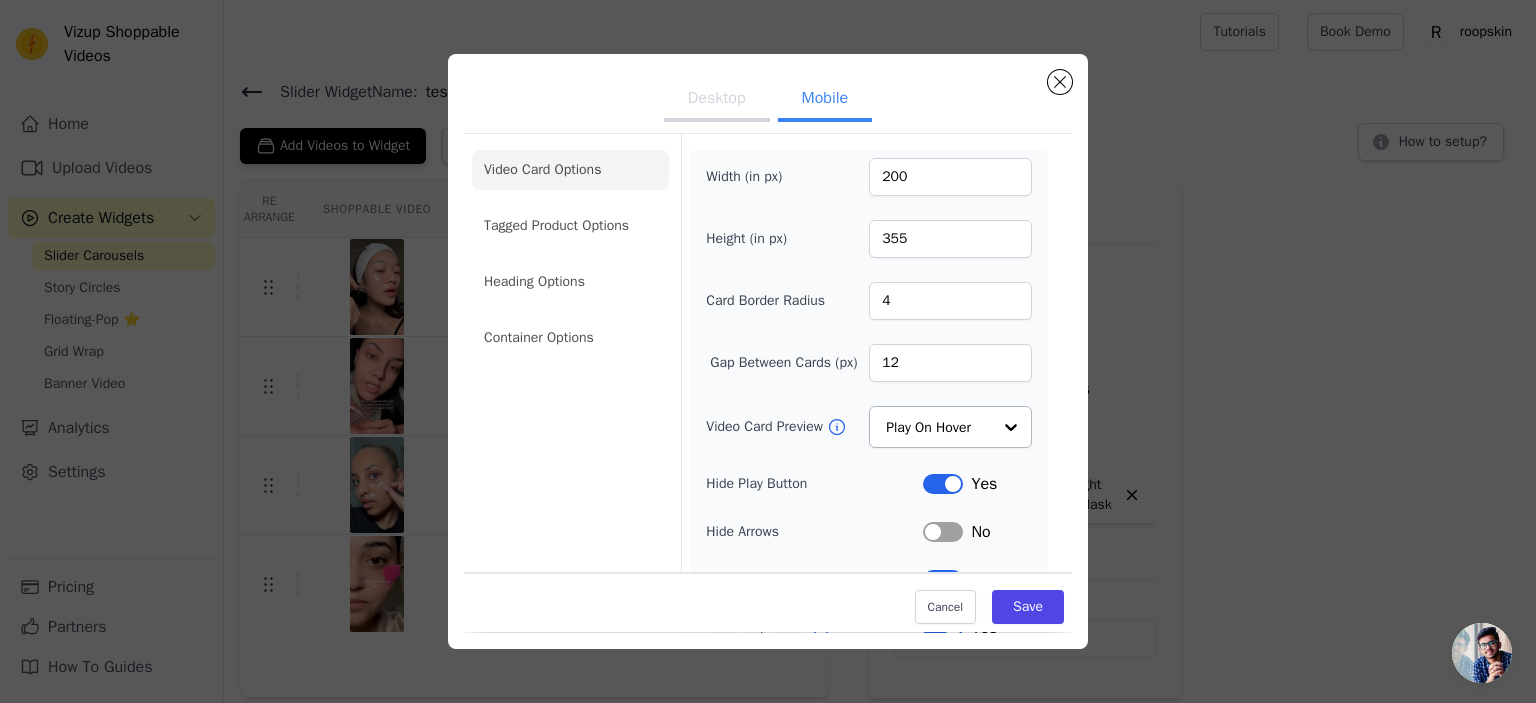 scroll, scrollTop: 0, scrollLeft: 0, axis: both 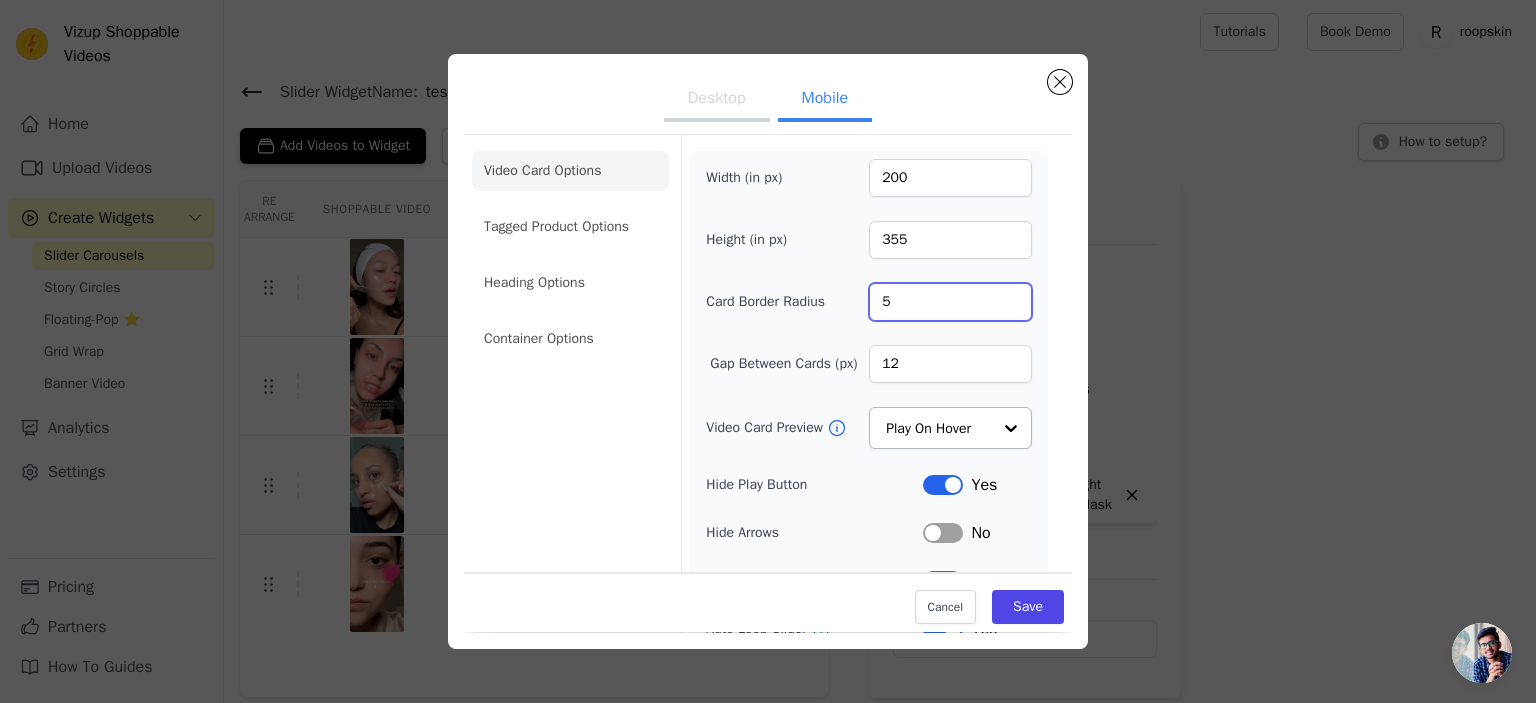 click on "5" at bounding box center (950, 302) 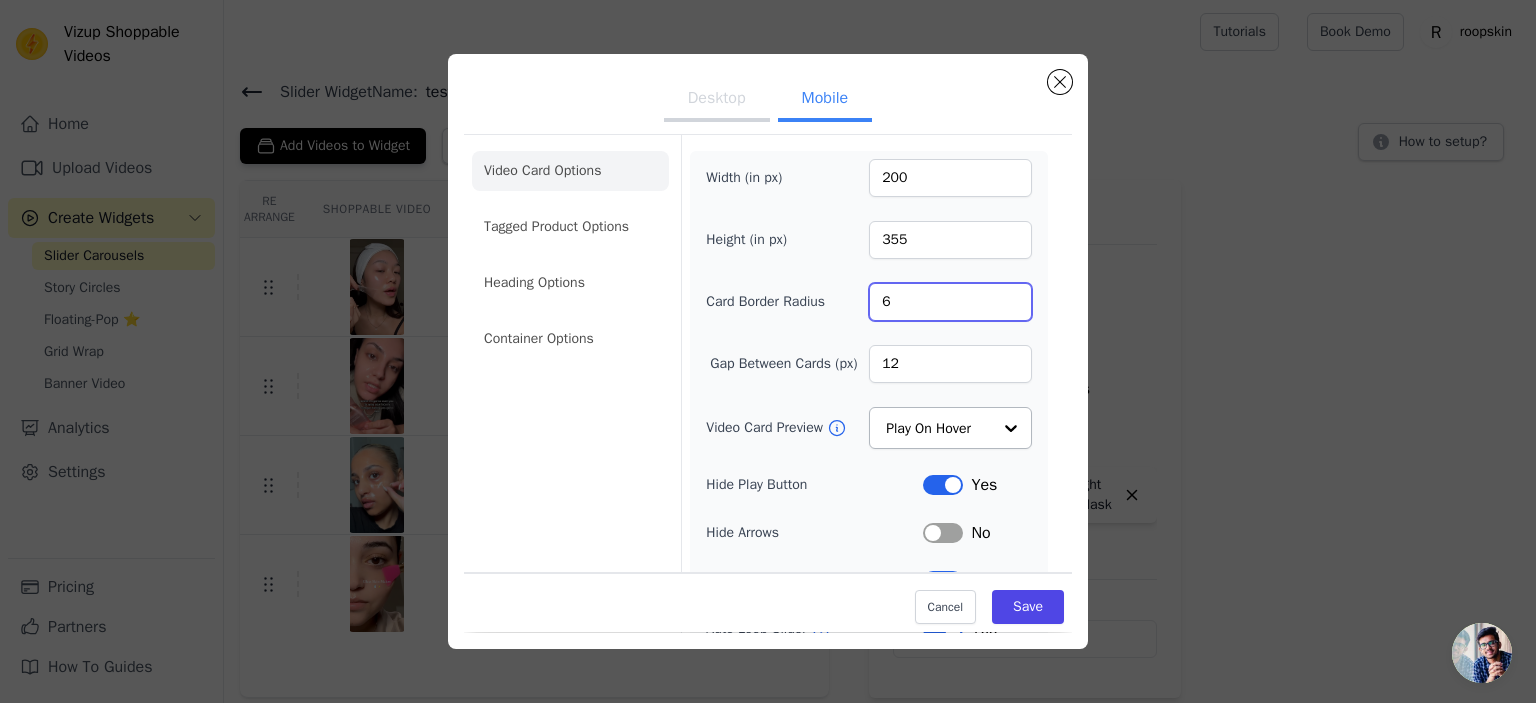 click on "6" at bounding box center [950, 302] 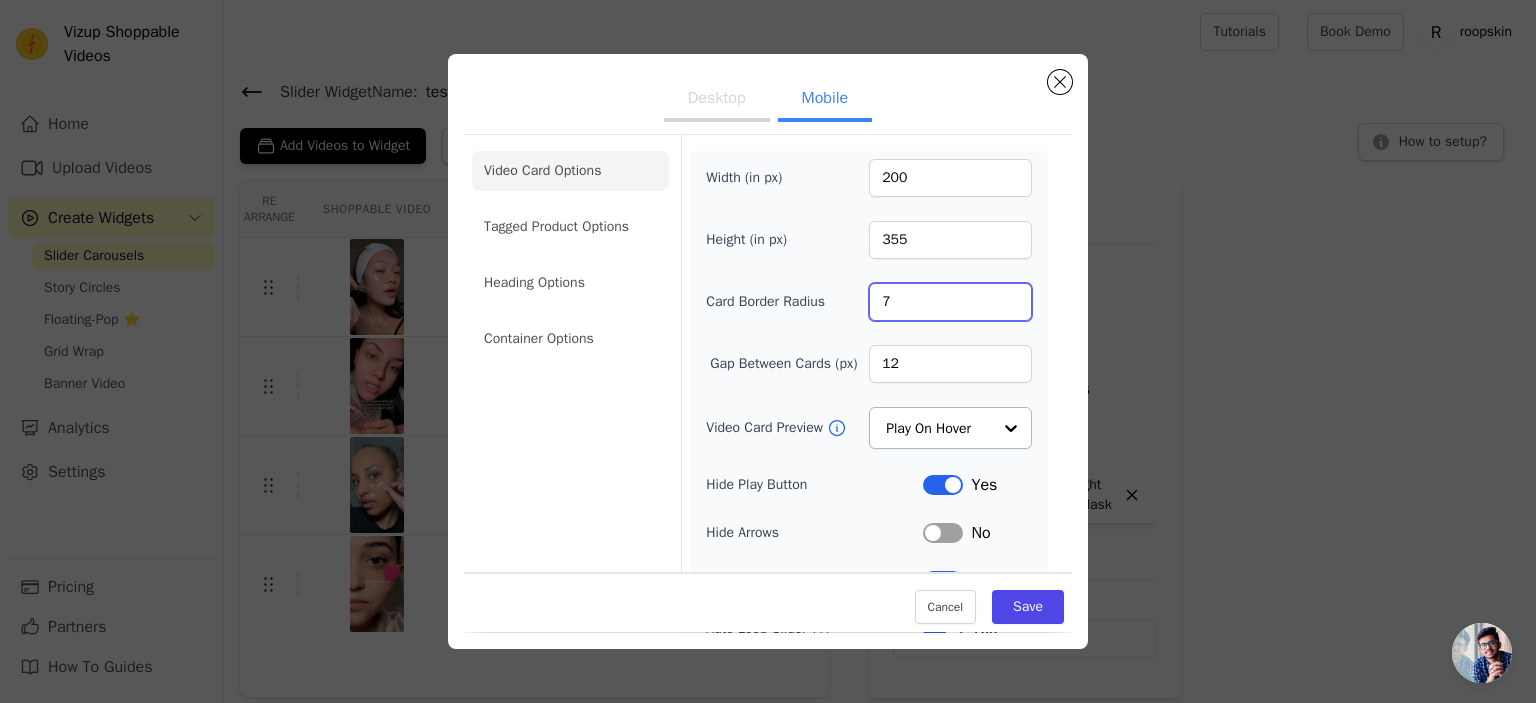 click on "7" at bounding box center [950, 302] 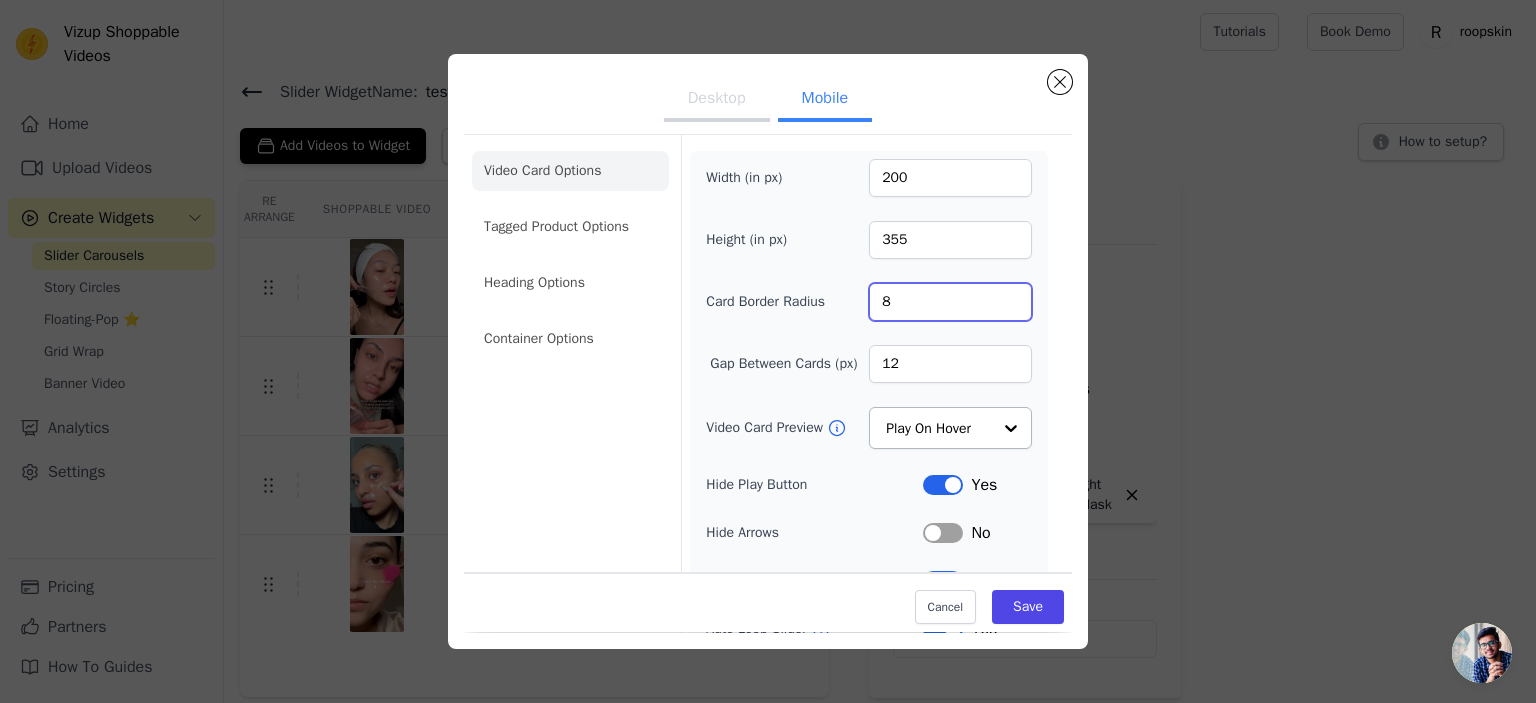 type on "8" 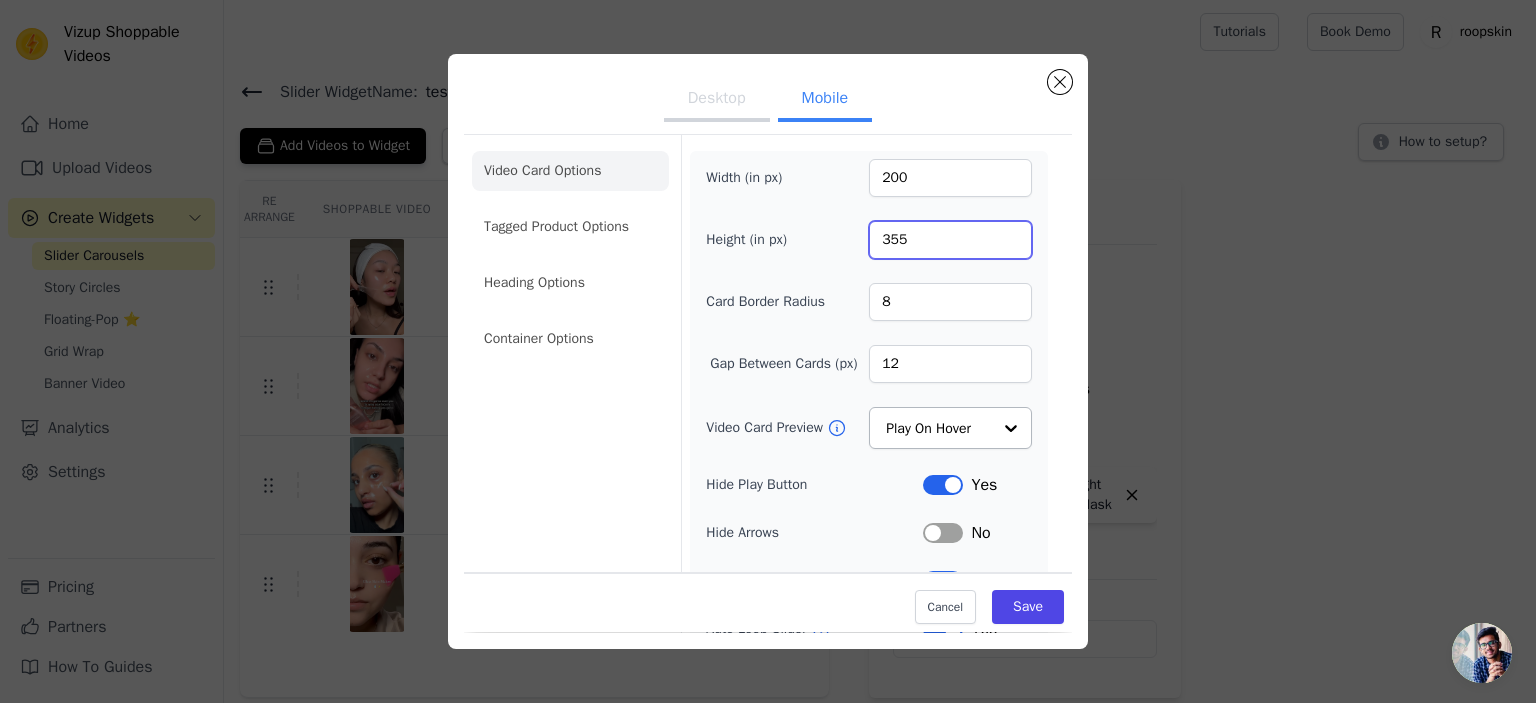 click on "355" at bounding box center [950, 240] 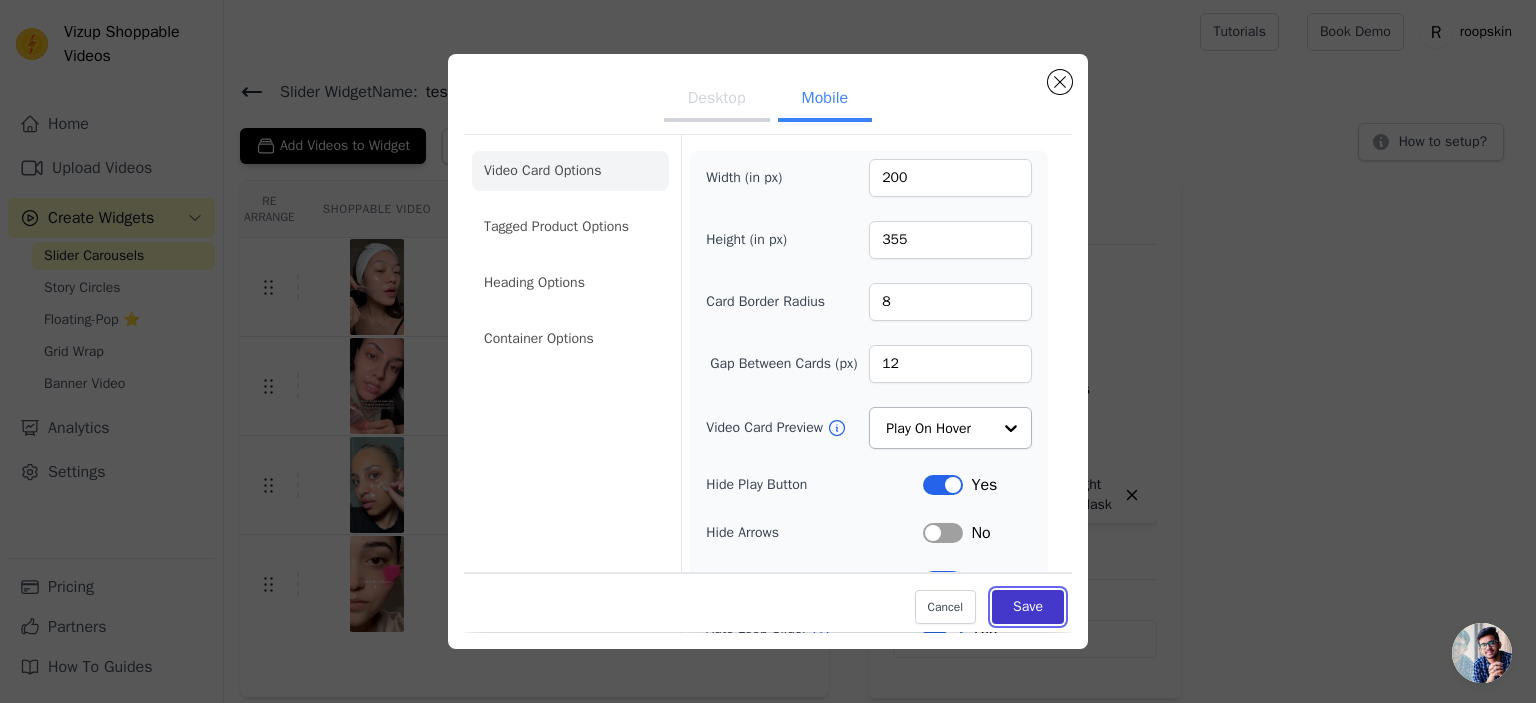 click on "Save" at bounding box center (1028, 608) 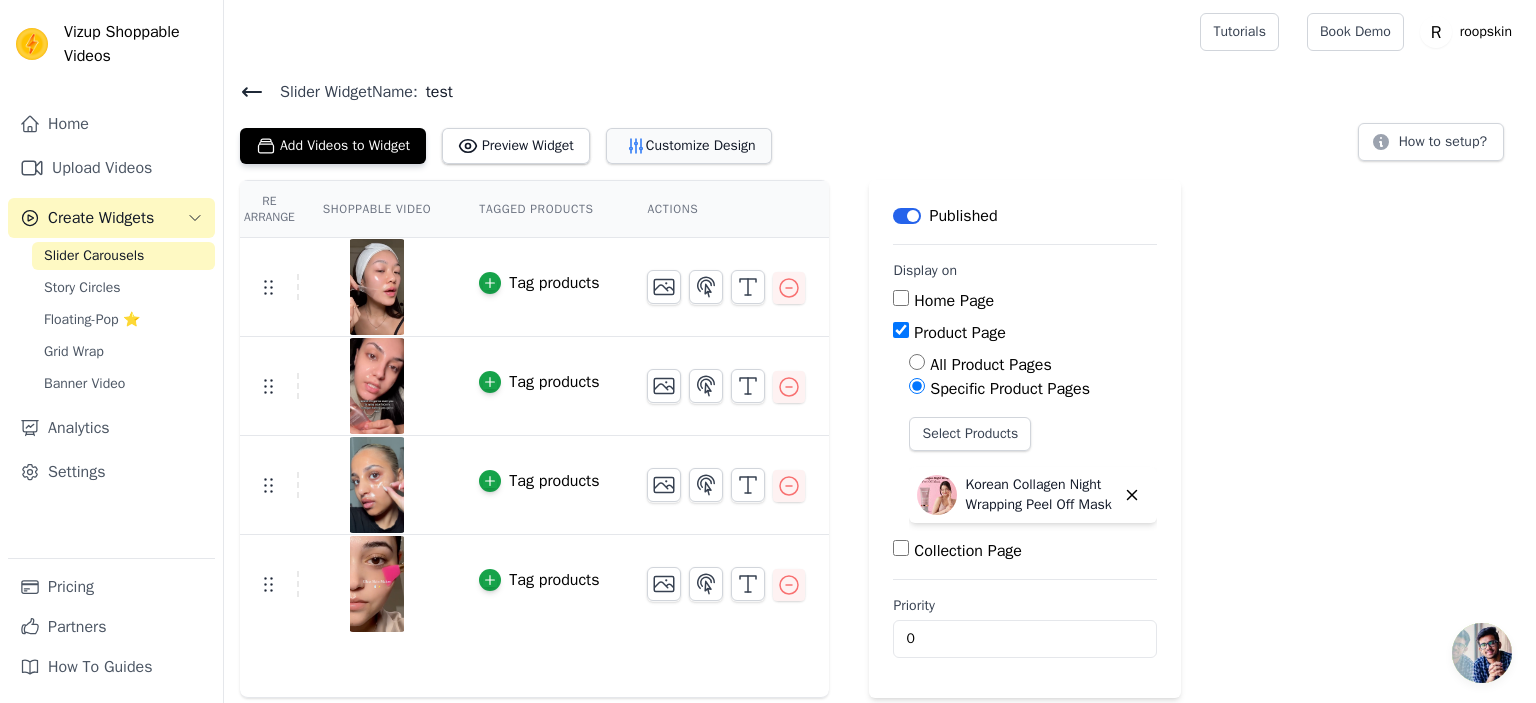 click on "Customize Design" at bounding box center (689, 146) 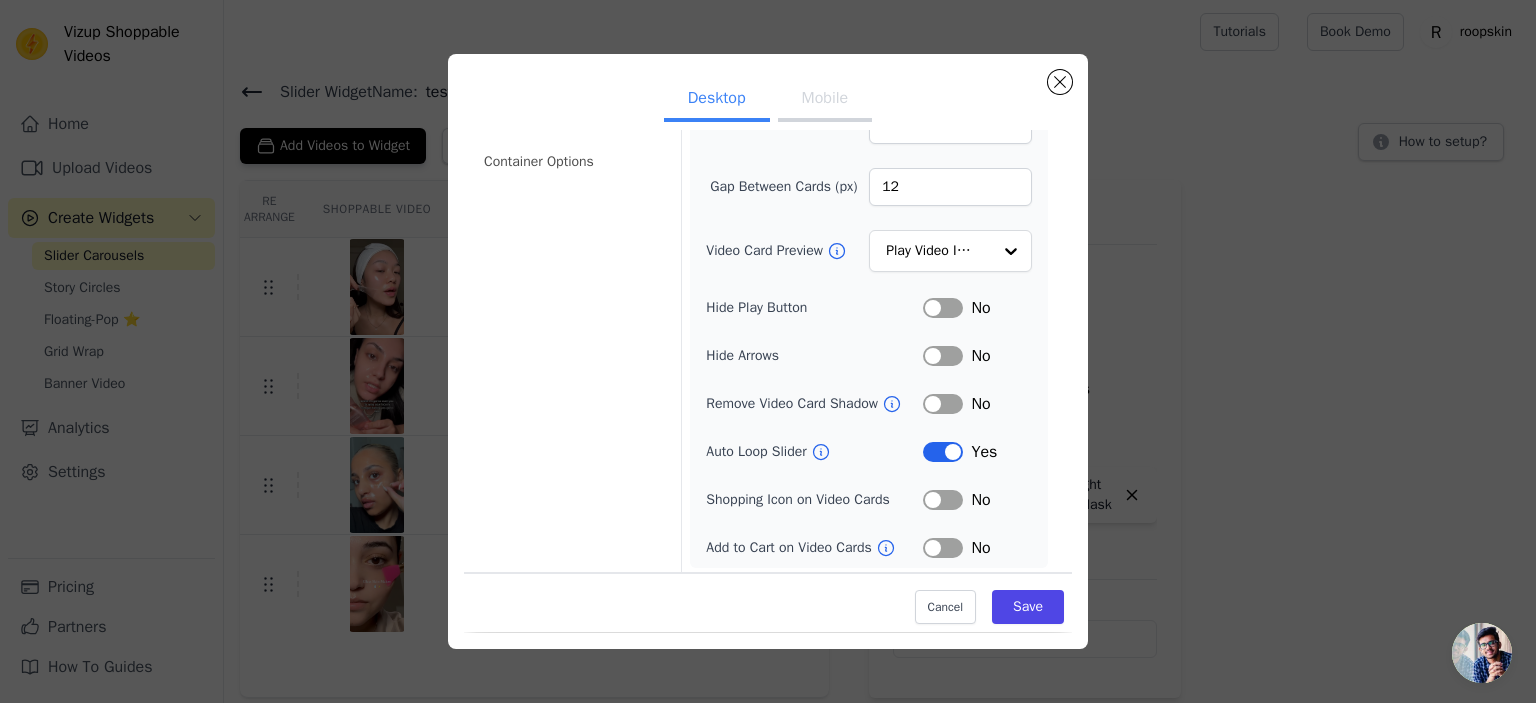 scroll, scrollTop: 0, scrollLeft: 0, axis: both 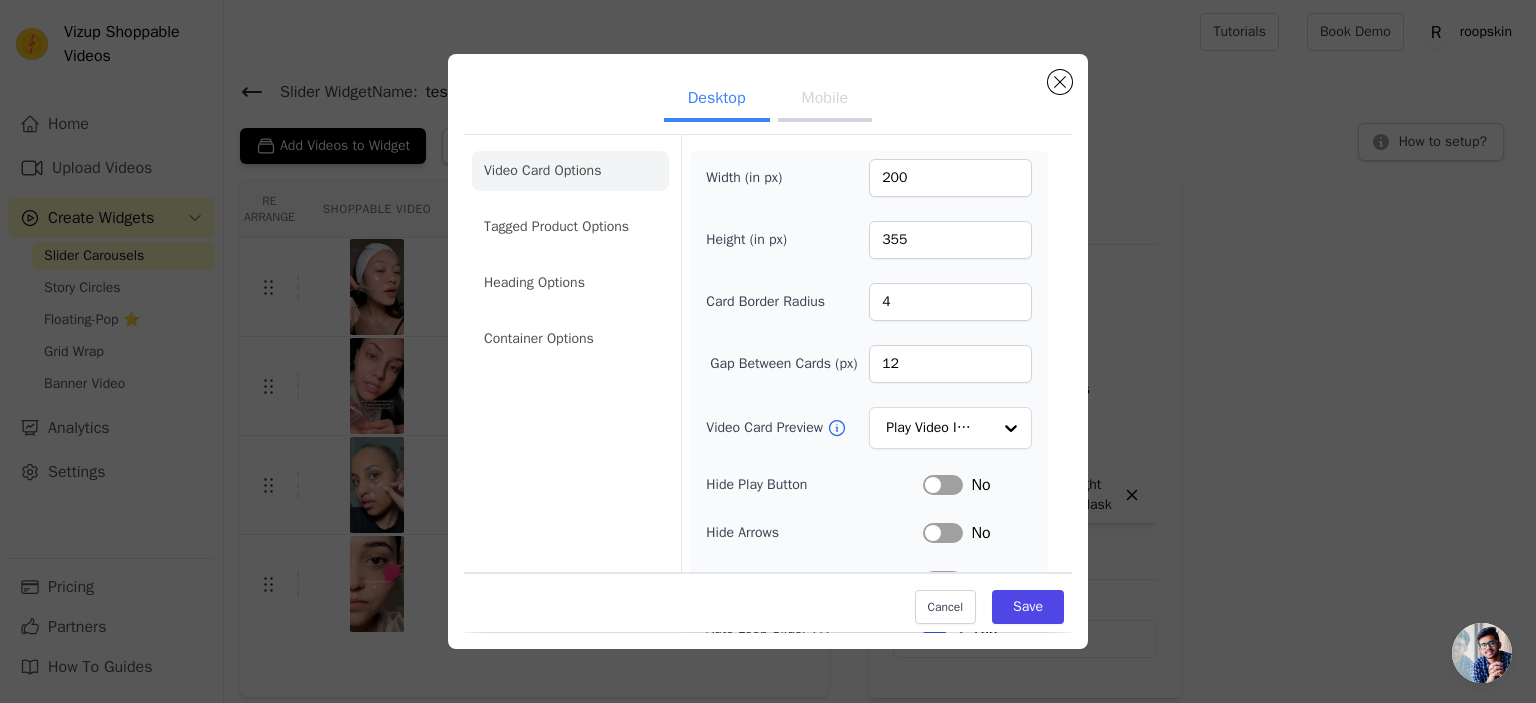 click on "Mobile" at bounding box center [825, 100] 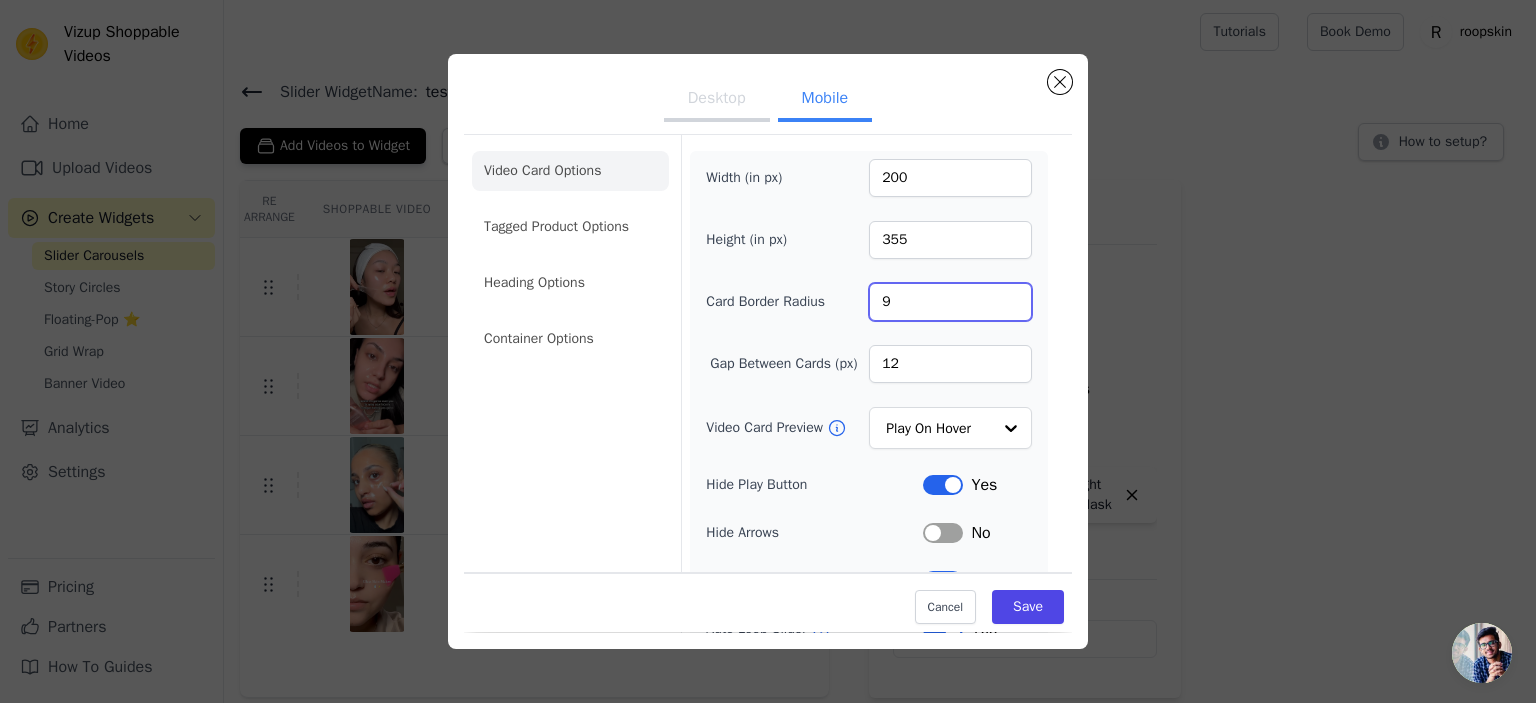 click on "9" at bounding box center [950, 302] 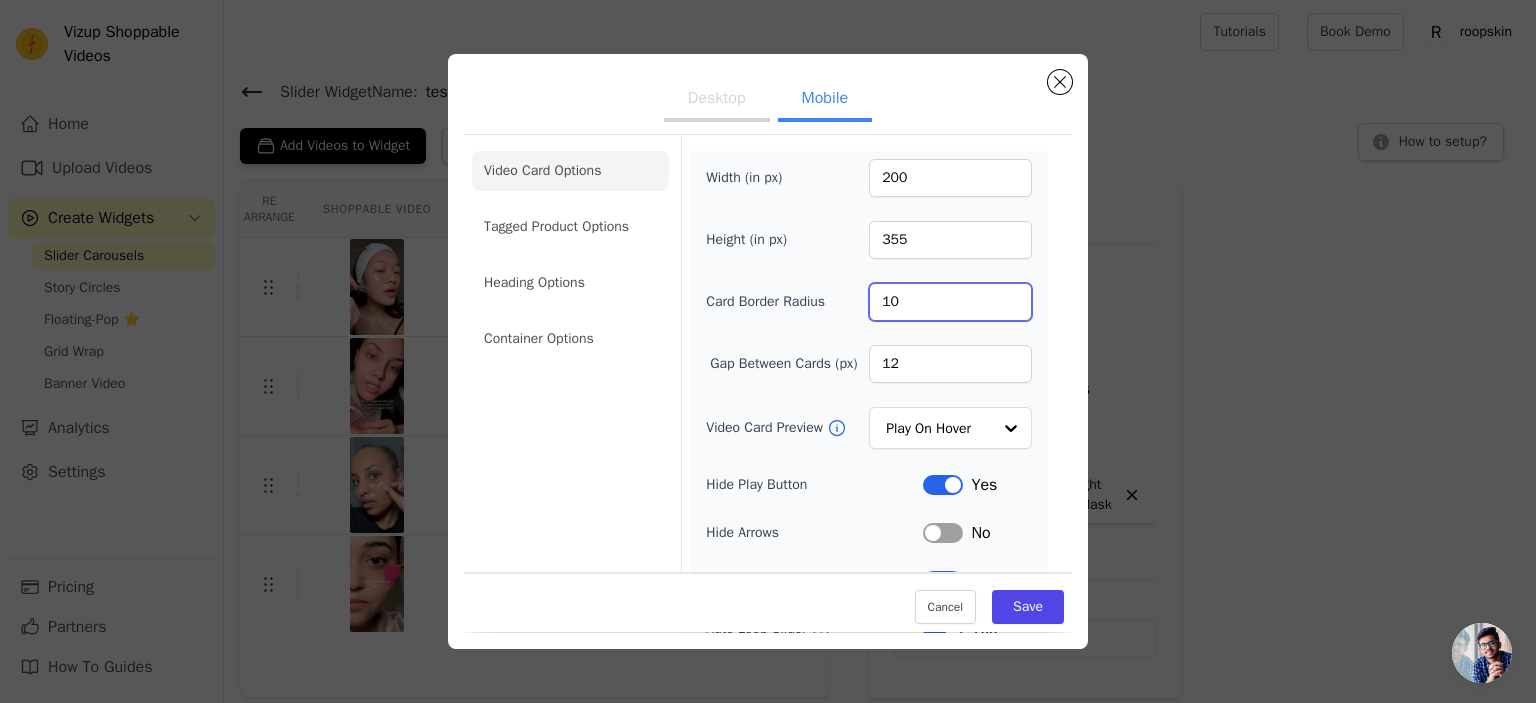 click on "10" at bounding box center (950, 302) 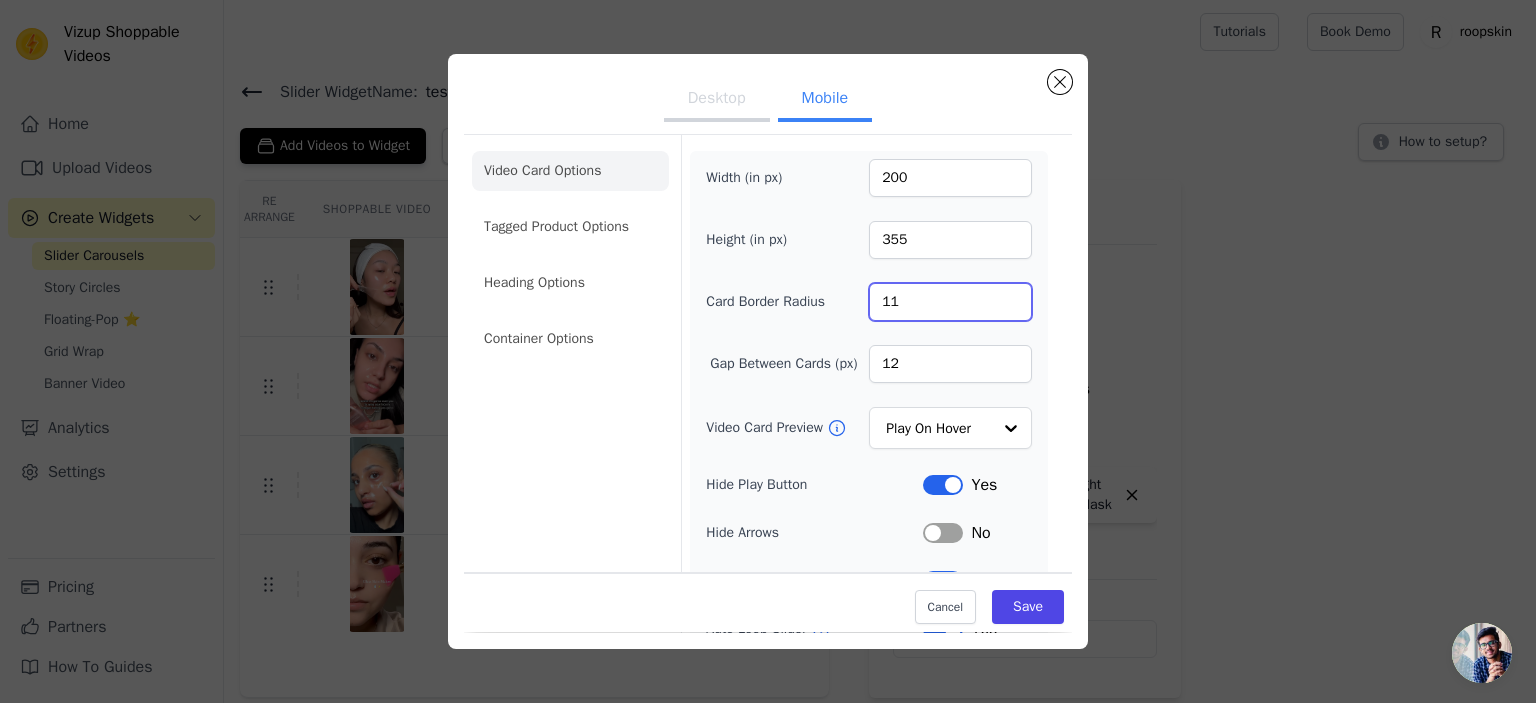click on "11" at bounding box center [950, 302] 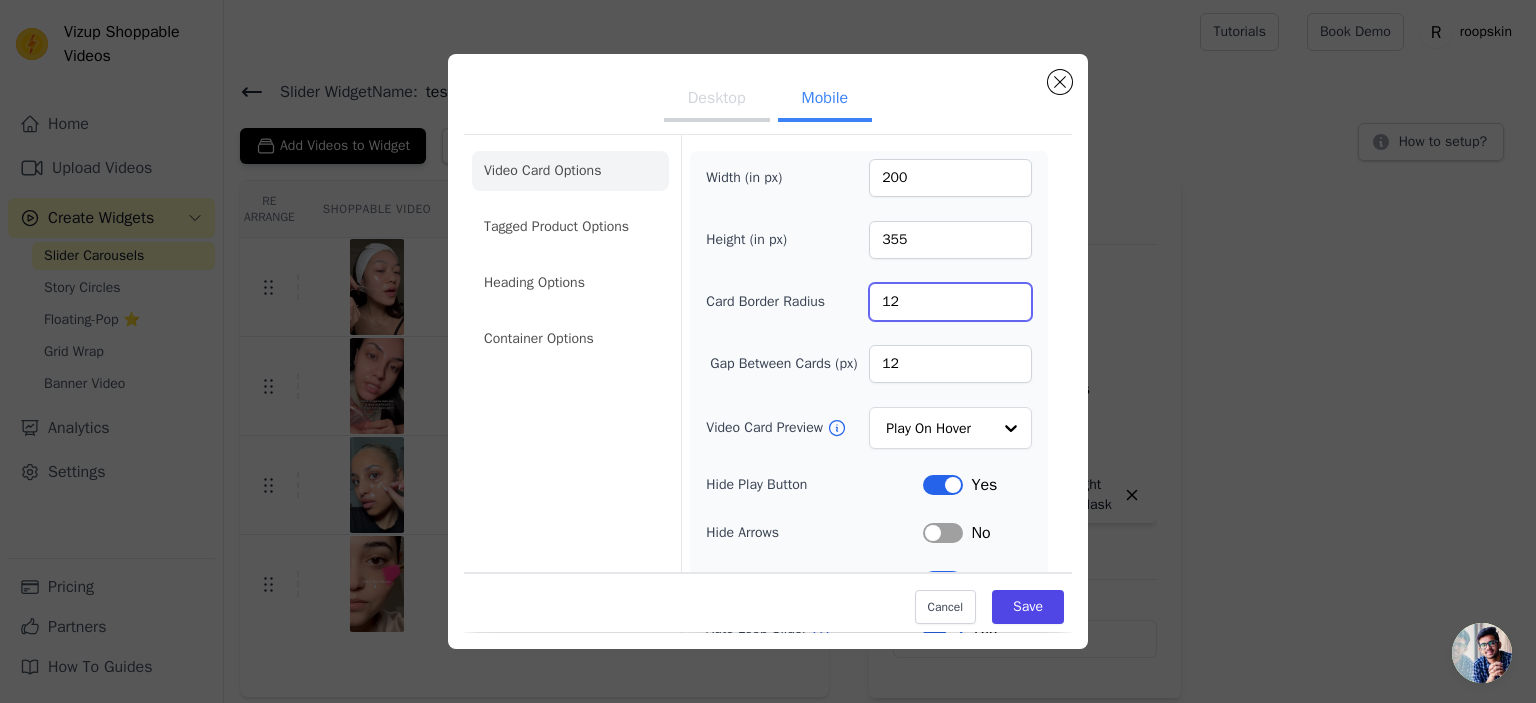 type on "12" 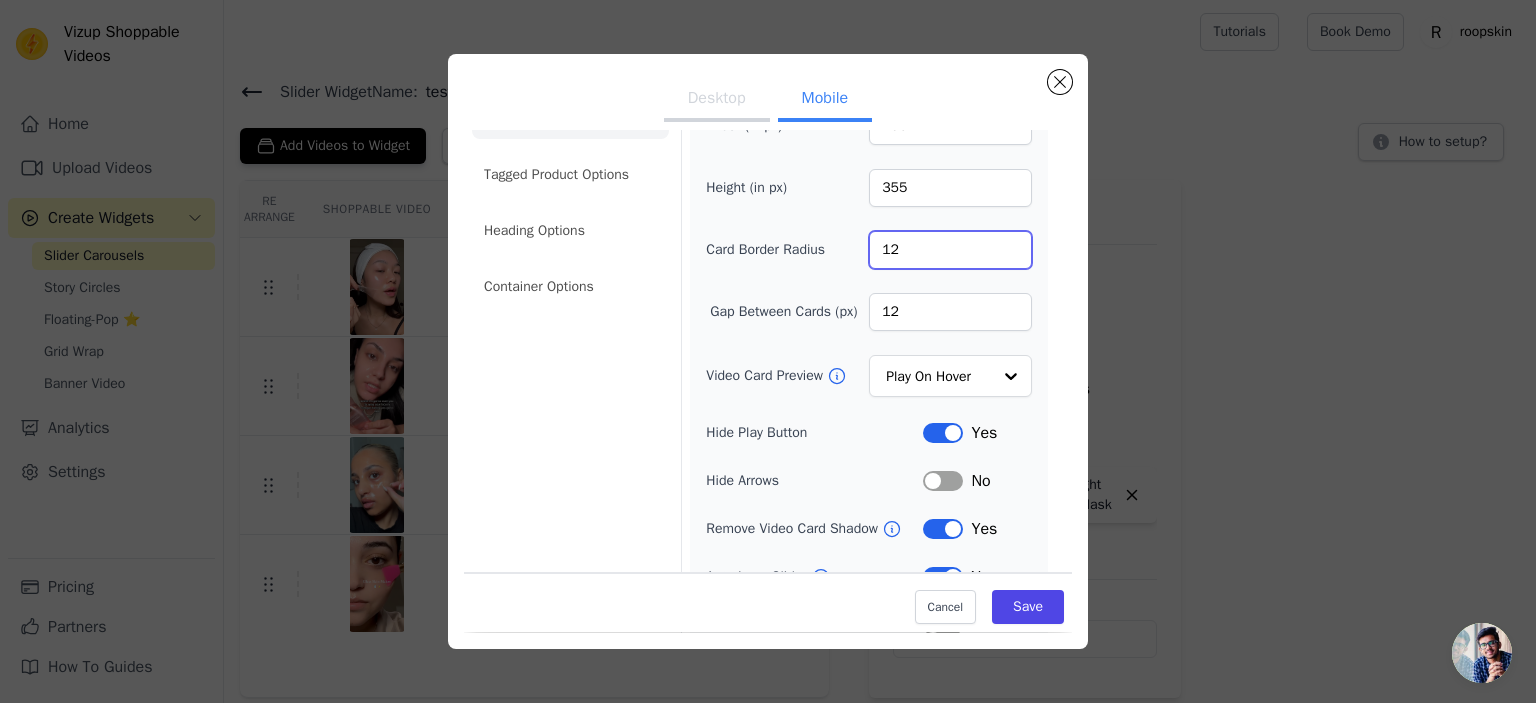 scroll, scrollTop: 100, scrollLeft: 0, axis: vertical 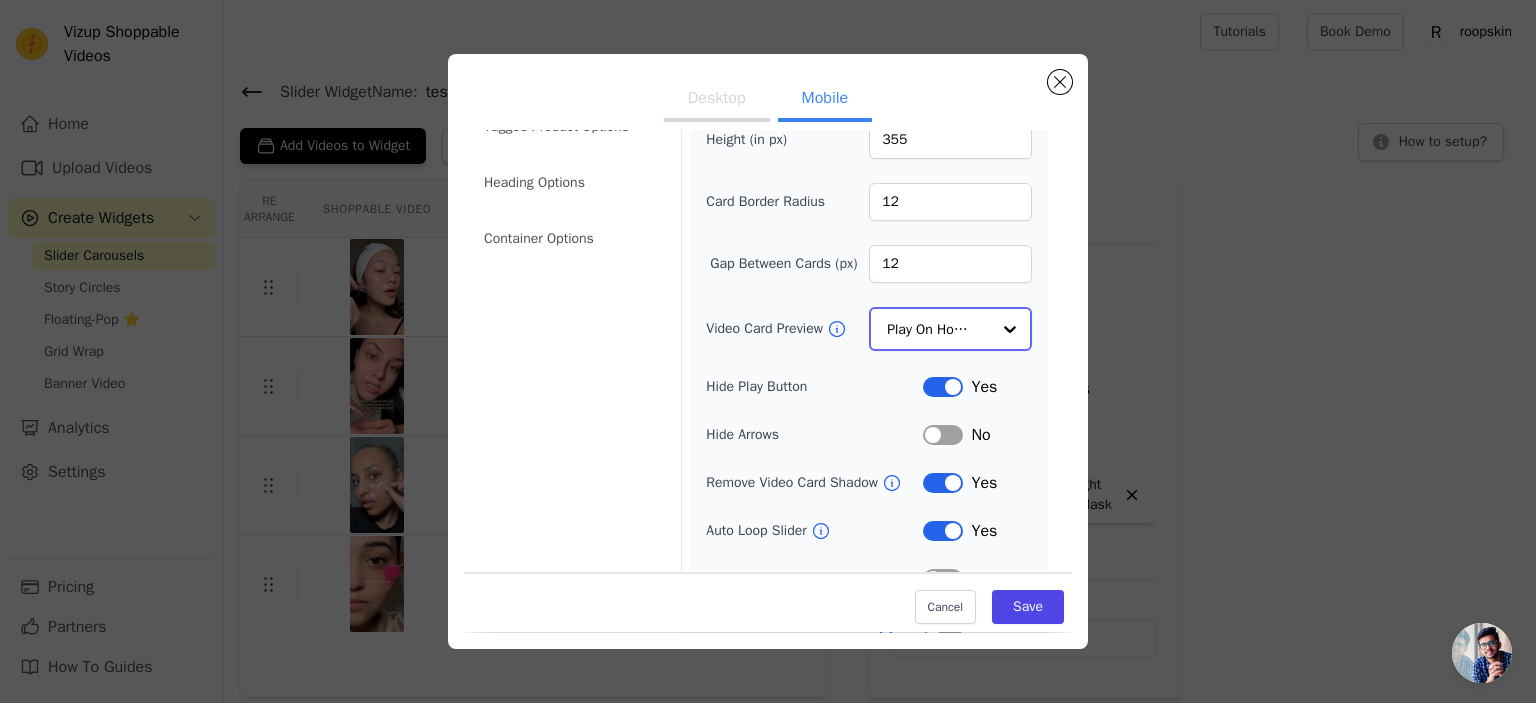 click on "Video Card Preview" 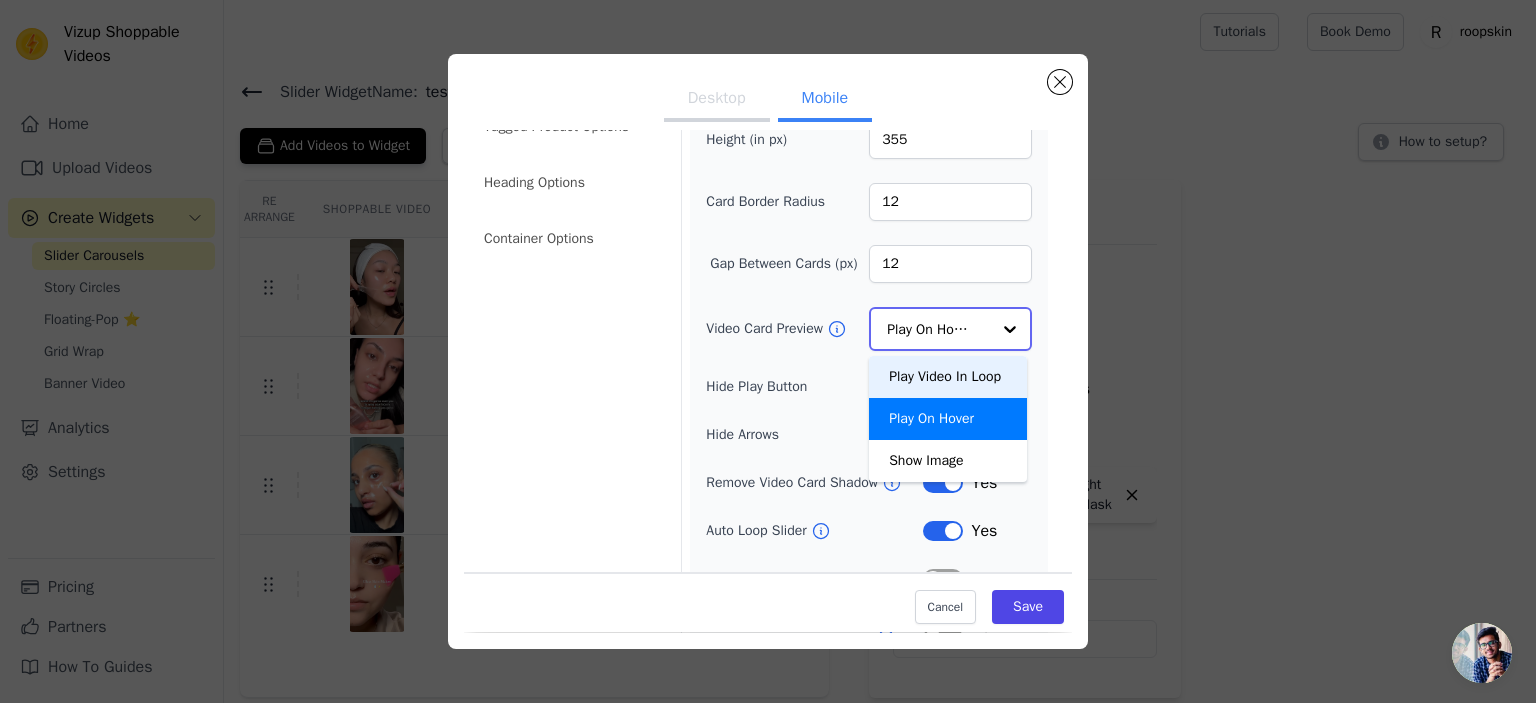 click on "Play Video In Loop" at bounding box center [948, 377] 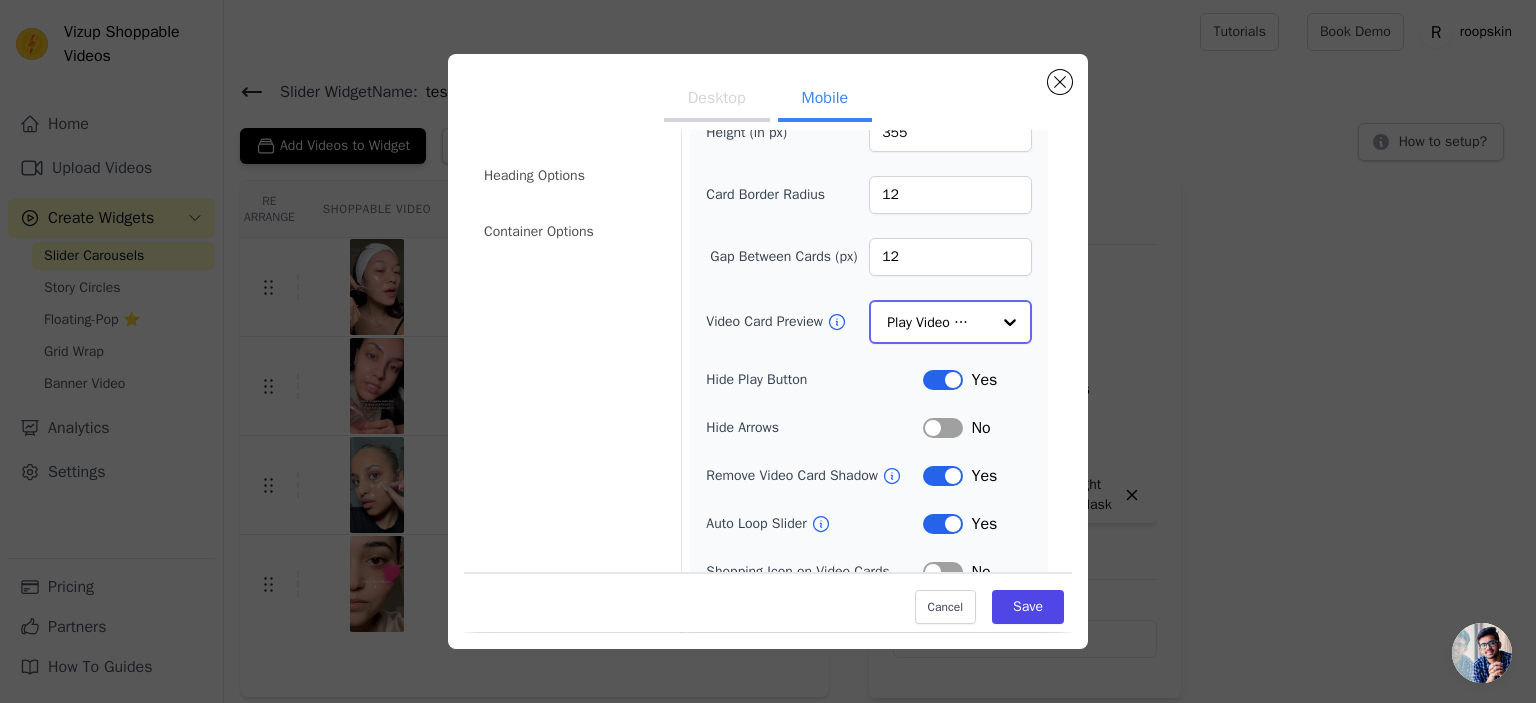 scroll, scrollTop: 0, scrollLeft: 0, axis: both 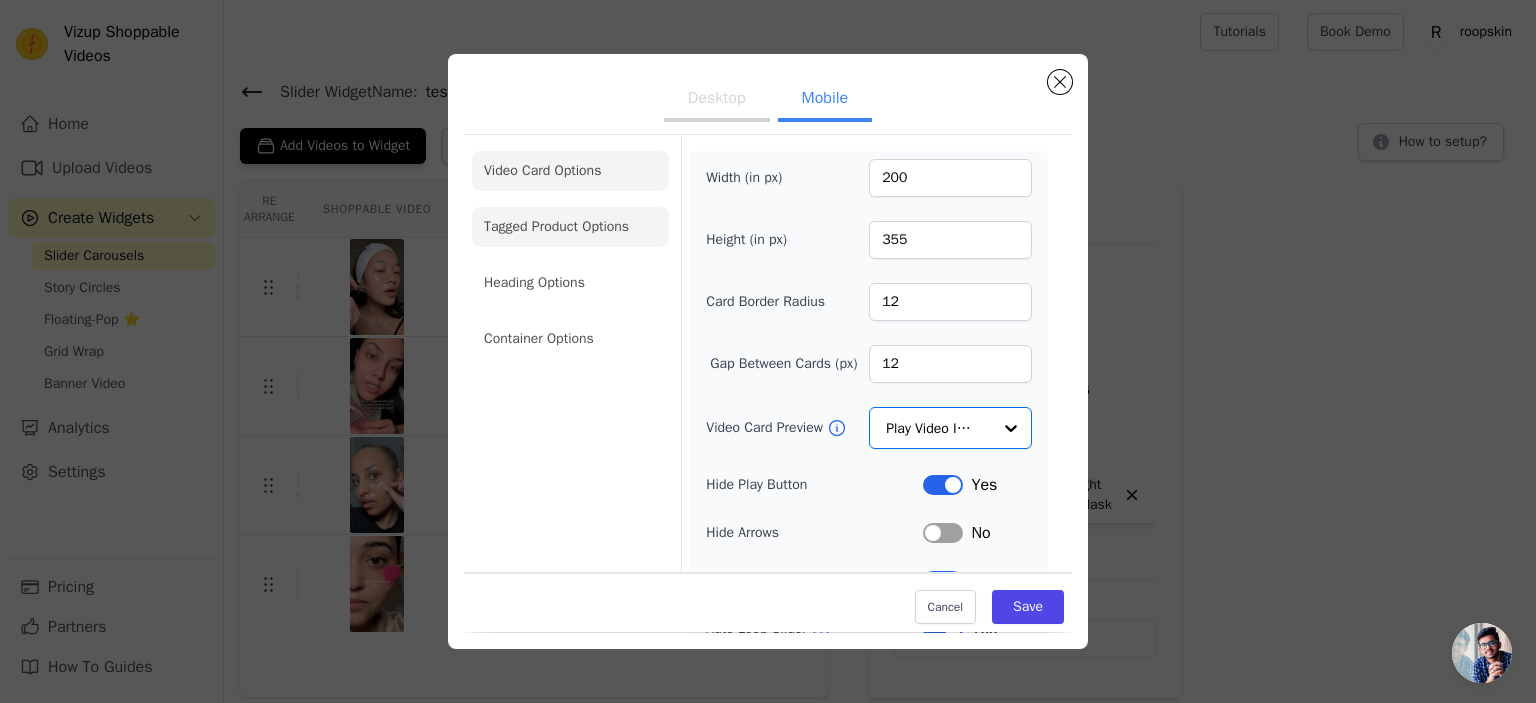 click on "Tagged Product Options" 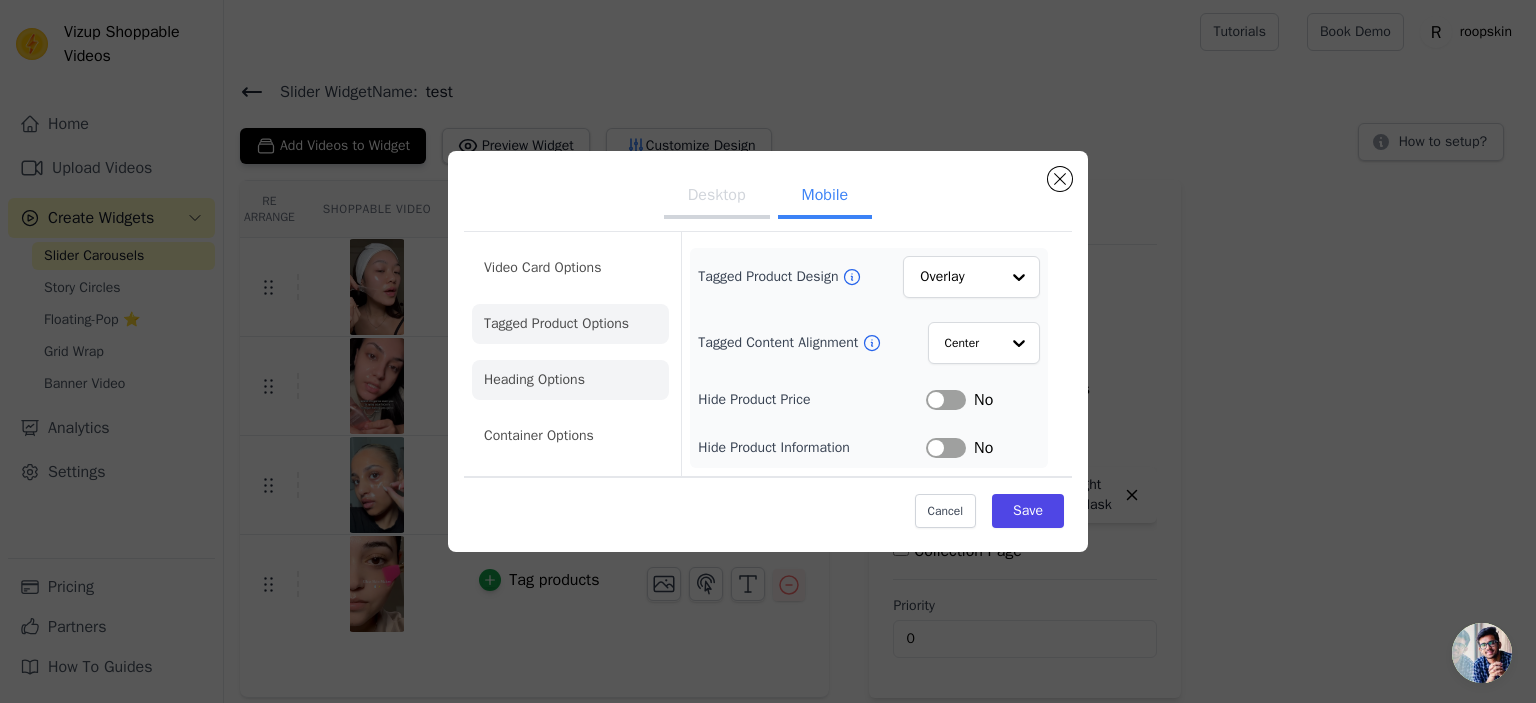click on "Heading Options" 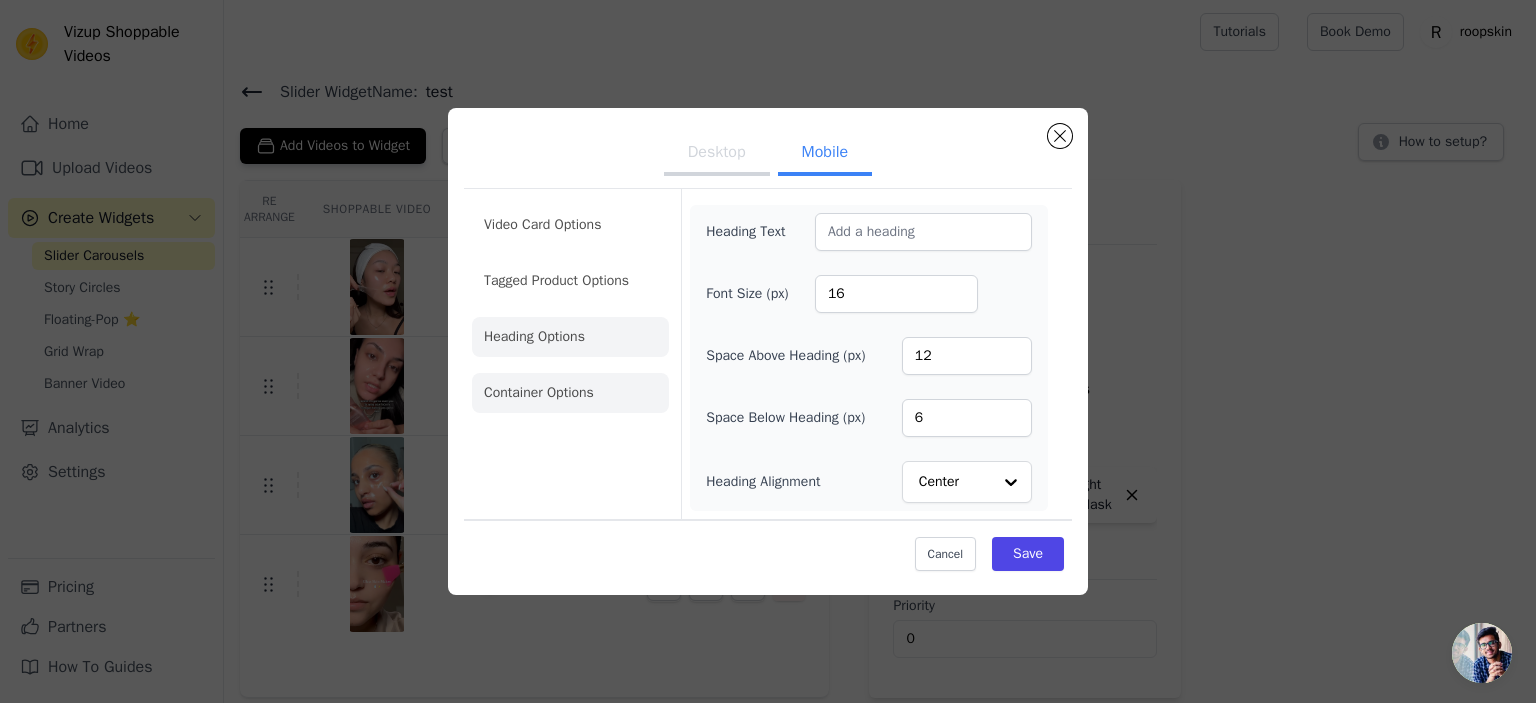click on "Container Options" 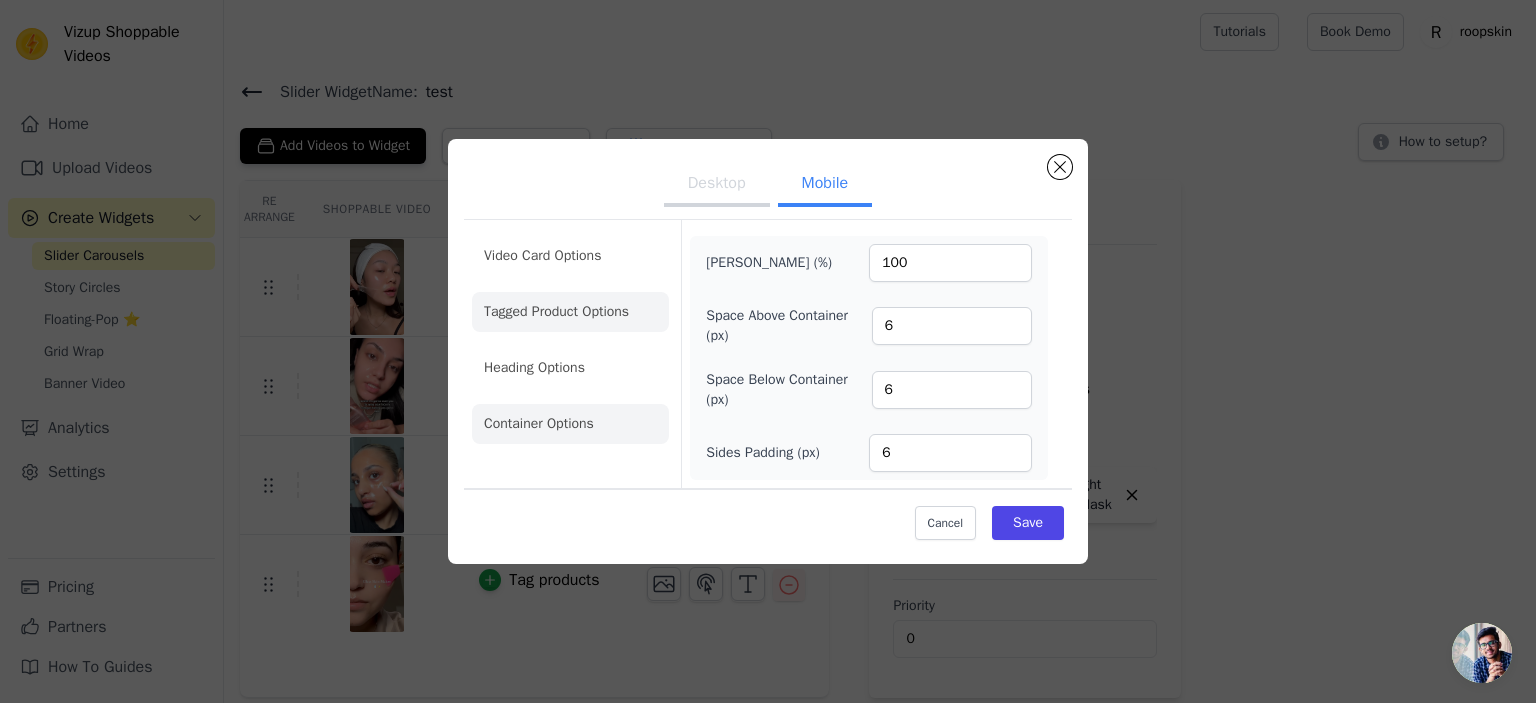 click on "Tagged Product Options" 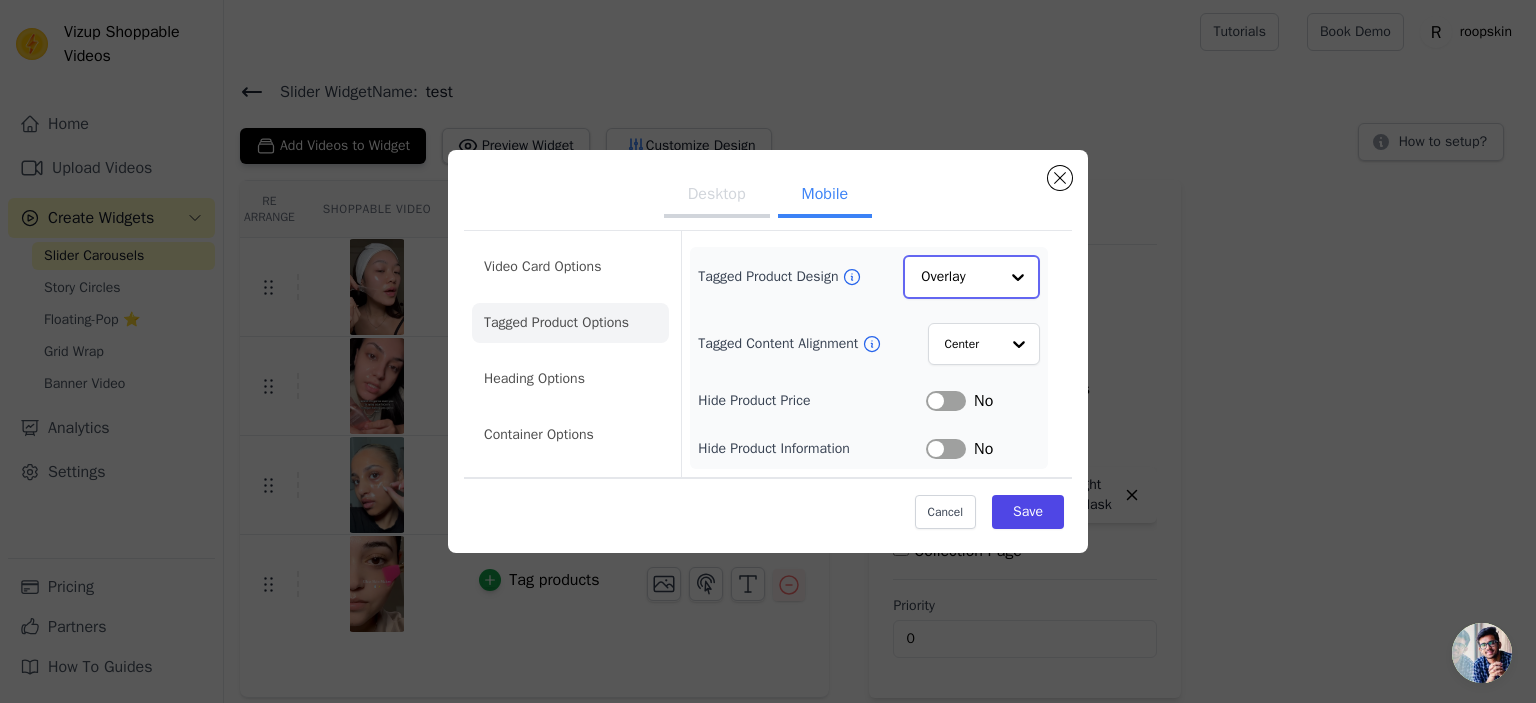 click on "Tagged Product Design" 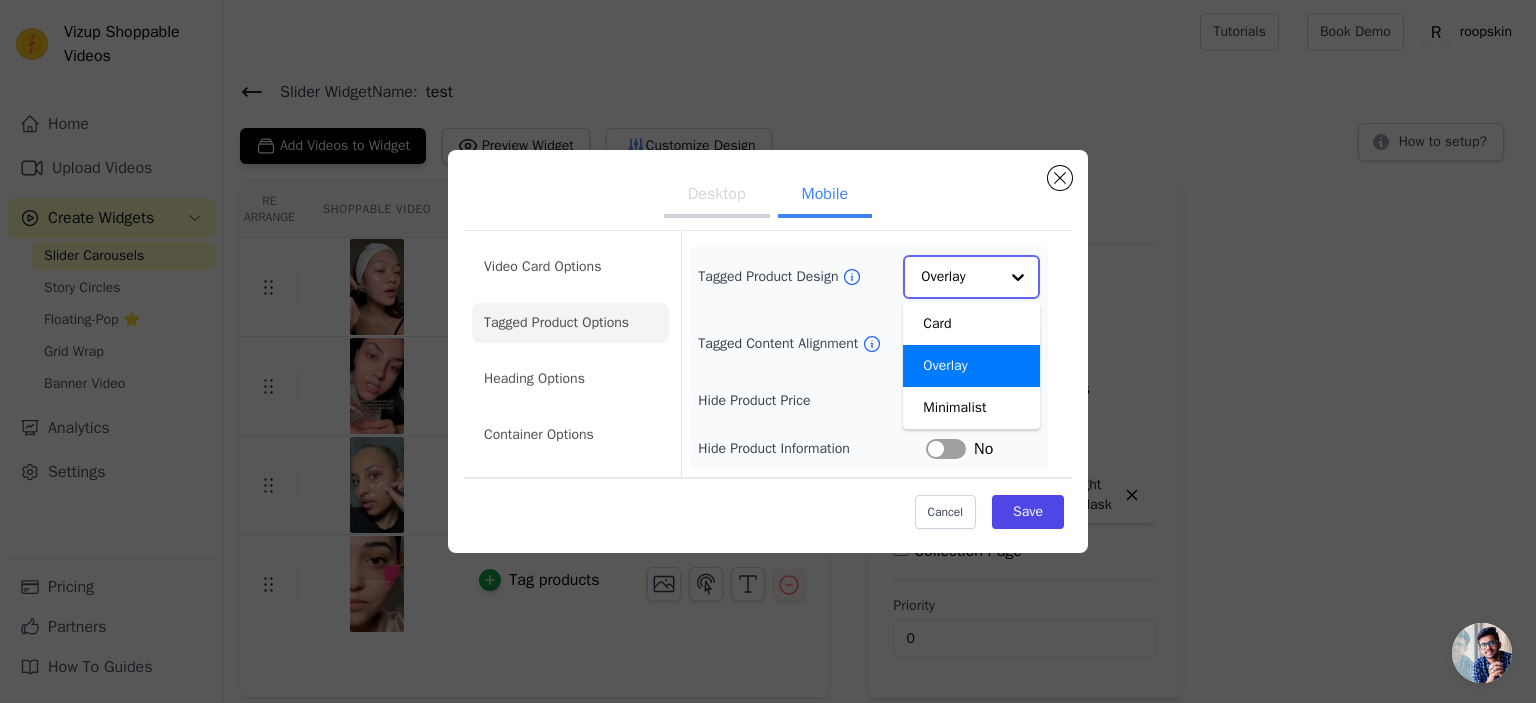 scroll, scrollTop: 0, scrollLeft: 0, axis: both 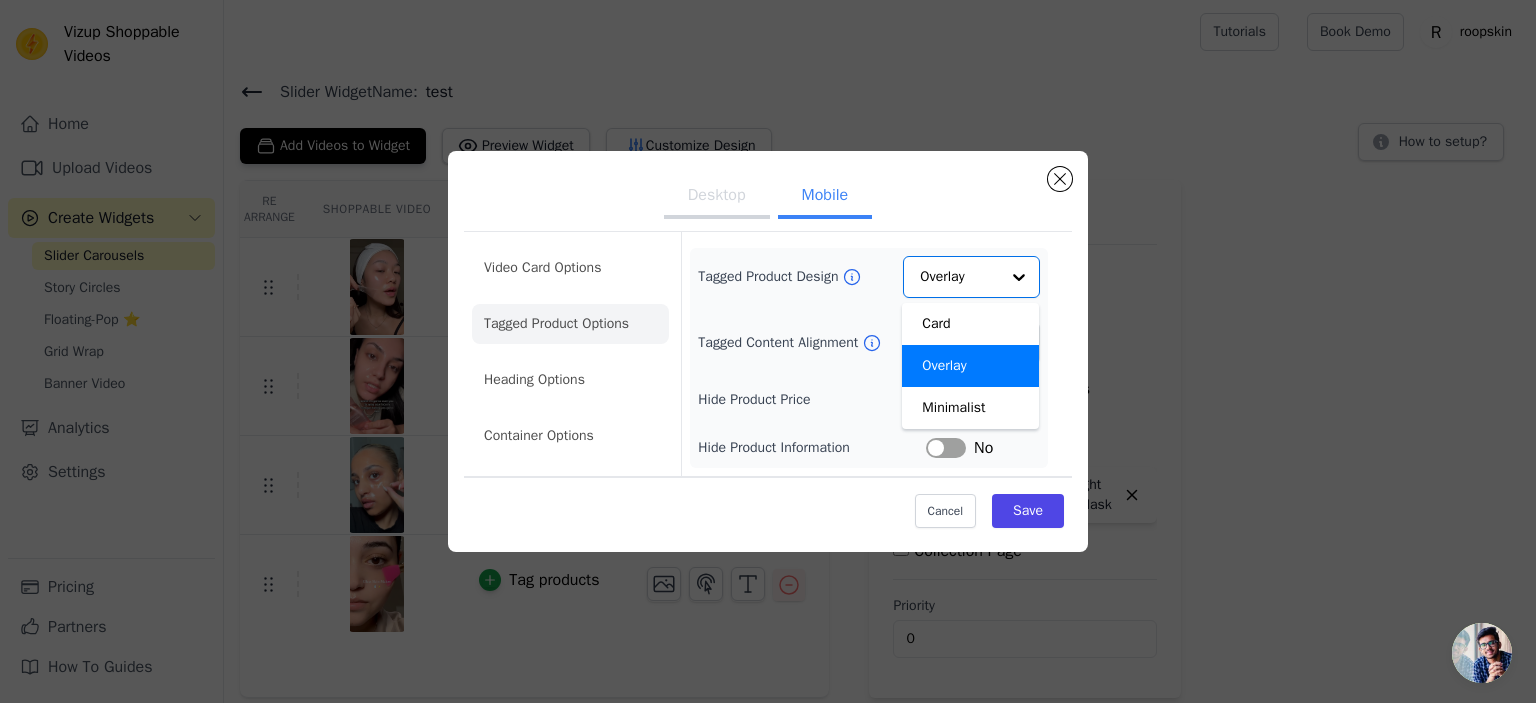 click on "Tagged Product Design       Card   Overlay   Minimalist       Option Overlay, selected.   You are currently focused on option Overlay. There are 3 results available.     Overlay" at bounding box center (869, 277) 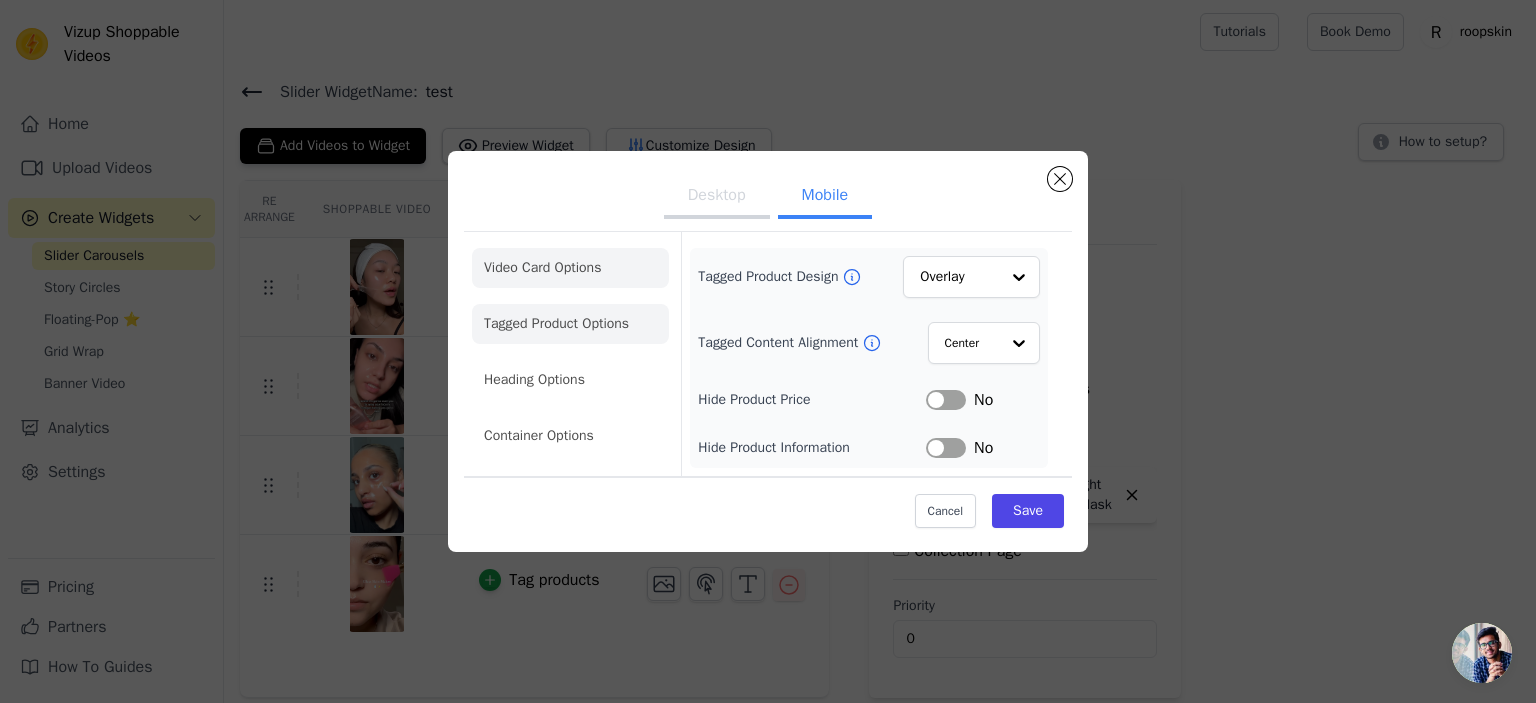 click on "Video Card Options" 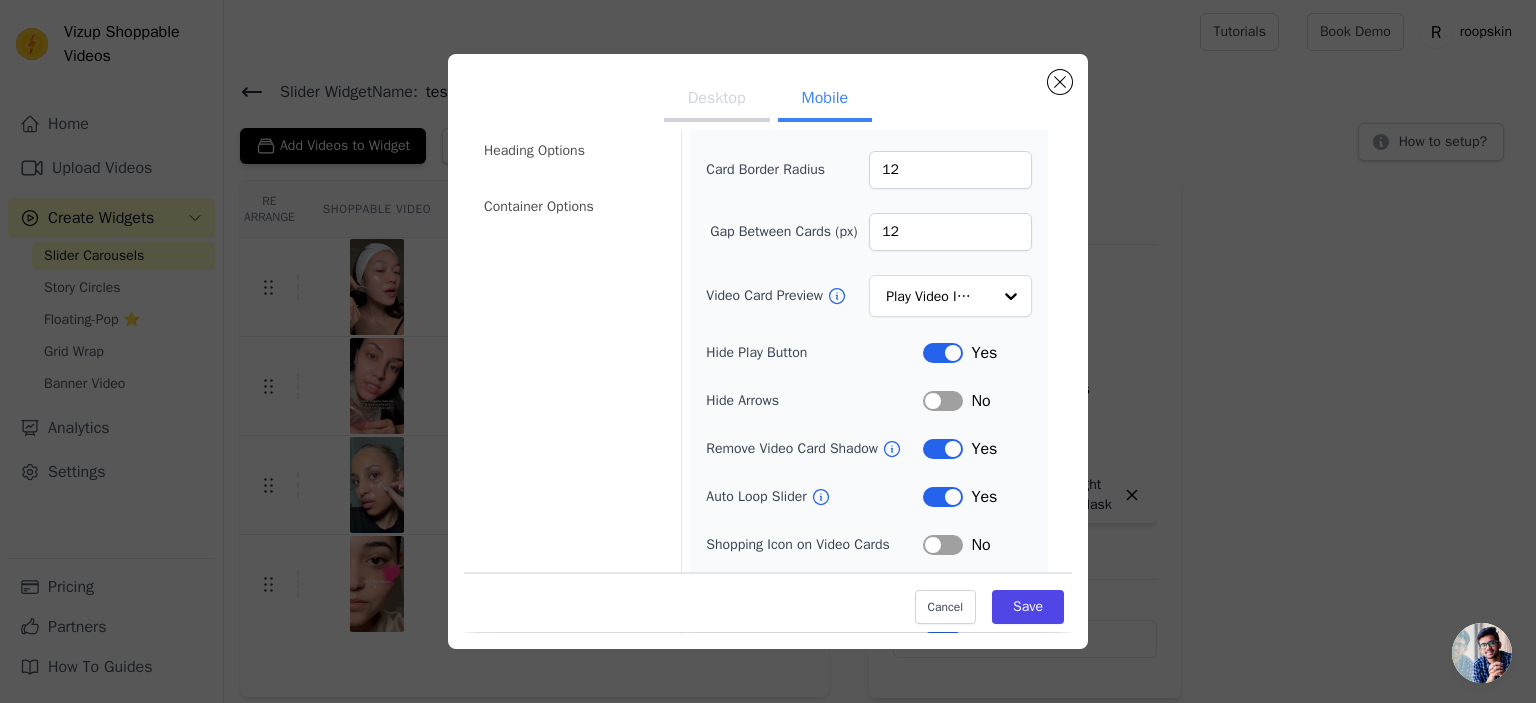 scroll, scrollTop: 225, scrollLeft: 0, axis: vertical 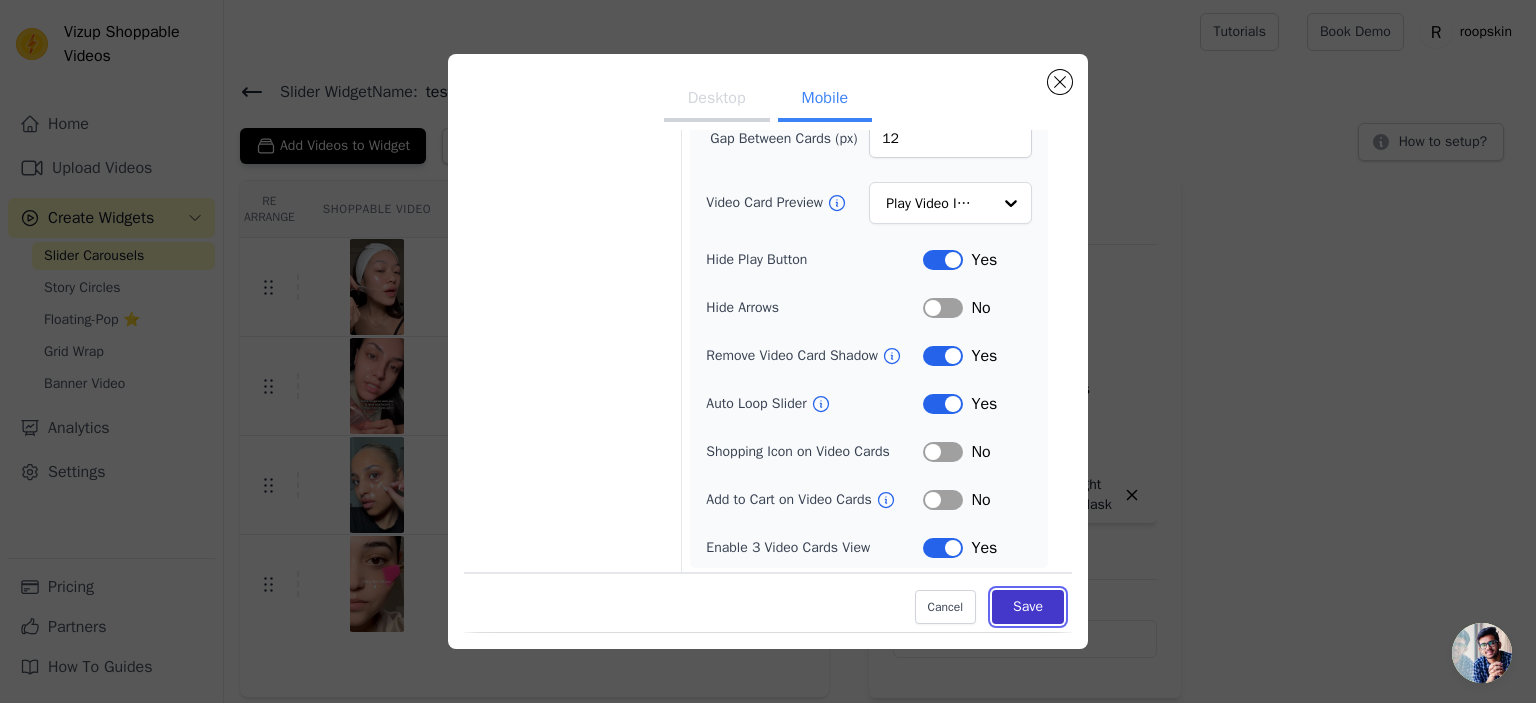 click on "Save" at bounding box center [1028, 608] 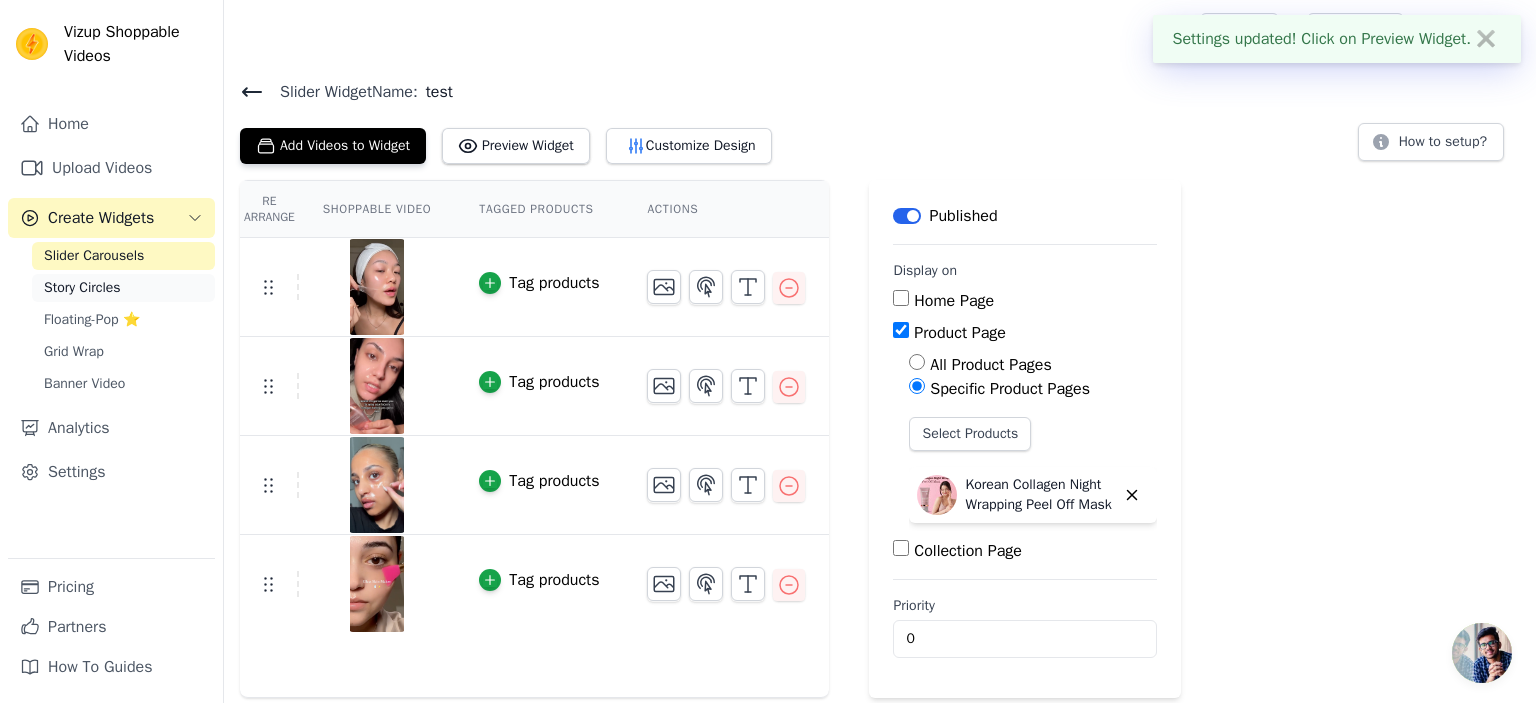 click on "Story Circles" at bounding box center (82, 288) 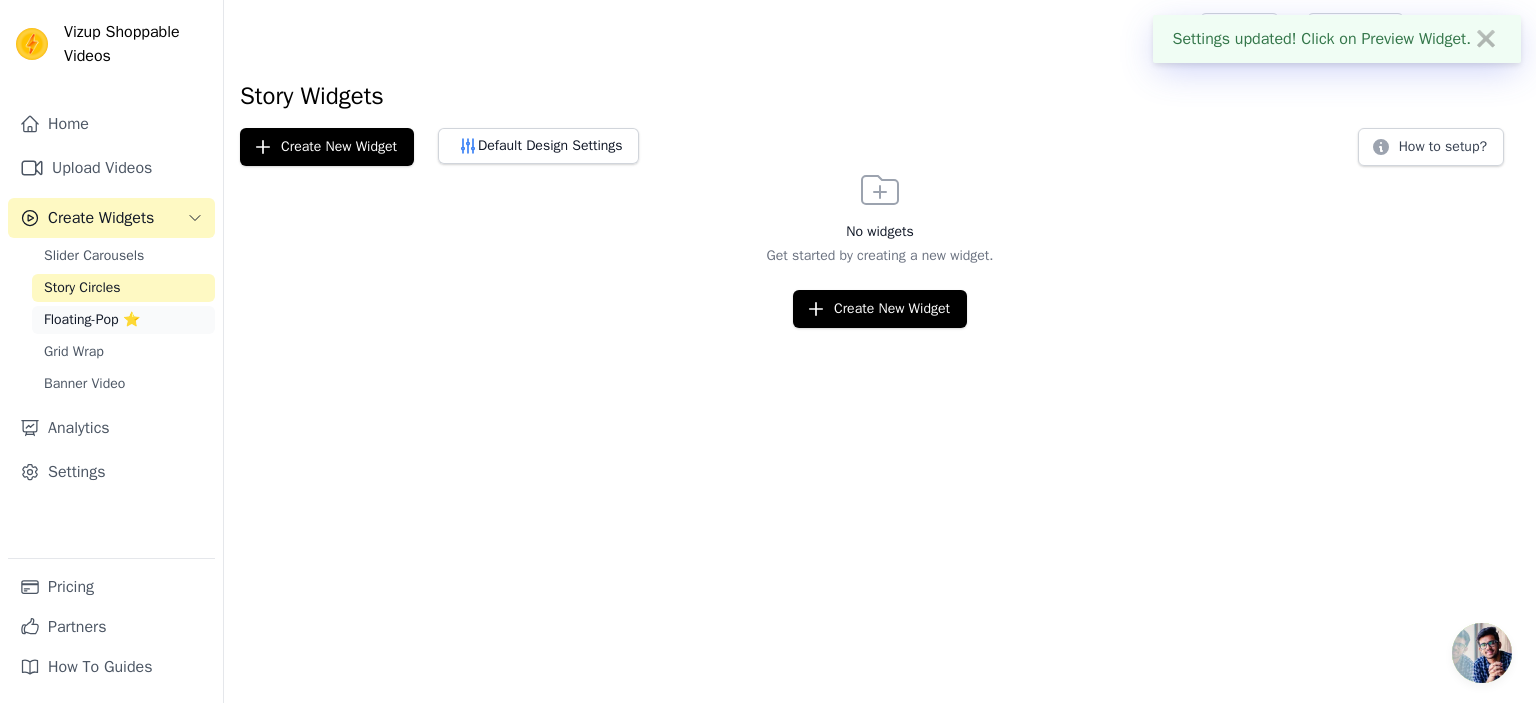click on "Floating-Pop ⭐" at bounding box center [92, 320] 